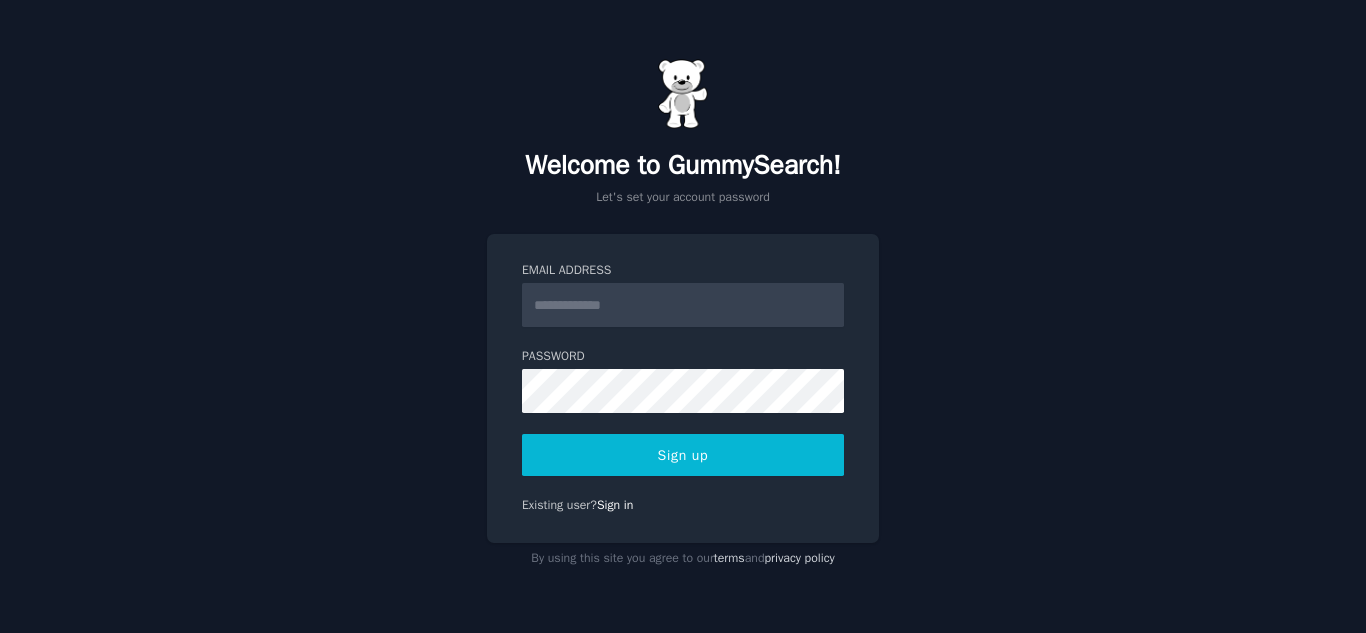 scroll, scrollTop: 0, scrollLeft: 0, axis: both 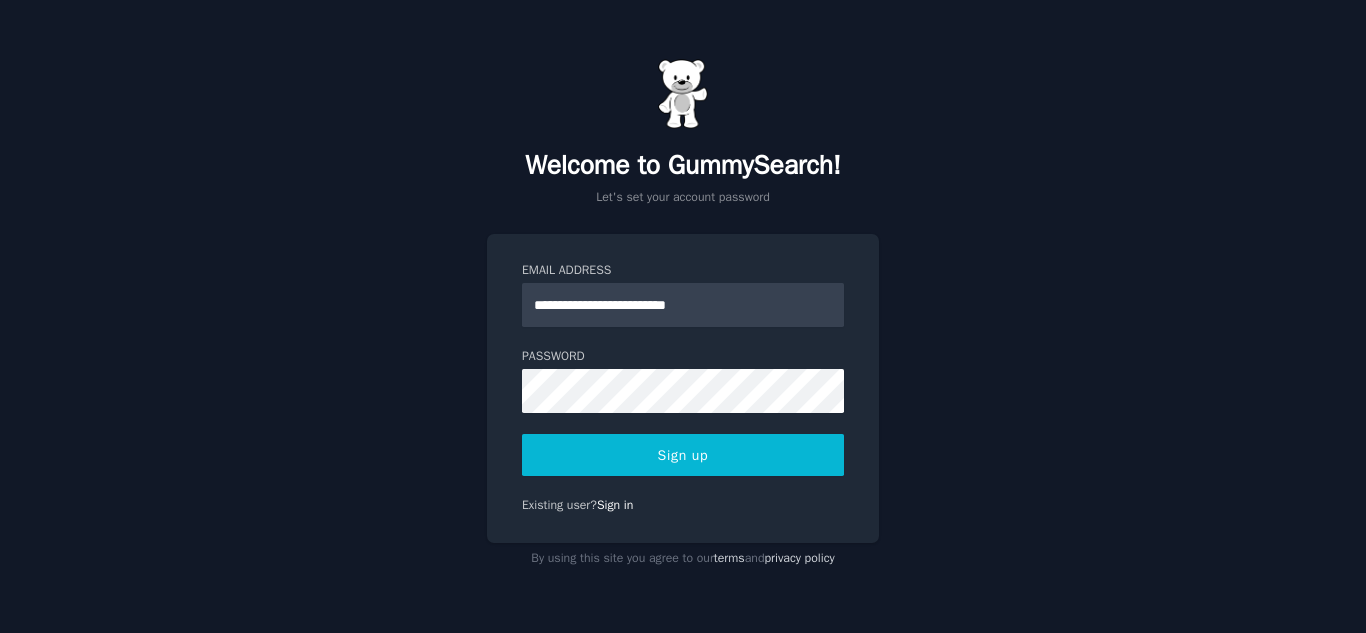 click on "Sign up" at bounding box center [683, 455] 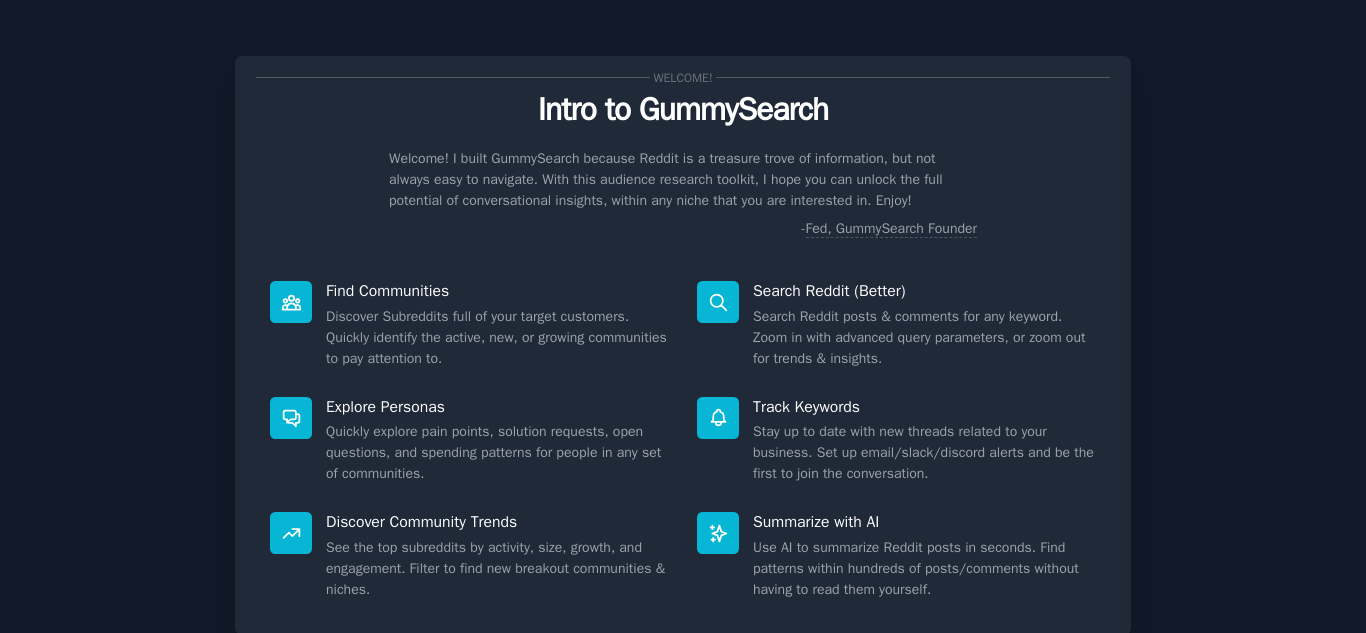 scroll, scrollTop: 0, scrollLeft: 0, axis: both 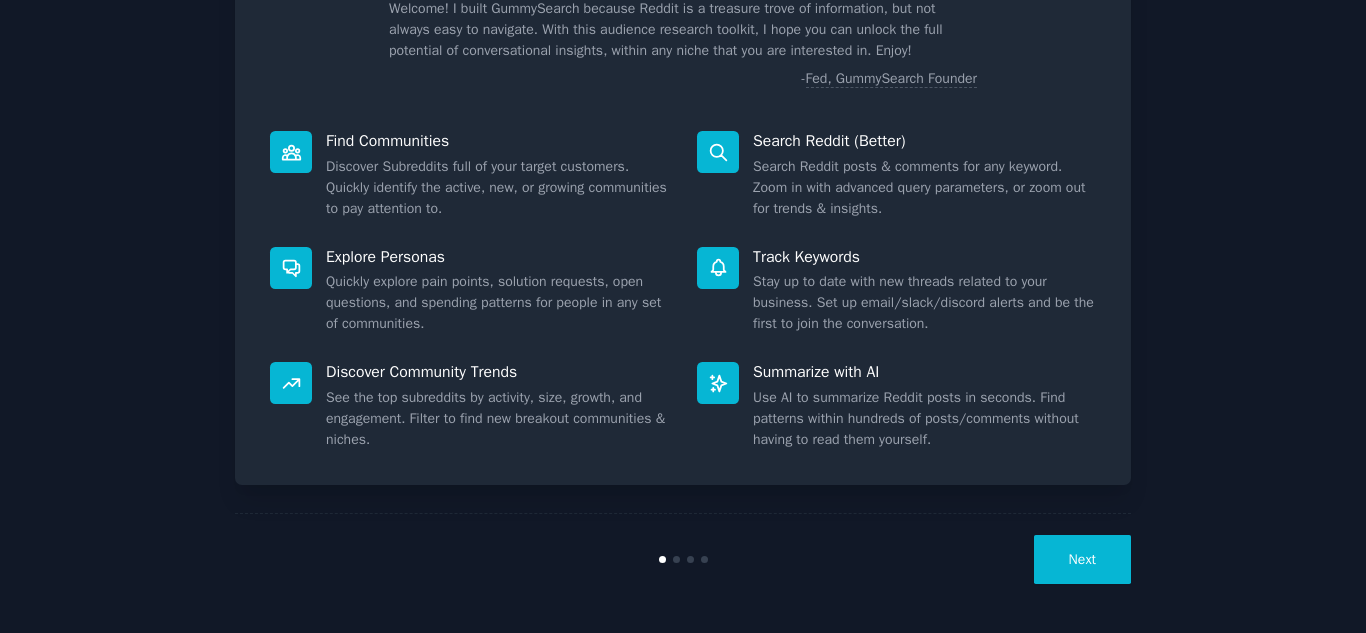 click on "Find Communities Discover Subreddits full of your target customers. Quickly identify the active, new, or growing communities to pay attention to." at bounding box center (469, 175) 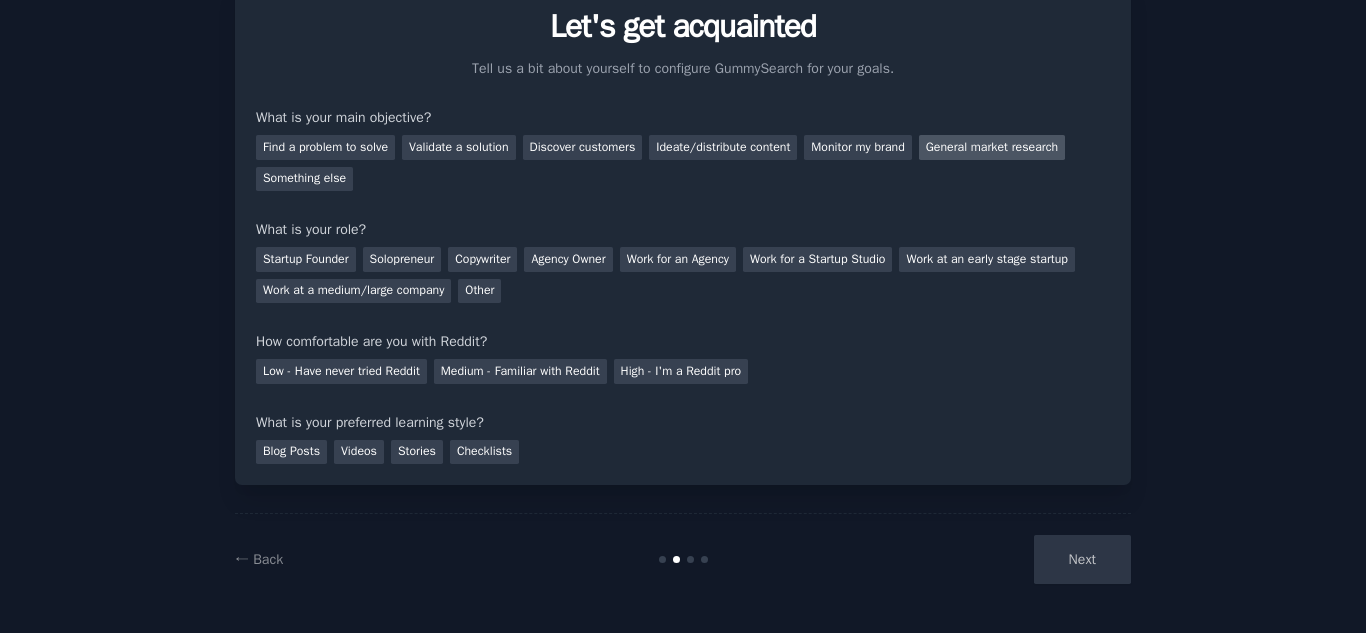 click on "General market research" at bounding box center (992, 147) 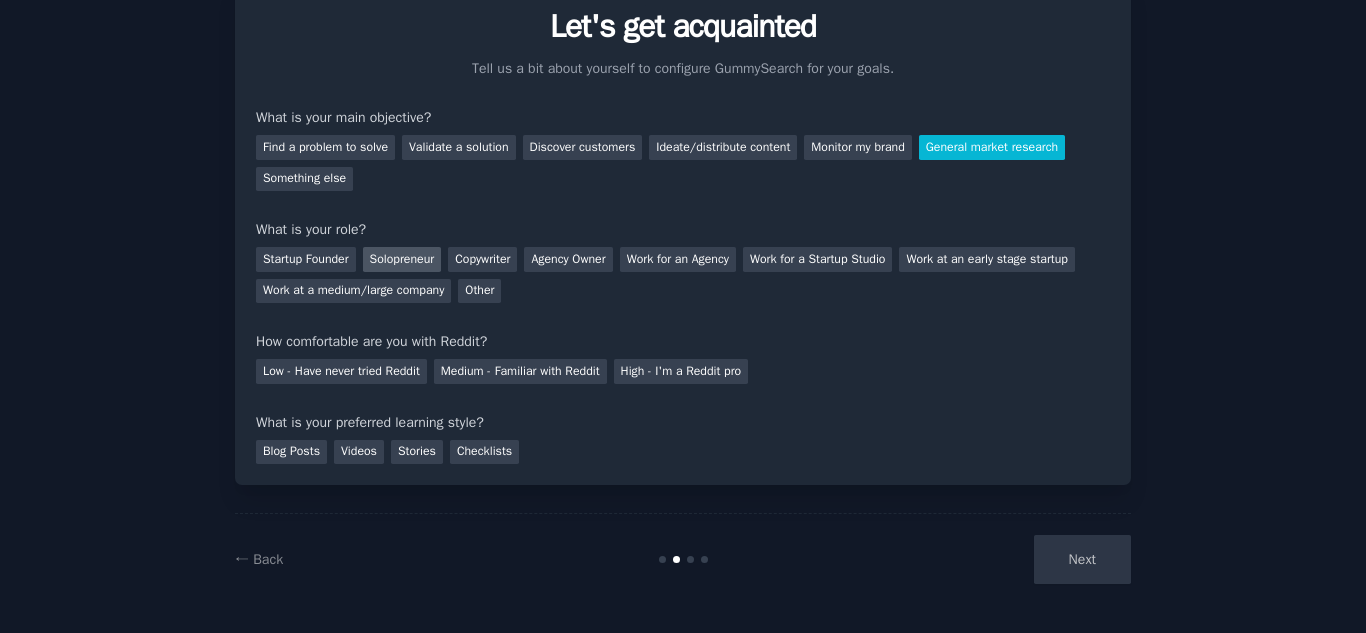 click on "Solopreneur" at bounding box center [402, 259] 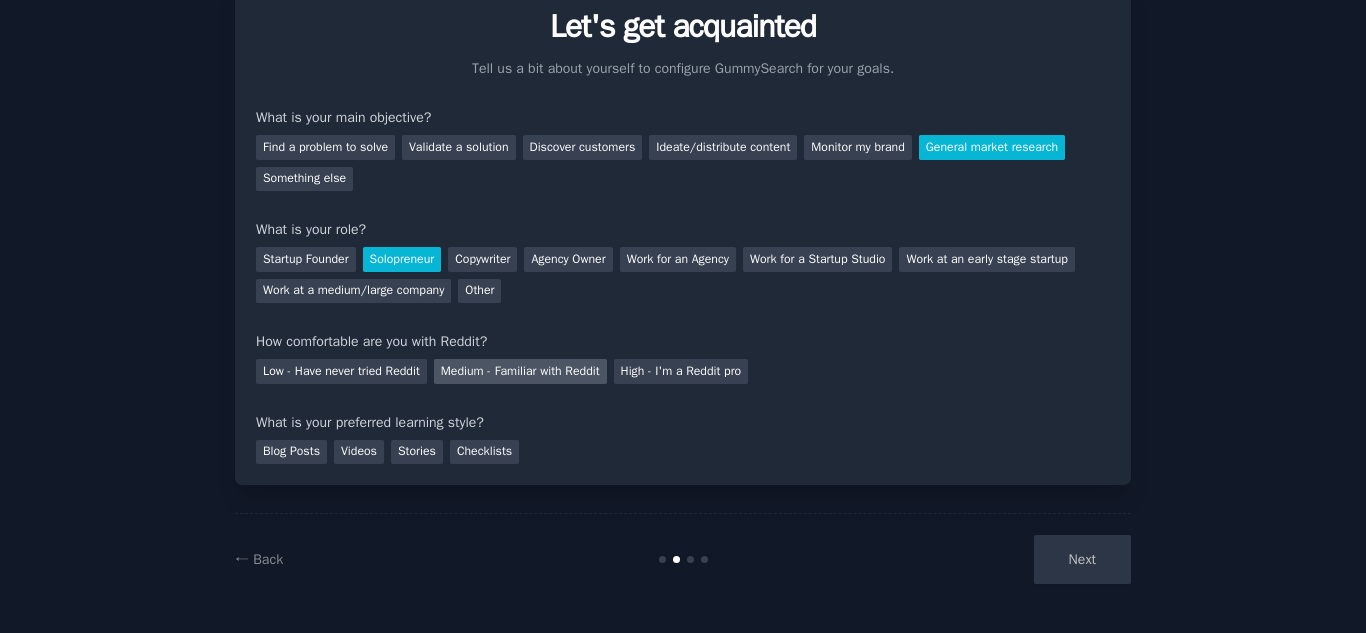 click on "Medium - Familiar with Reddit" at bounding box center (520, 371) 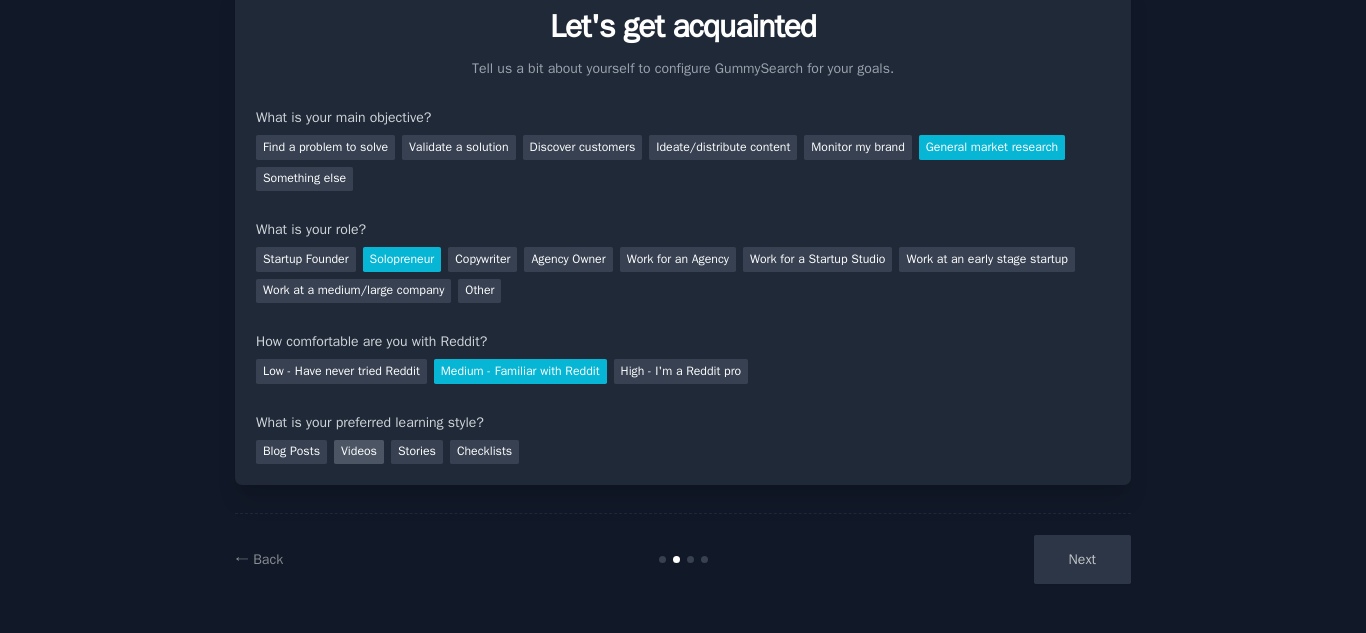 click on "Videos" at bounding box center (359, 452) 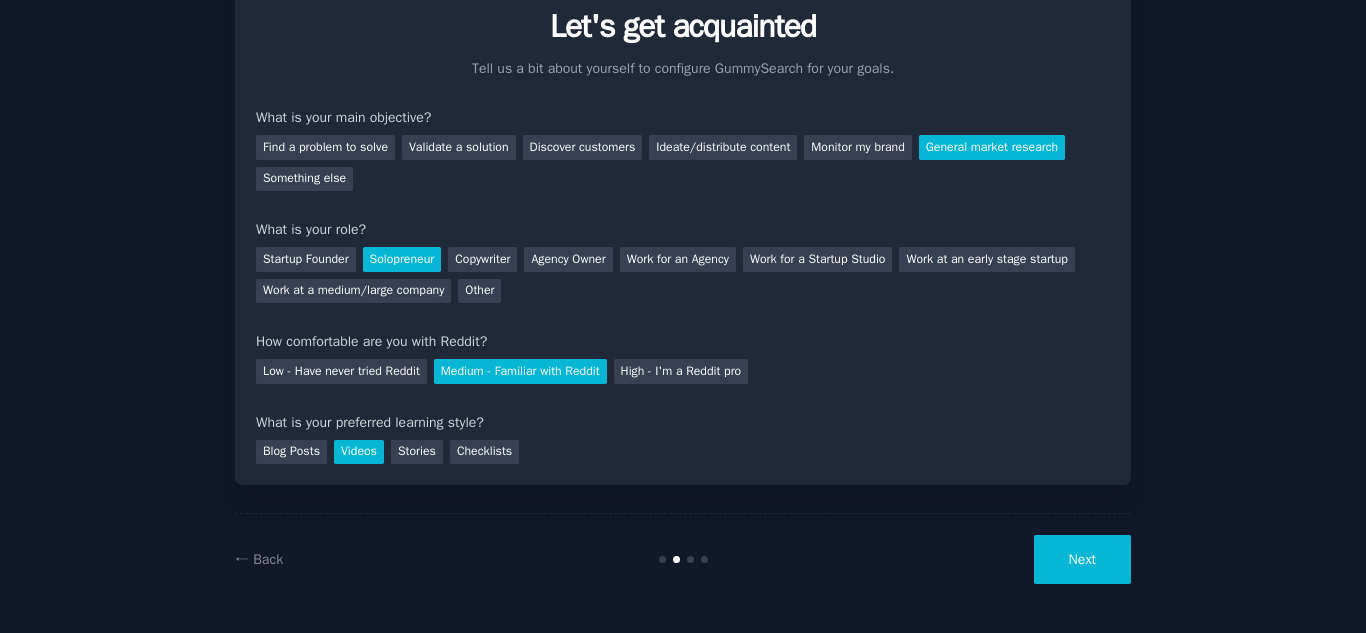click on "Next" at bounding box center [1082, 559] 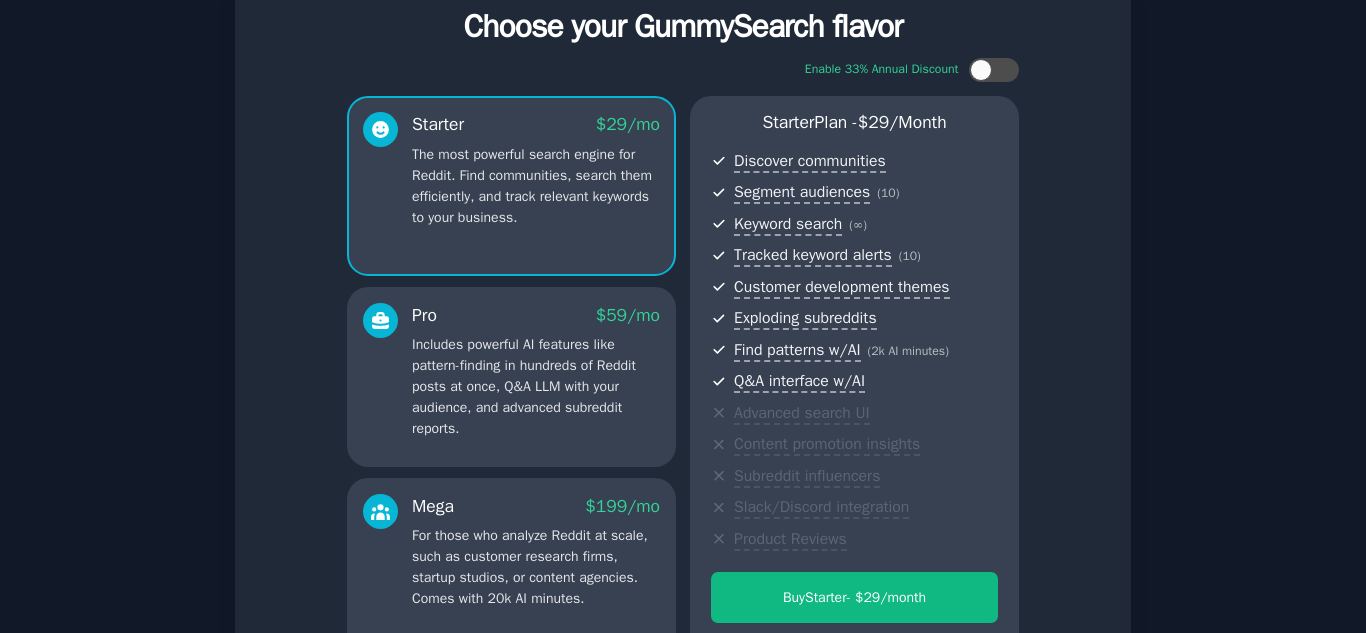 scroll, scrollTop: 316, scrollLeft: 0, axis: vertical 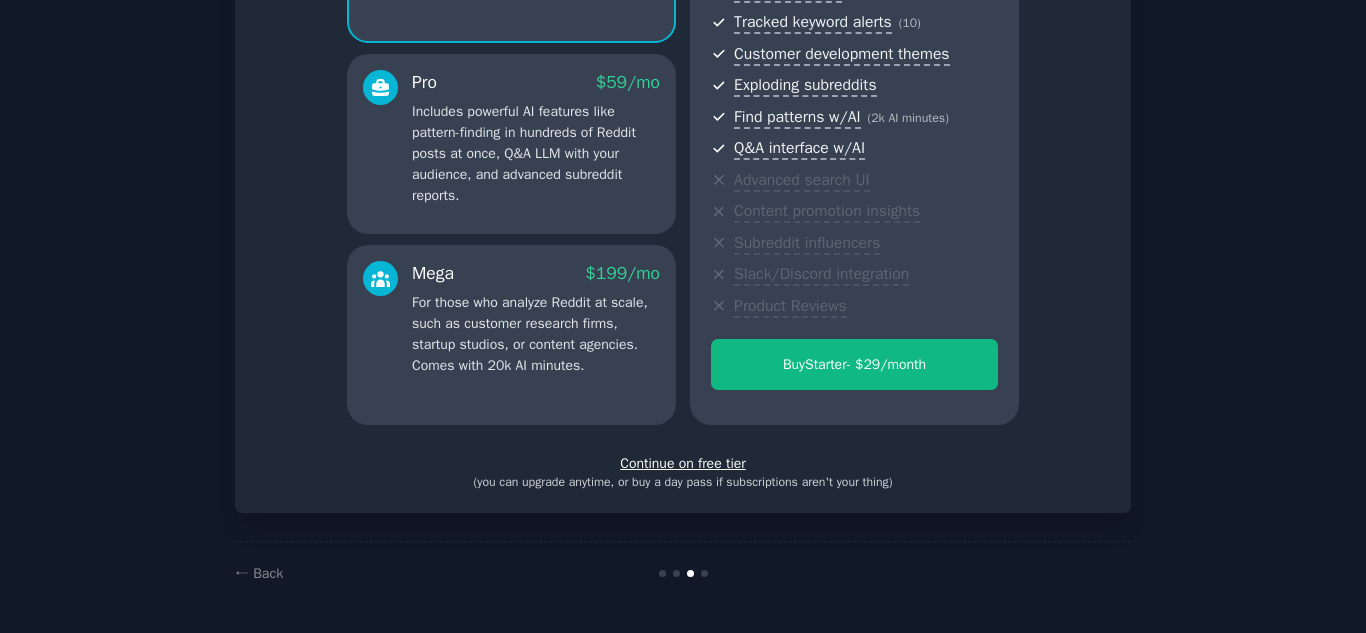click on "Continue on free tier" at bounding box center (683, 463) 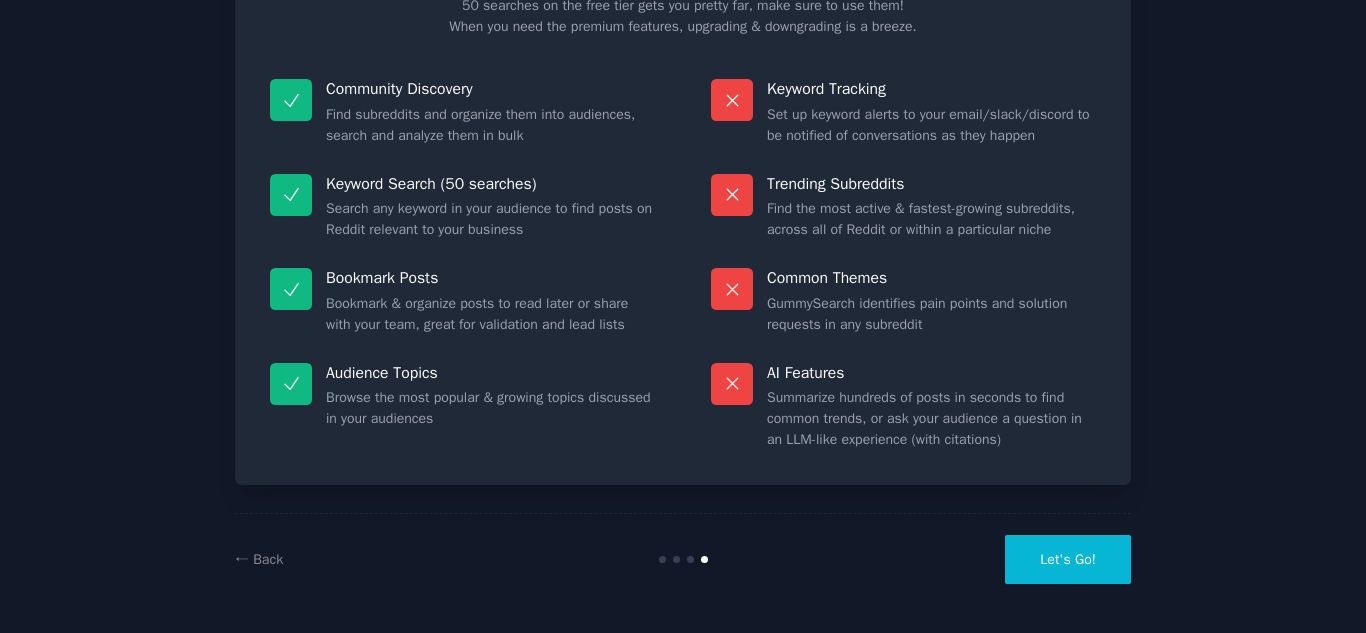 click on "Let's Go!" at bounding box center (1068, 559) 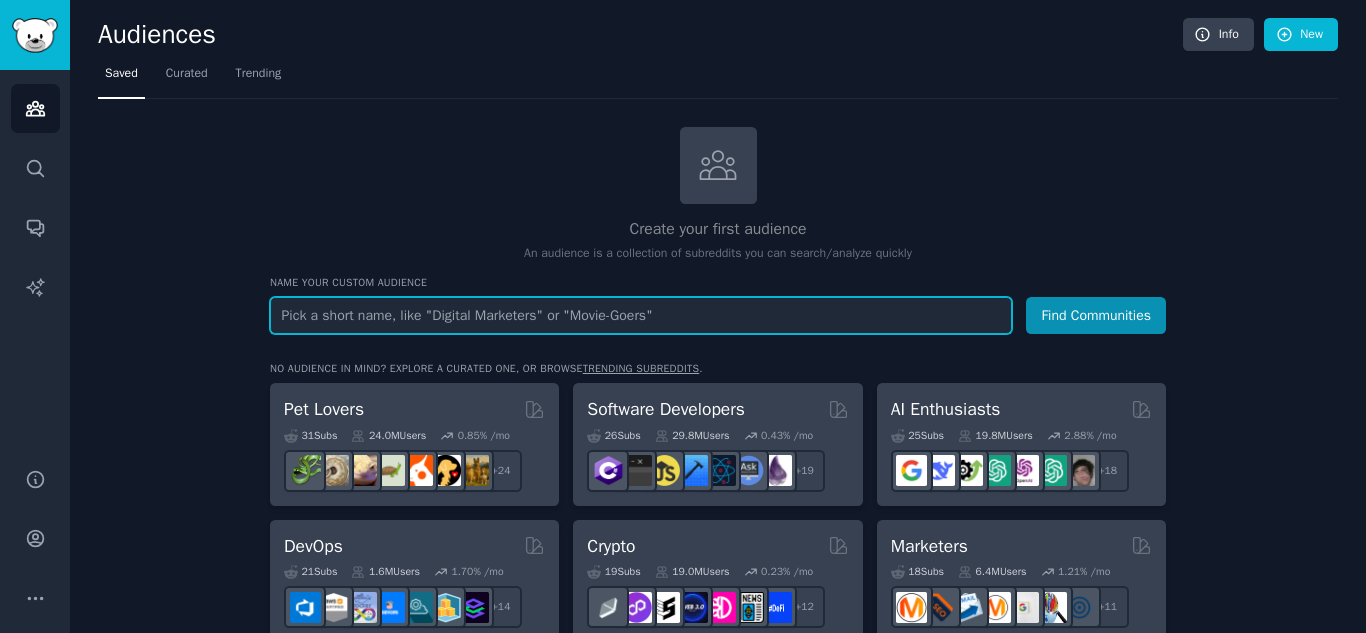 paste on "entrepreneurs" 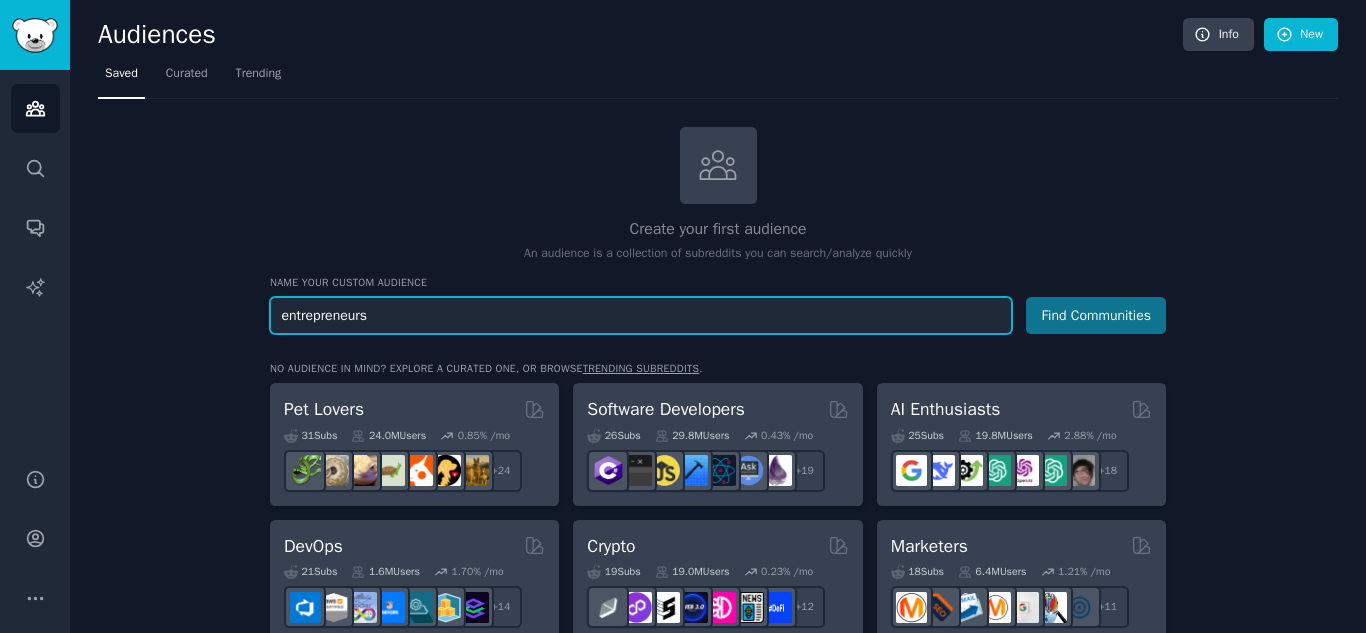 type on "entrepreneurs" 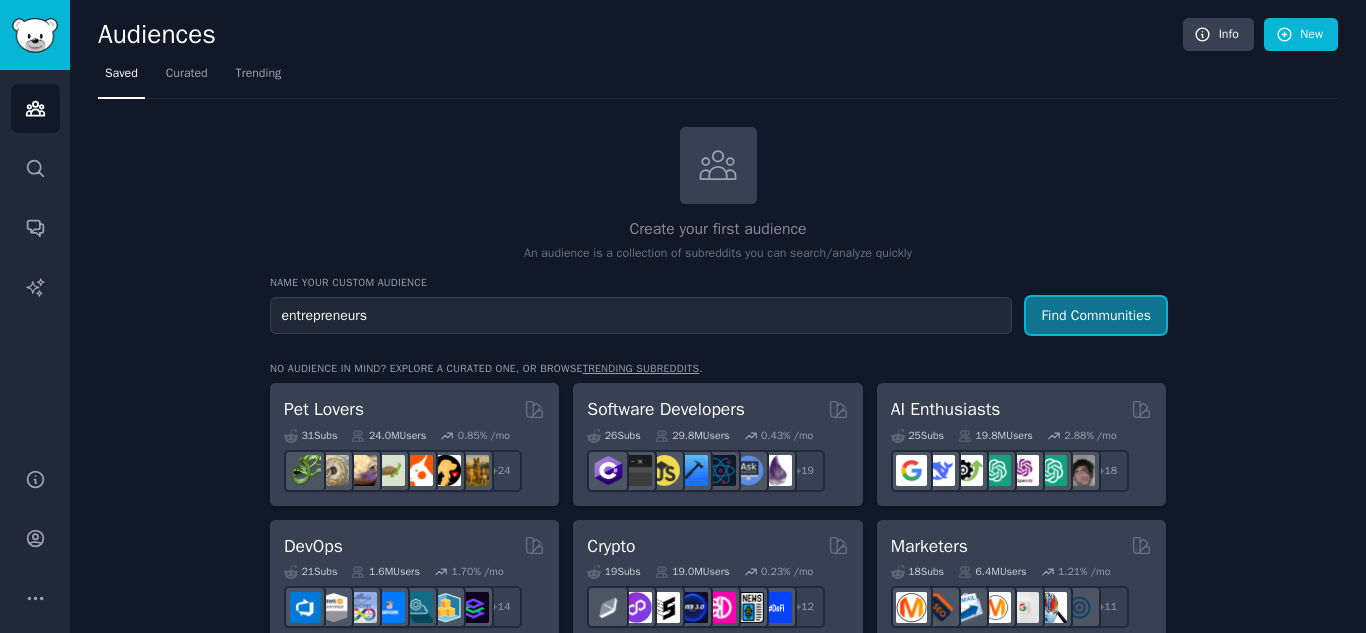 click on "Find Communities" at bounding box center [1096, 315] 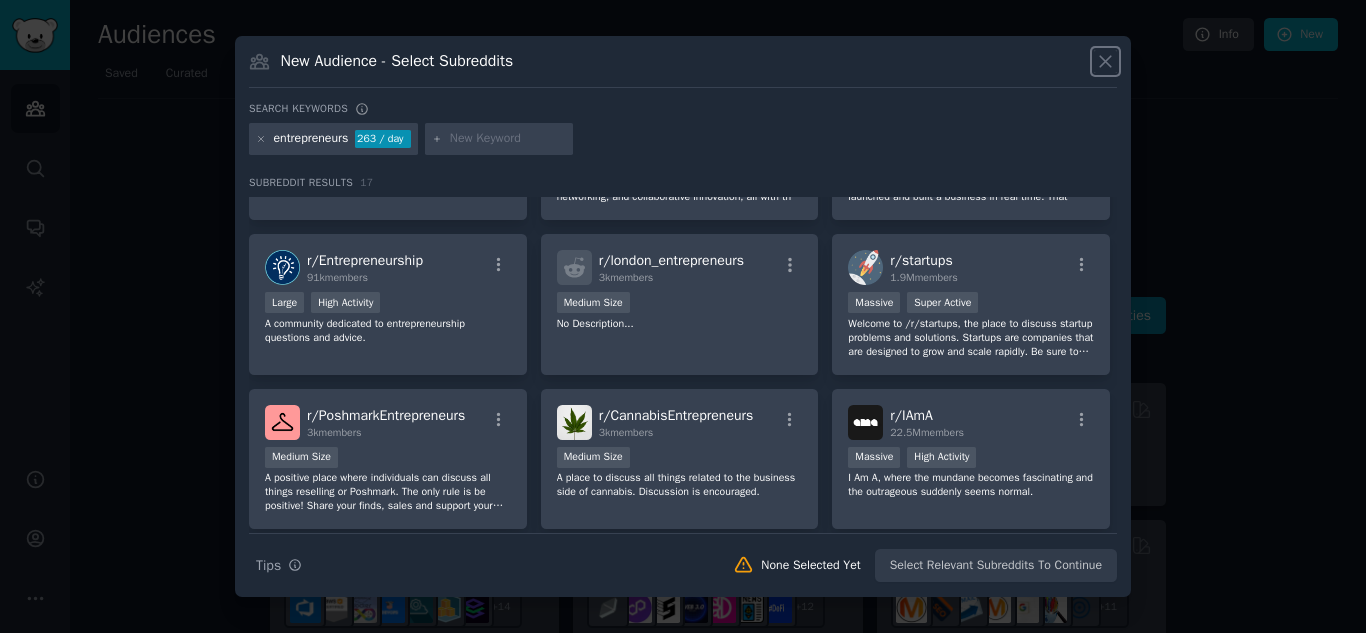 scroll, scrollTop: 0, scrollLeft: 0, axis: both 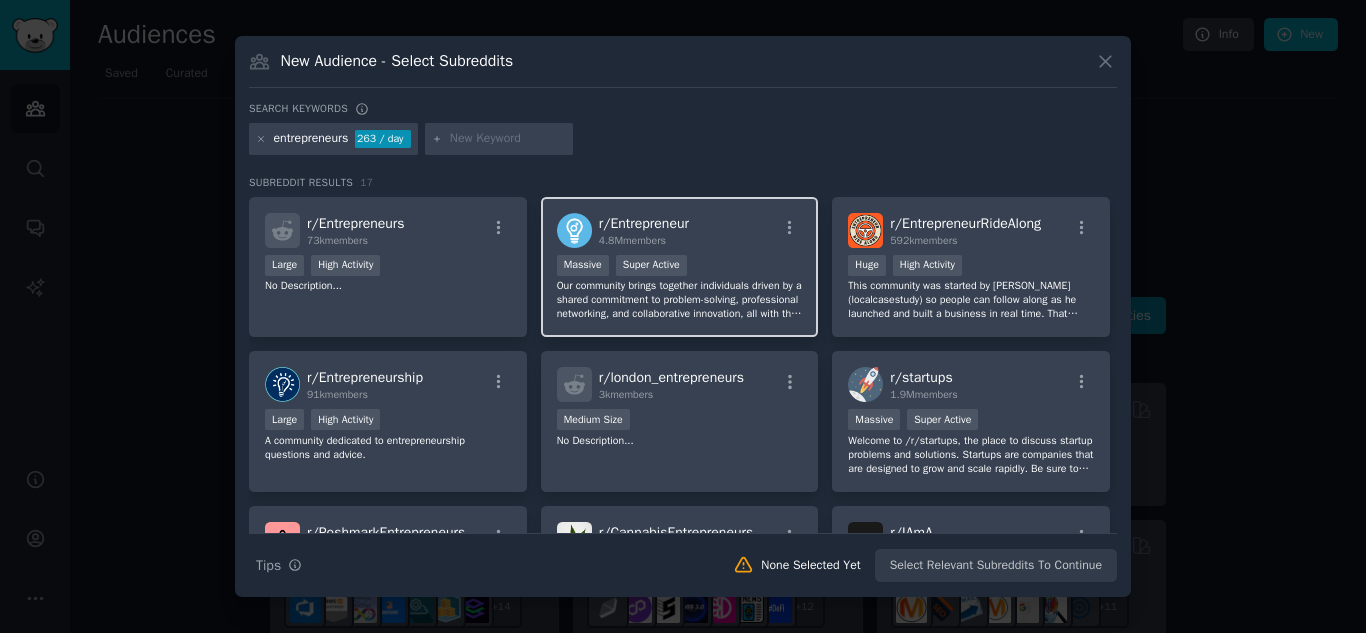 click on "Our community brings together individuals driven by a shared commitment to problem-solving, professional networking, and collaborative innovation, all with the goal of making a positive impact. We welcome a diverse range of pursuits, from side projects and small businesses to venture-backed startups and solo ventures. However, this is a space for genuine connection and exchange of ideas, not self-promotion. Please refrain from promoting personal blogs, consulting services, books, MLMs, opinions." at bounding box center (680, 300) 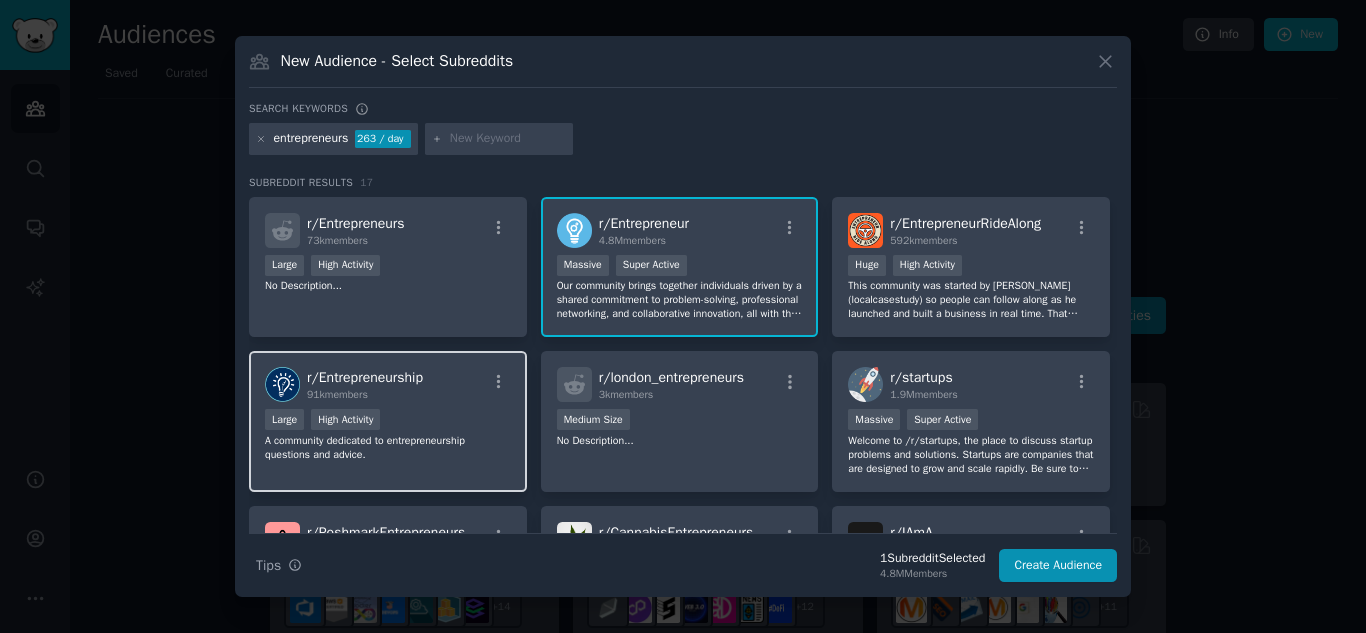 click on "A community dedicated to entrepreneurship questions and advice." at bounding box center (388, 448) 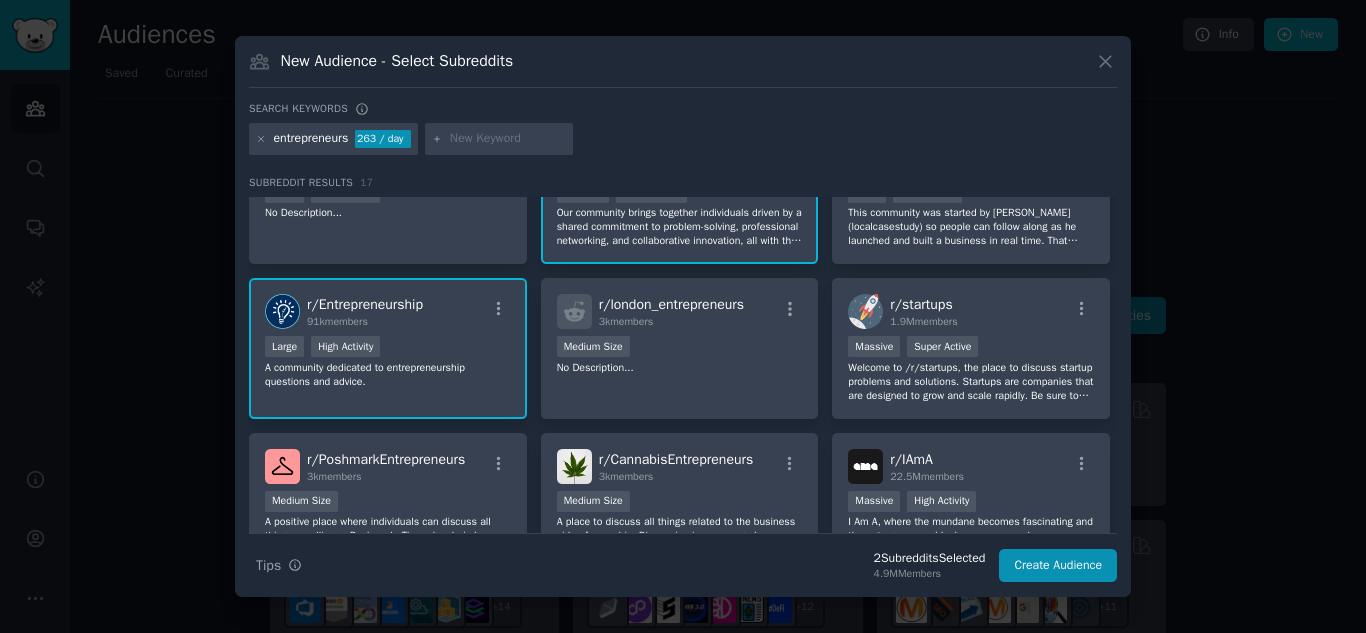 scroll, scrollTop: 76, scrollLeft: 0, axis: vertical 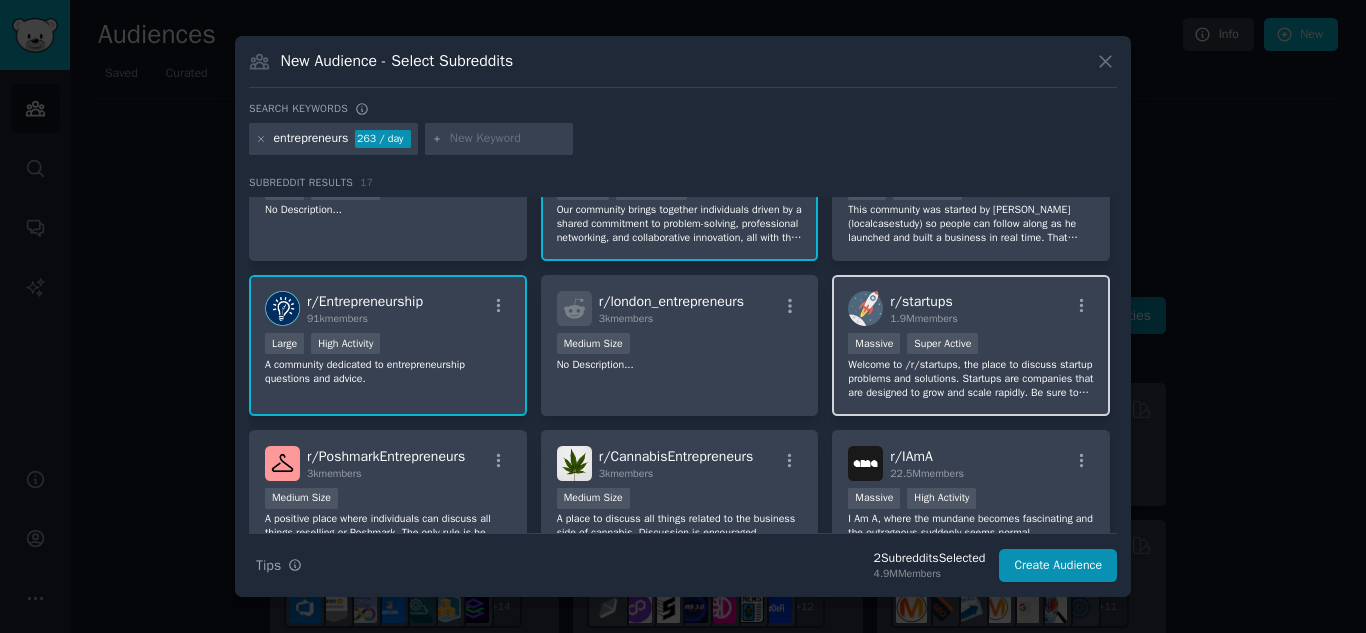 click on "Welcome to /r/startups, the place to discuss startup problems and solutions. Startups are companies that are designed to grow and scale rapidly.  Be sure to read and follow all of our rules--we have specific places for common content and requests." at bounding box center [971, 379] 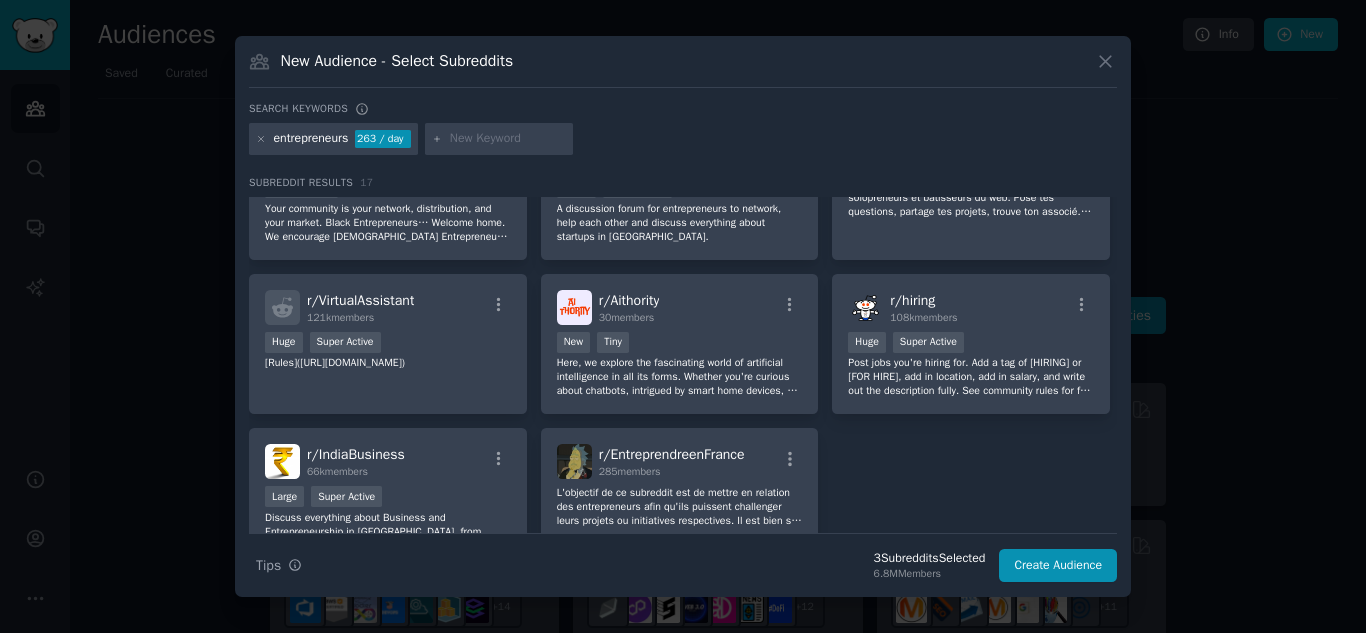scroll, scrollTop: 557, scrollLeft: 0, axis: vertical 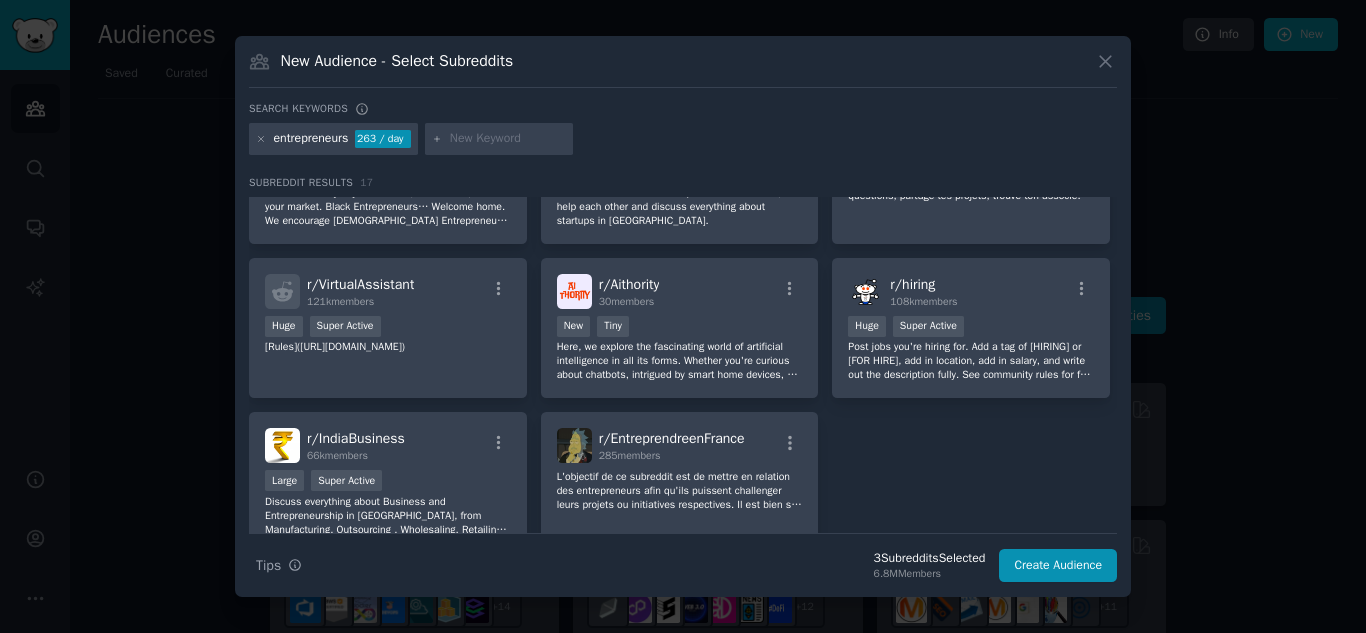 drag, startPoint x: 1161, startPoint y: 489, endPoint x: 1164, endPoint y: 508, distance: 19.235384 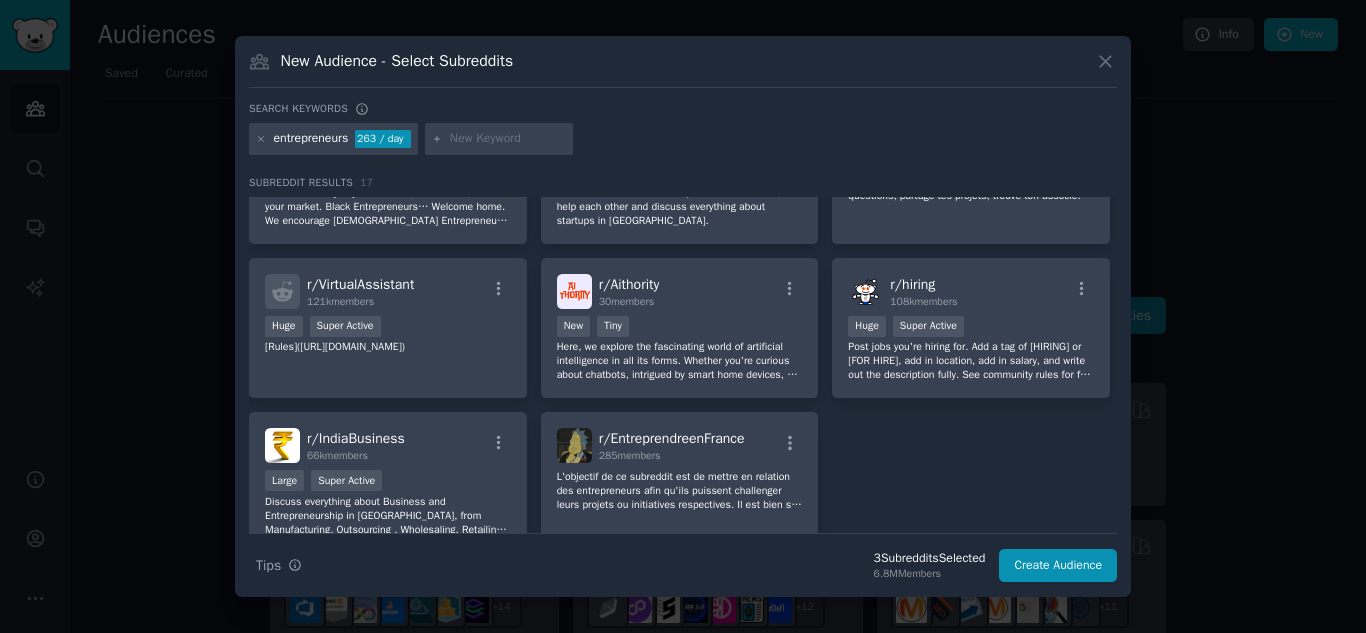 click at bounding box center (683, 316) 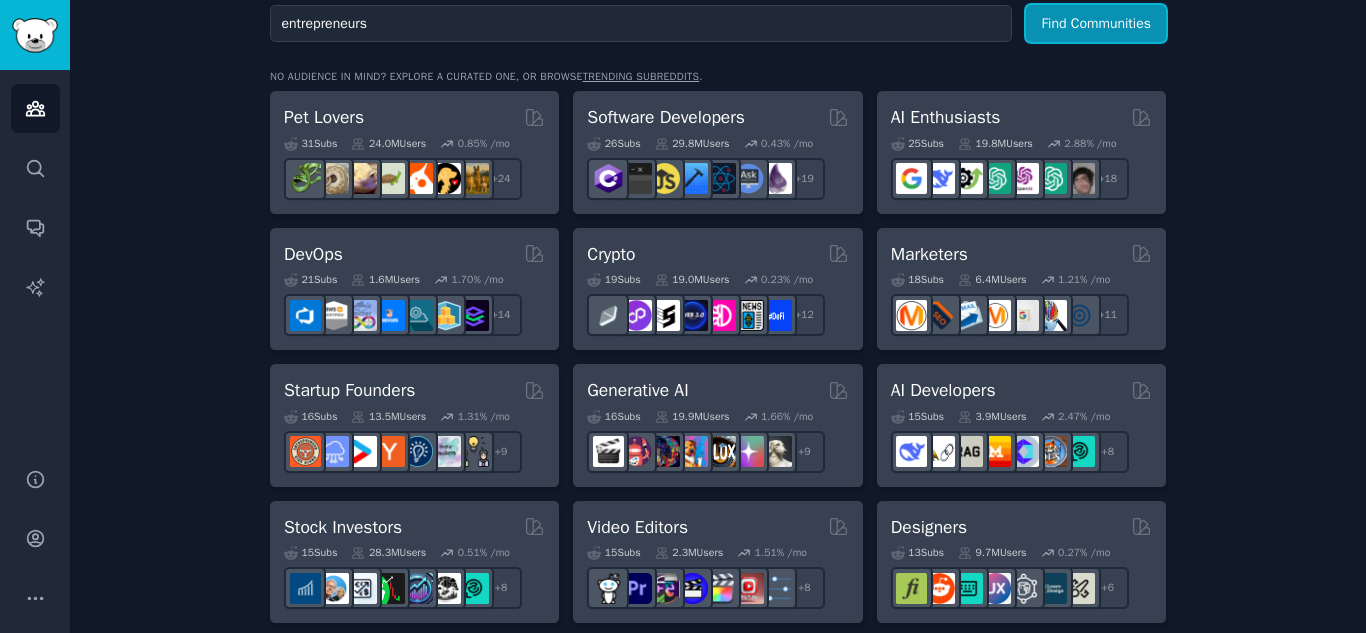 scroll, scrollTop: 251, scrollLeft: 0, axis: vertical 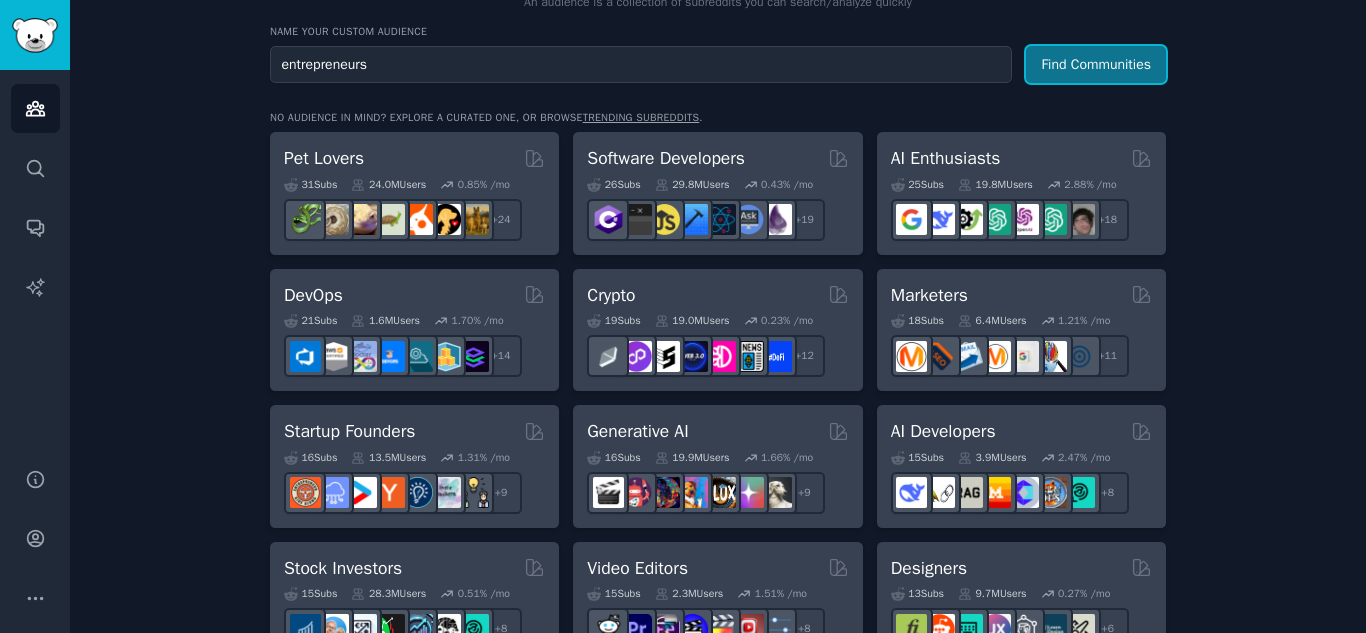 click on "Find Communities" at bounding box center (1096, 64) 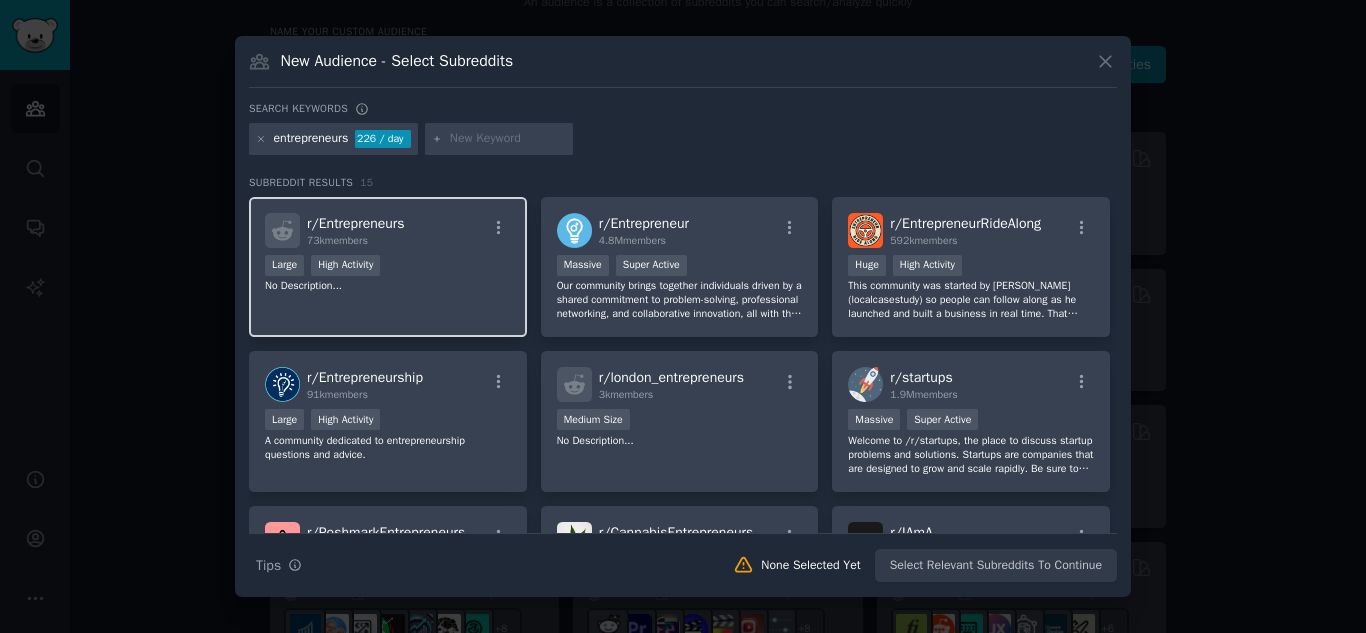 click on "r/ Entrepreneurs 73k  members Large High Activity No Description..." at bounding box center [388, 267] 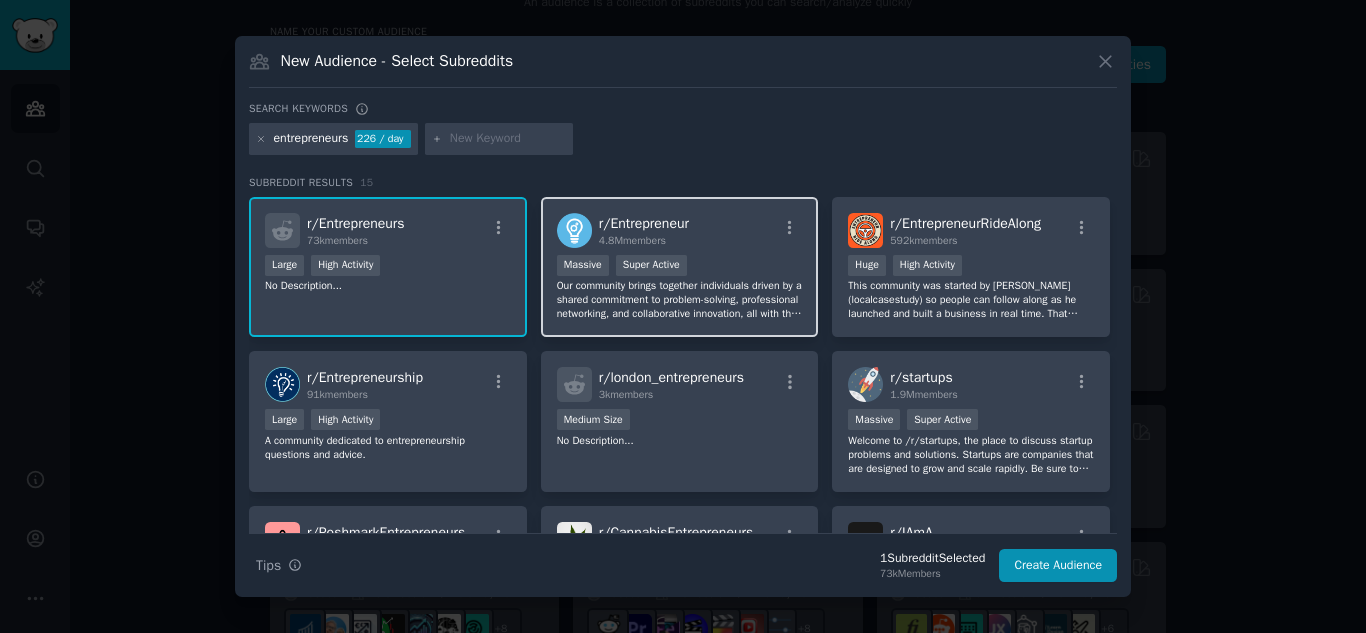 click on "Our community brings together individuals driven by a shared commitment to problem-solving, professional networking, and collaborative innovation, all with the goal of making a positive impact. We welcome a diverse range of pursuits, from side projects and small businesses to venture-backed startups and solo ventures. However, this is a space for genuine connection and exchange of ideas, not self-promotion. Please refrain from promoting personal blogs, consulting services, books, MLMs, opinions." at bounding box center (680, 300) 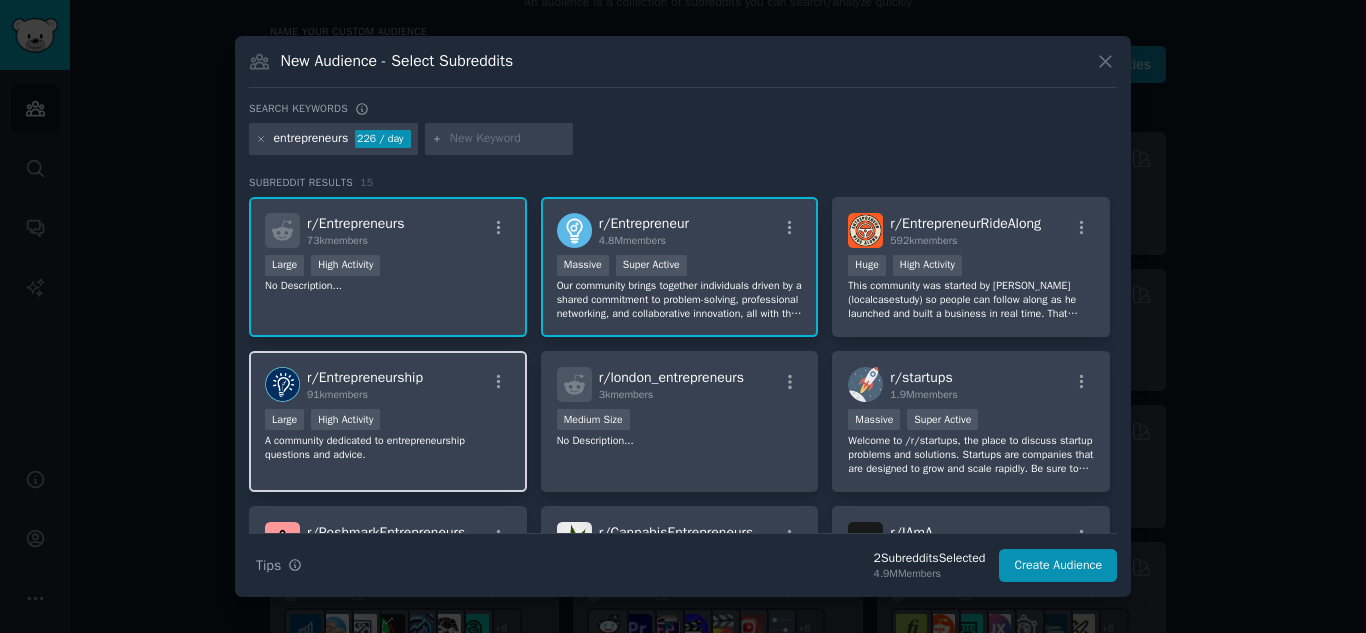 click on "A community dedicated to entrepreneurship questions and advice." at bounding box center [388, 448] 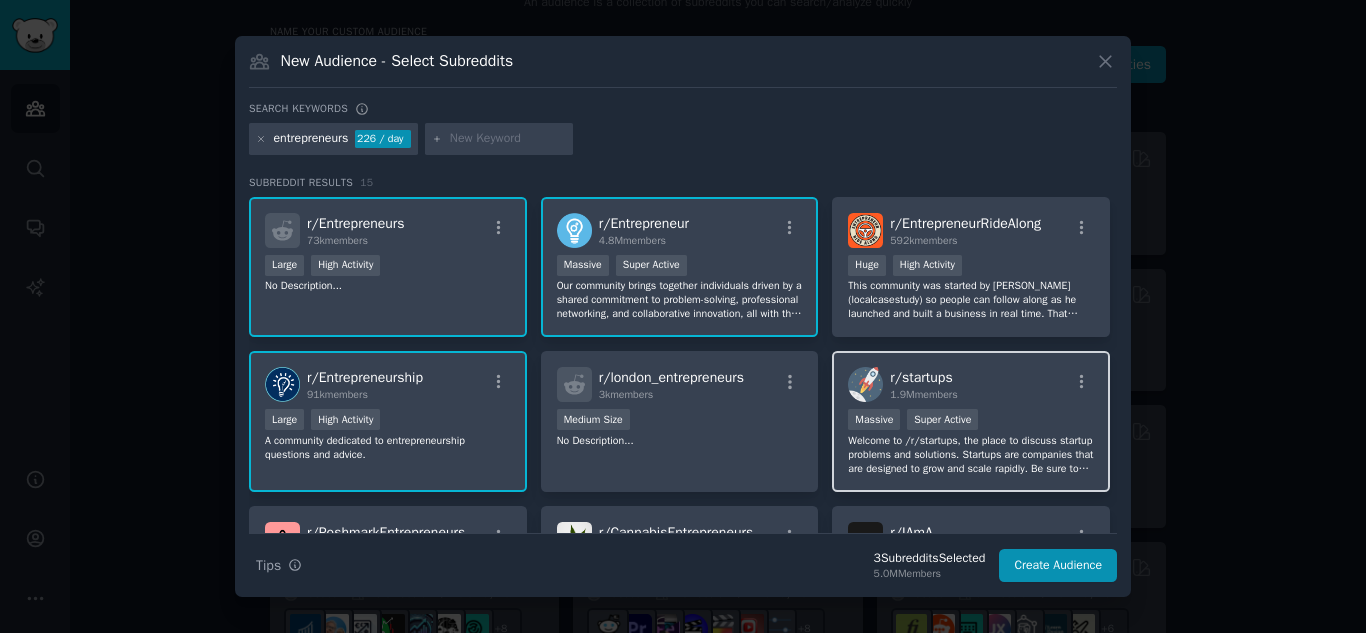 click on "r/ startups 1.9M  members Massive Super Active Welcome to /r/startups, the place to discuss startup problems and solutions. Startups are companies that are designed to grow and scale rapidly.  Be sure to read and follow all of our rules--we have specific places for common content and requests." at bounding box center [971, 421] 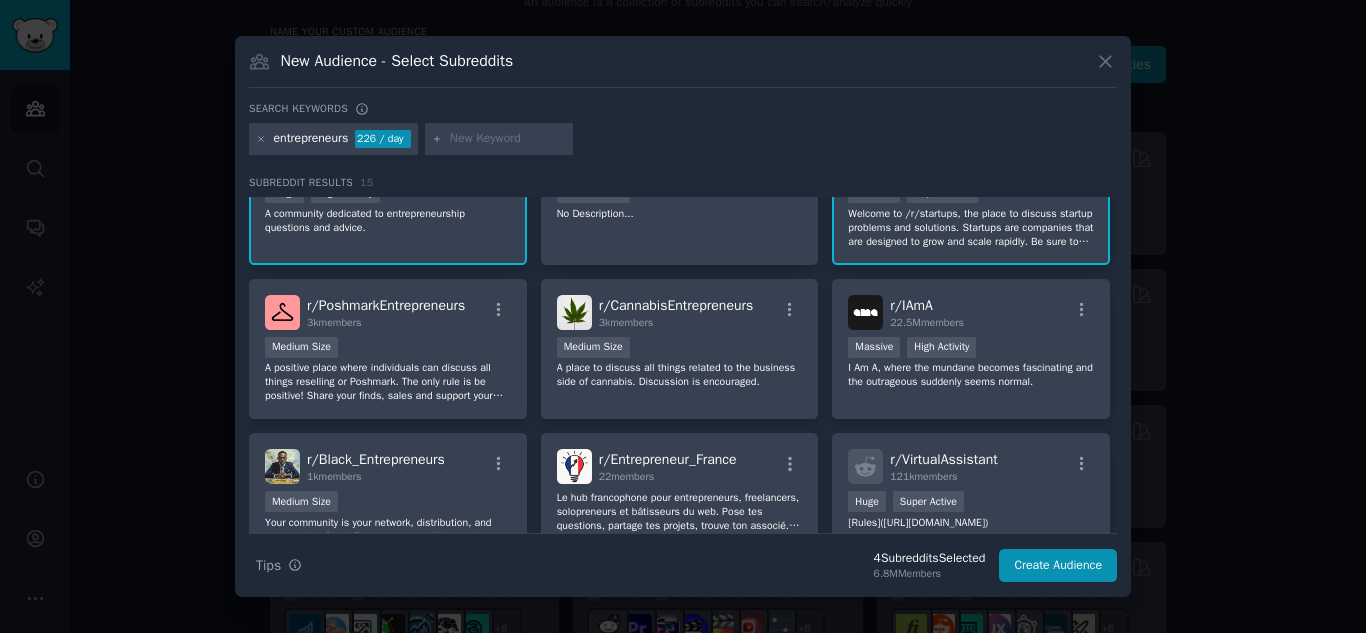 scroll, scrollTop: 229, scrollLeft: 0, axis: vertical 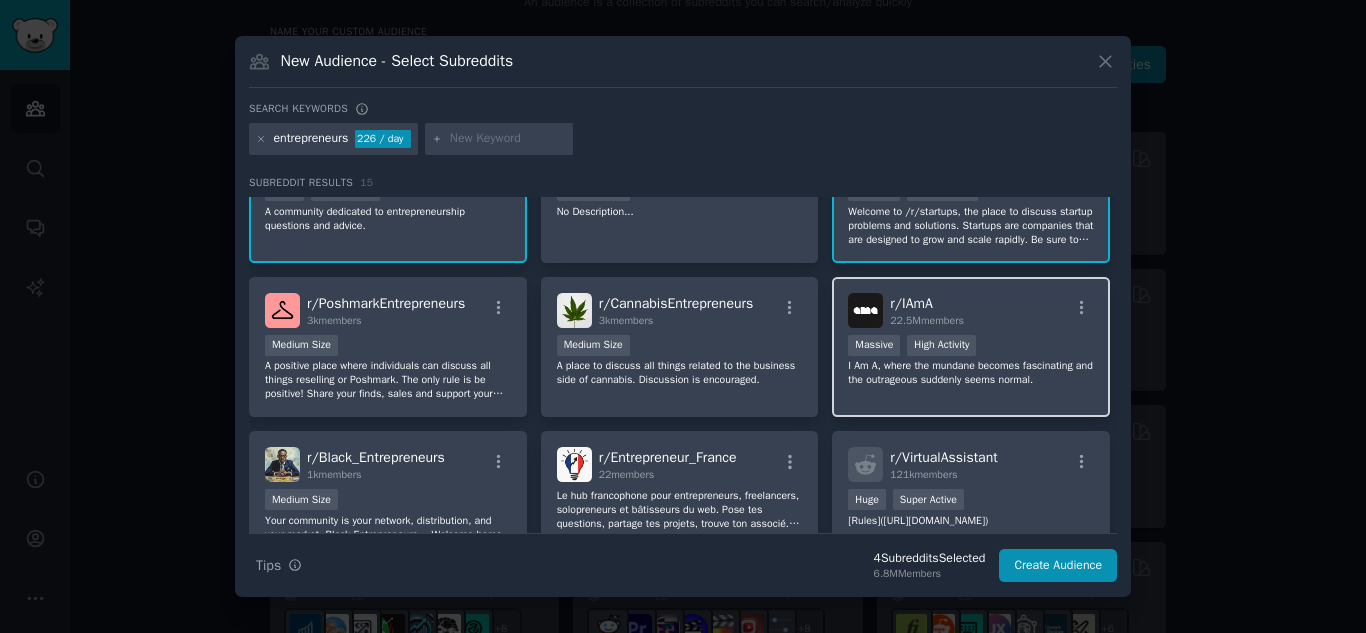 click on "r/ IAmA 22.5M  members Massive High Activity I Am A, where the mundane becomes fascinating and the outrageous suddenly seems normal." at bounding box center (971, 347) 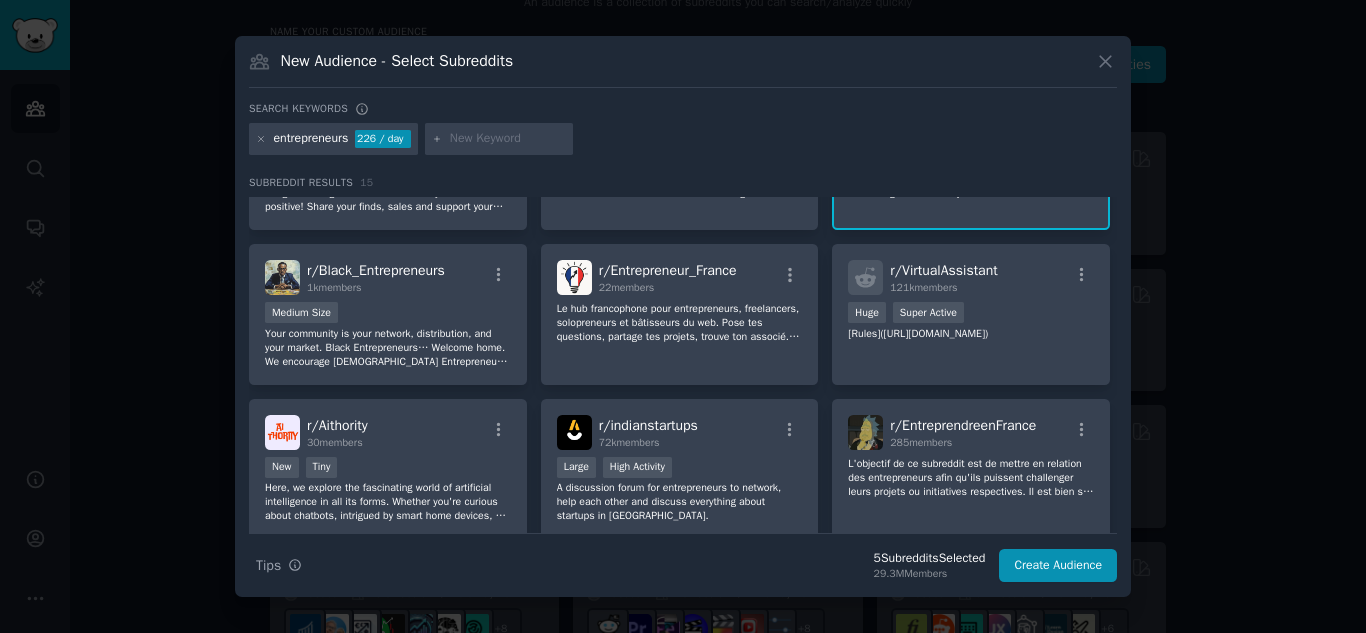 scroll, scrollTop: 417, scrollLeft: 0, axis: vertical 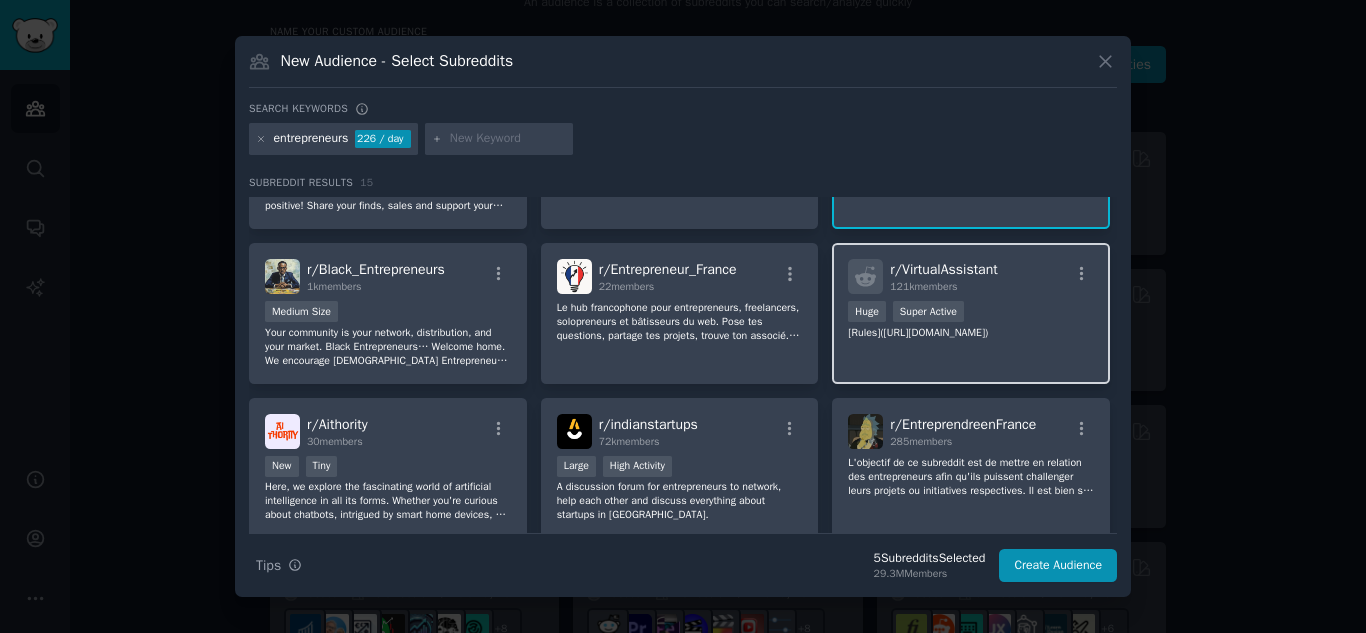 click on "r/ VirtualAssistant 121k  members Huge Super Active [Rules]([URL][DOMAIN_NAME])" at bounding box center [971, 313] 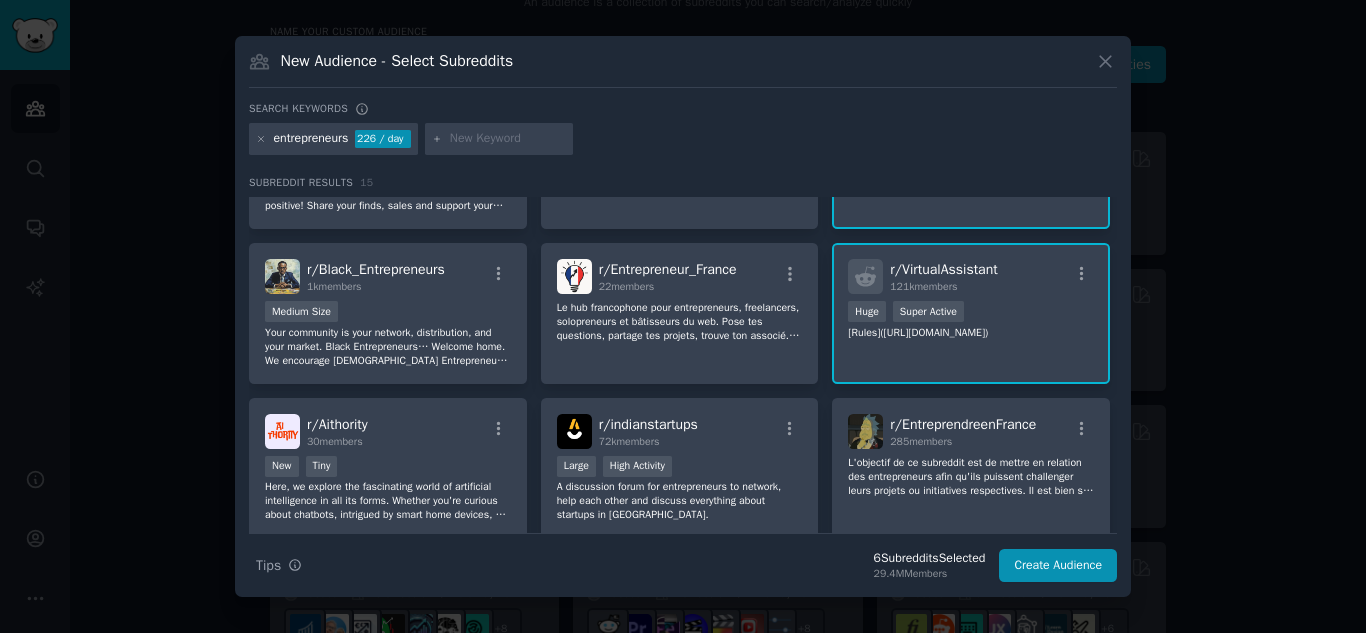 scroll, scrollTop: 492, scrollLeft: 0, axis: vertical 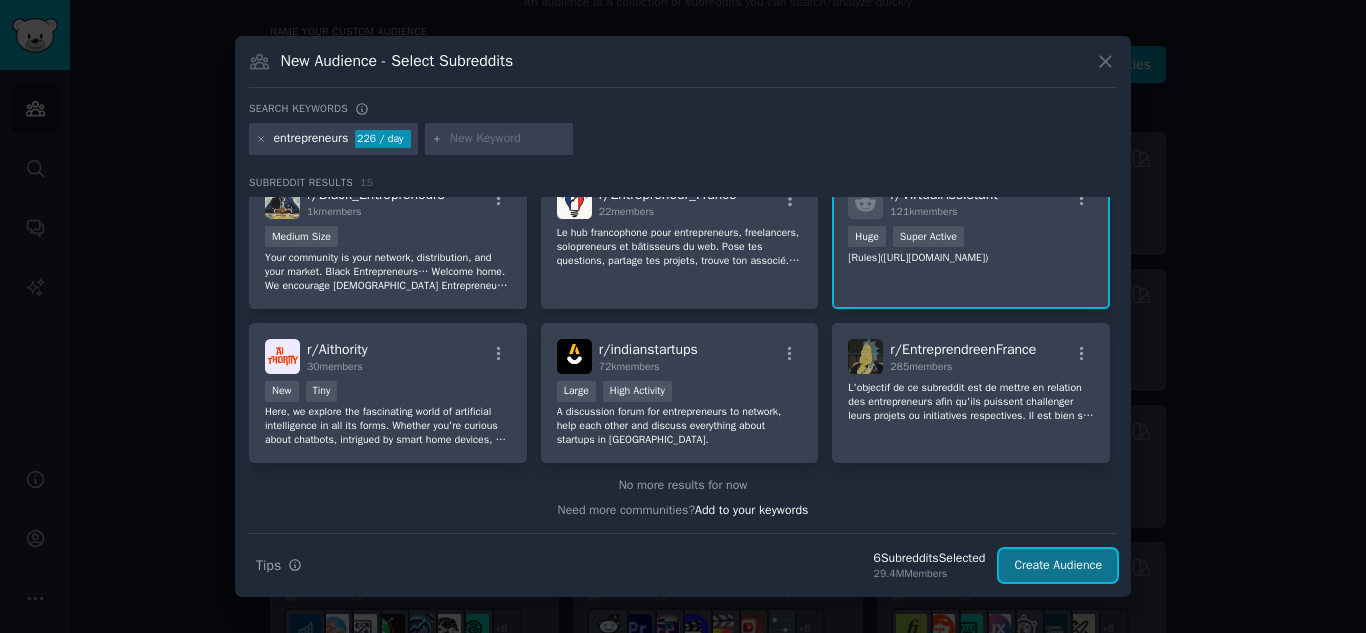 click on "Create Audience" at bounding box center [1058, 566] 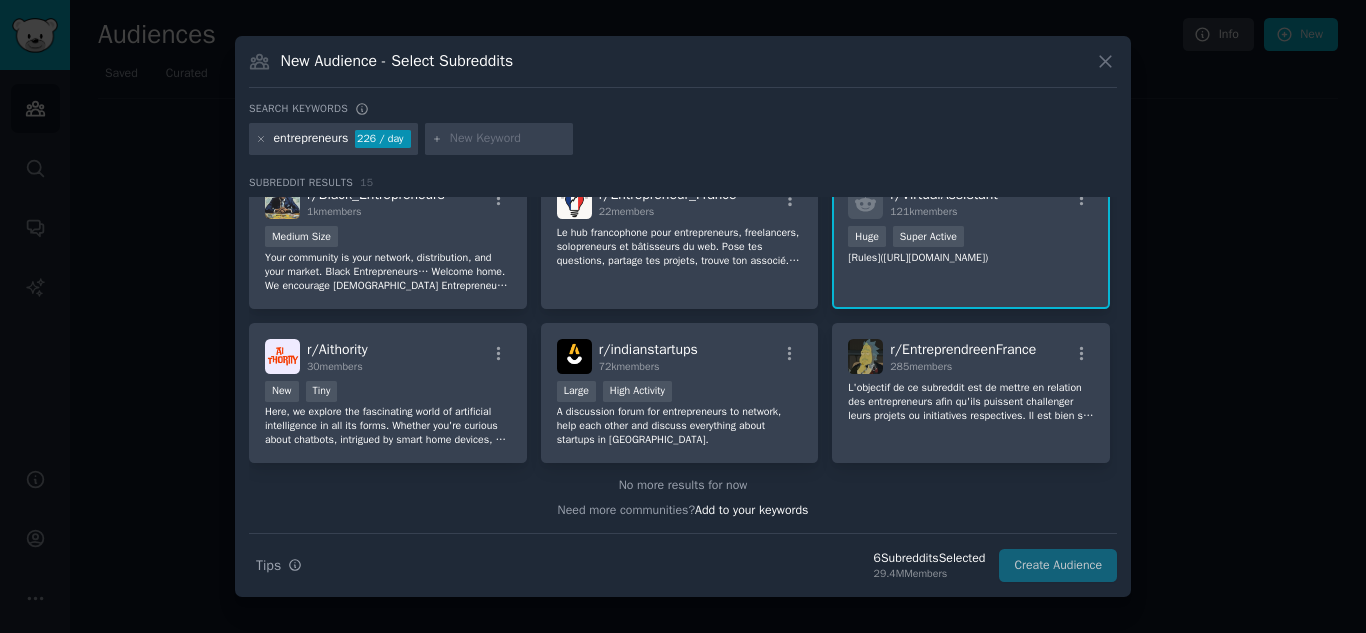 scroll, scrollTop: 0, scrollLeft: 0, axis: both 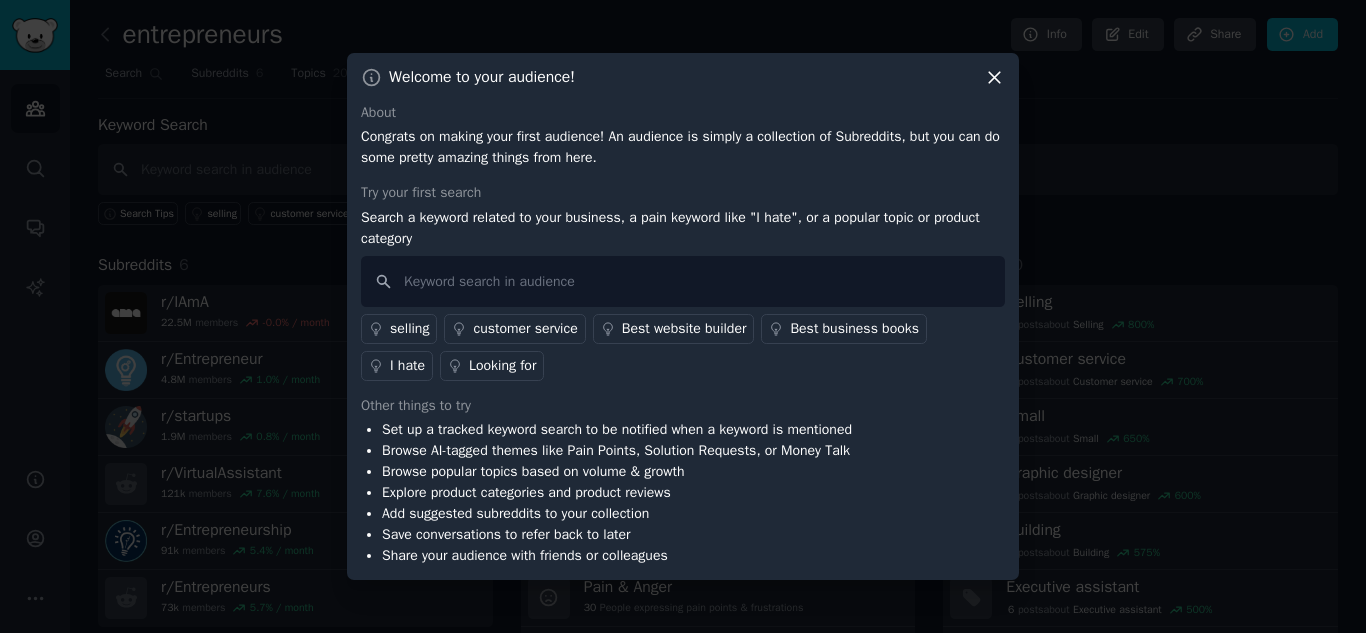click on "Looking for" at bounding box center [502, 365] 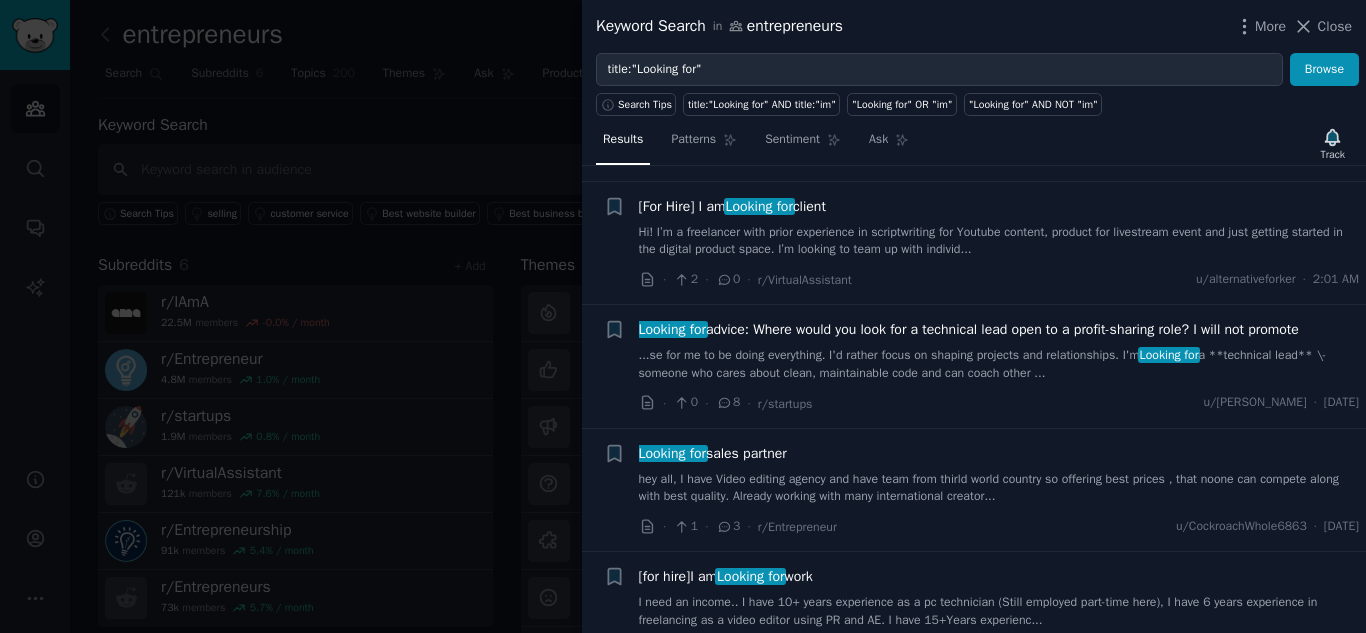 scroll, scrollTop: 396, scrollLeft: 0, axis: vertical 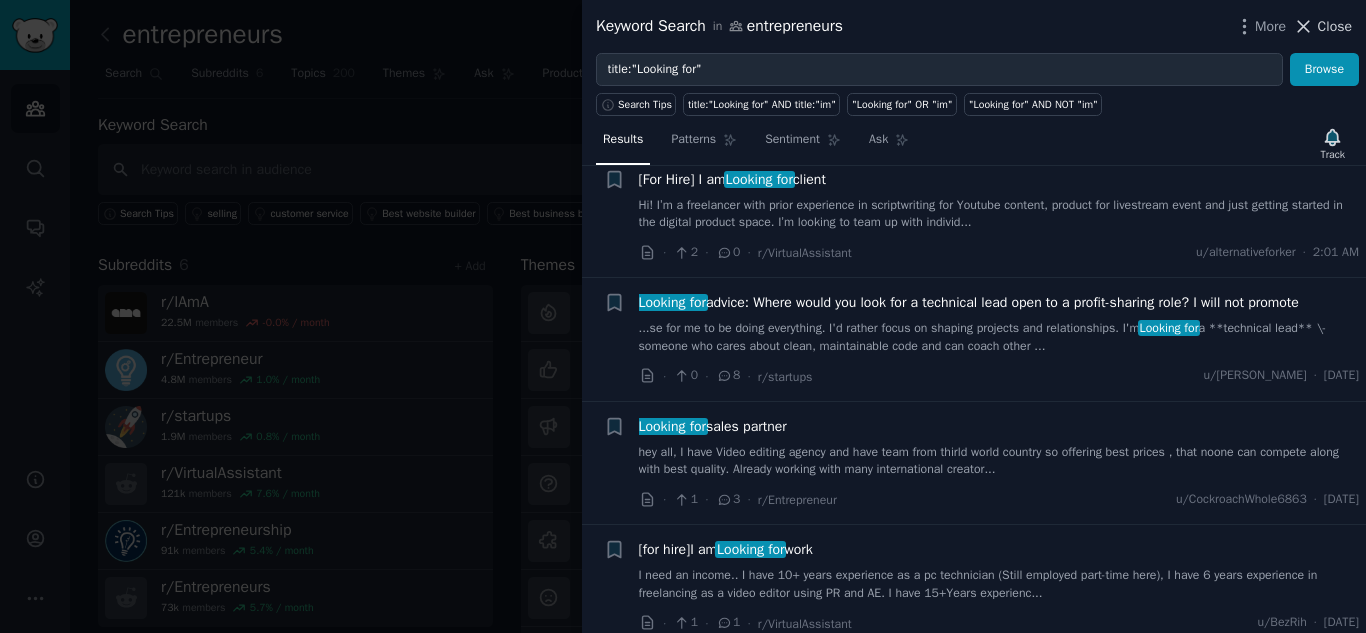 click 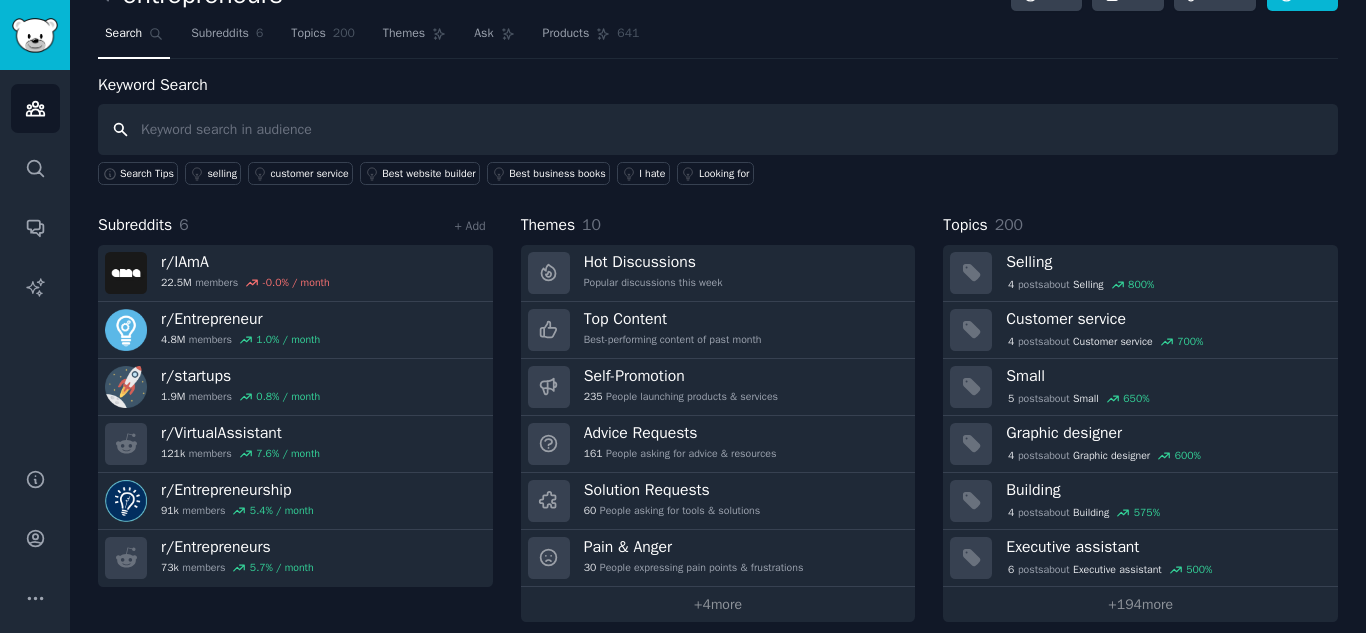 scroll, scrollTop: 57, scrollLeft: 0, axis: vertical 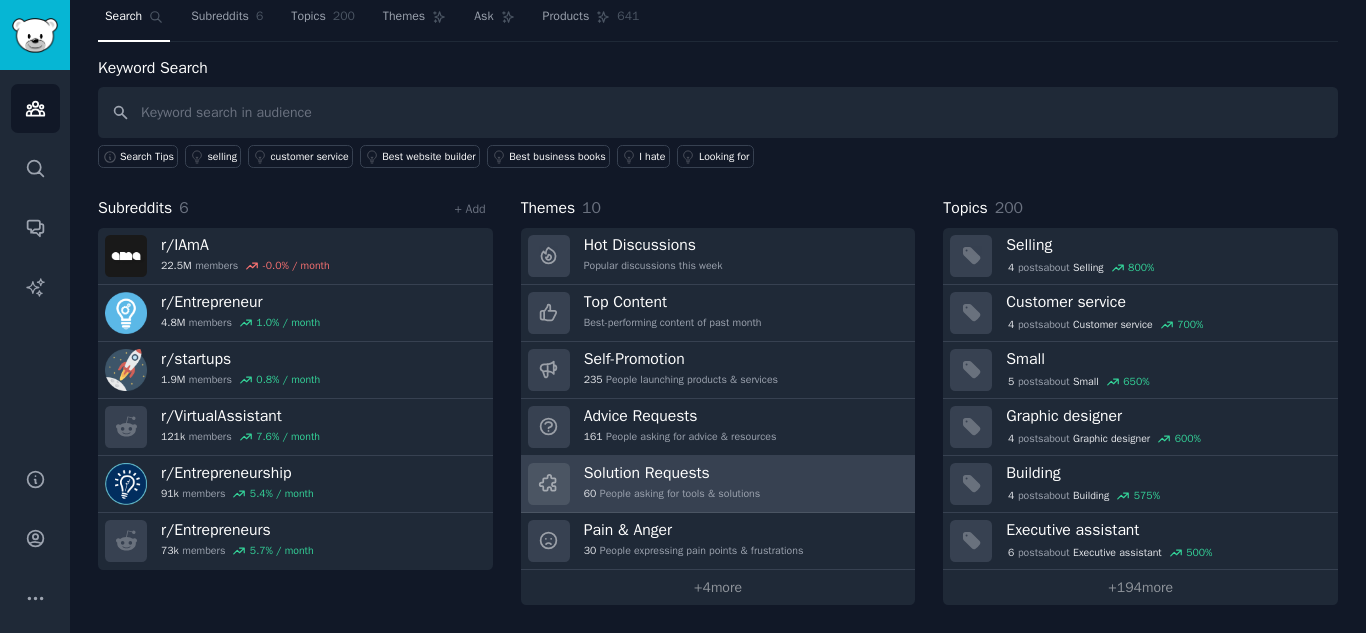 click on "Solution Requests 60 People asking for tools & solutions" at bounding box center (718, 484) 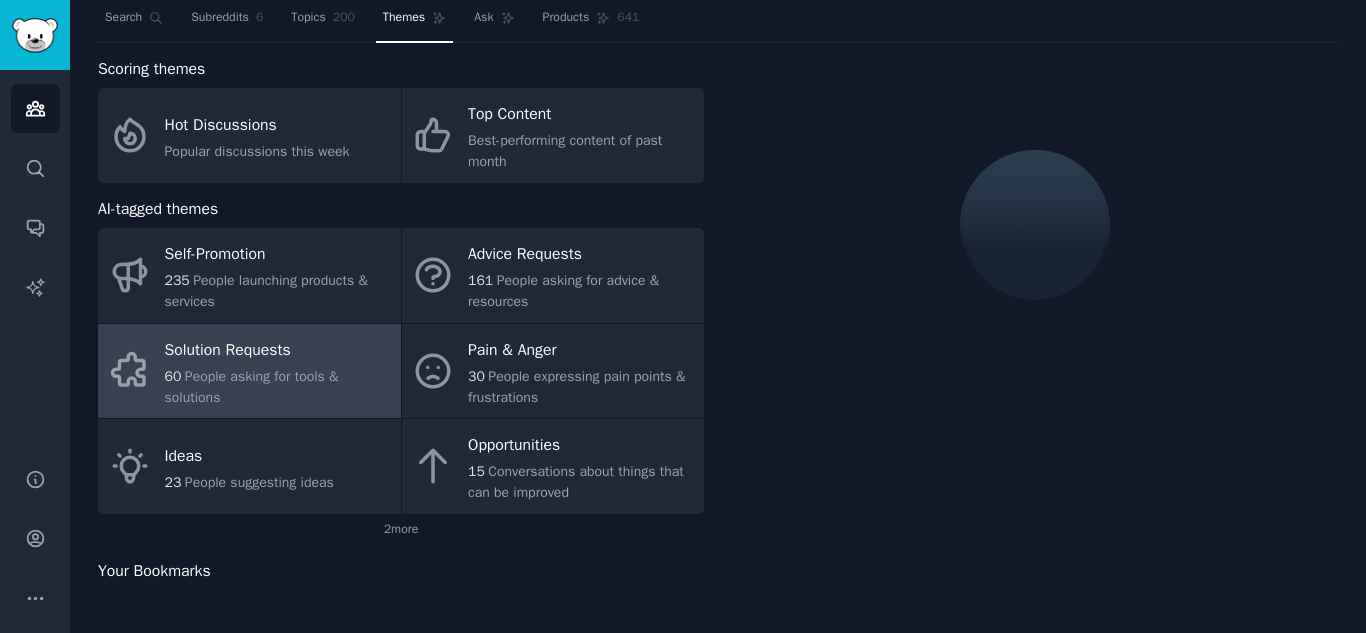 scroll, scrollTop: 57, scrollLeft: 0, axis: vertical 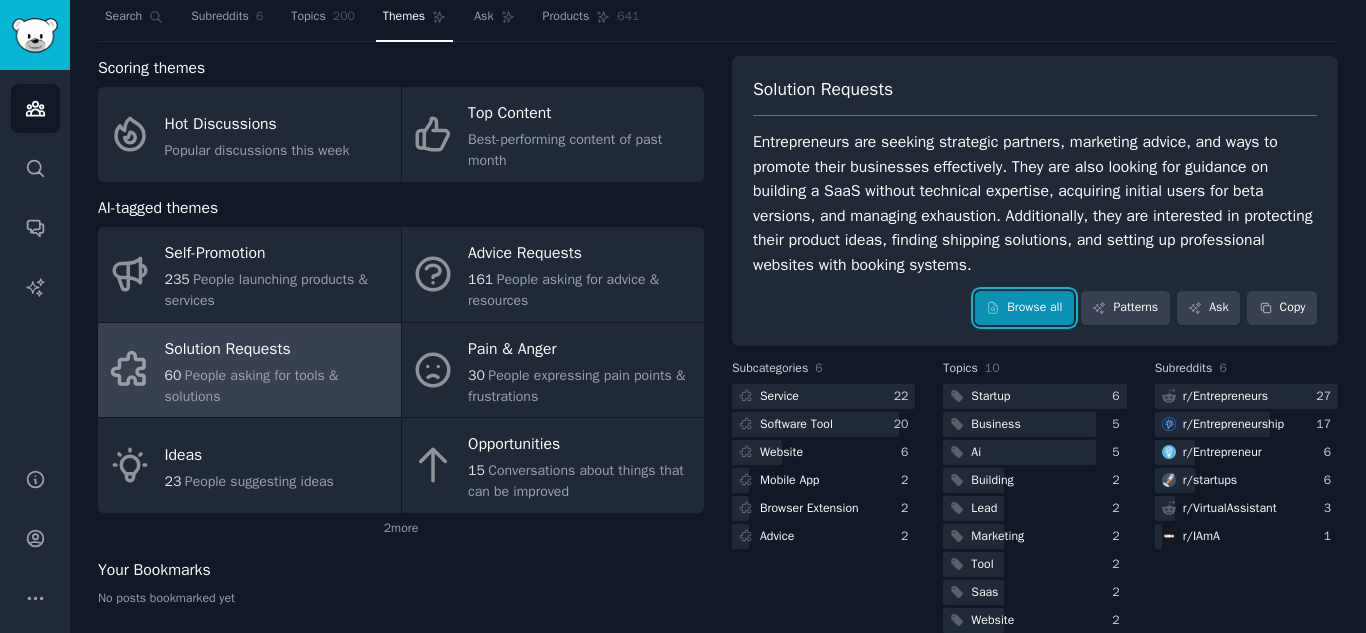 click on "Browse all" at bounding box center (1024, 308) 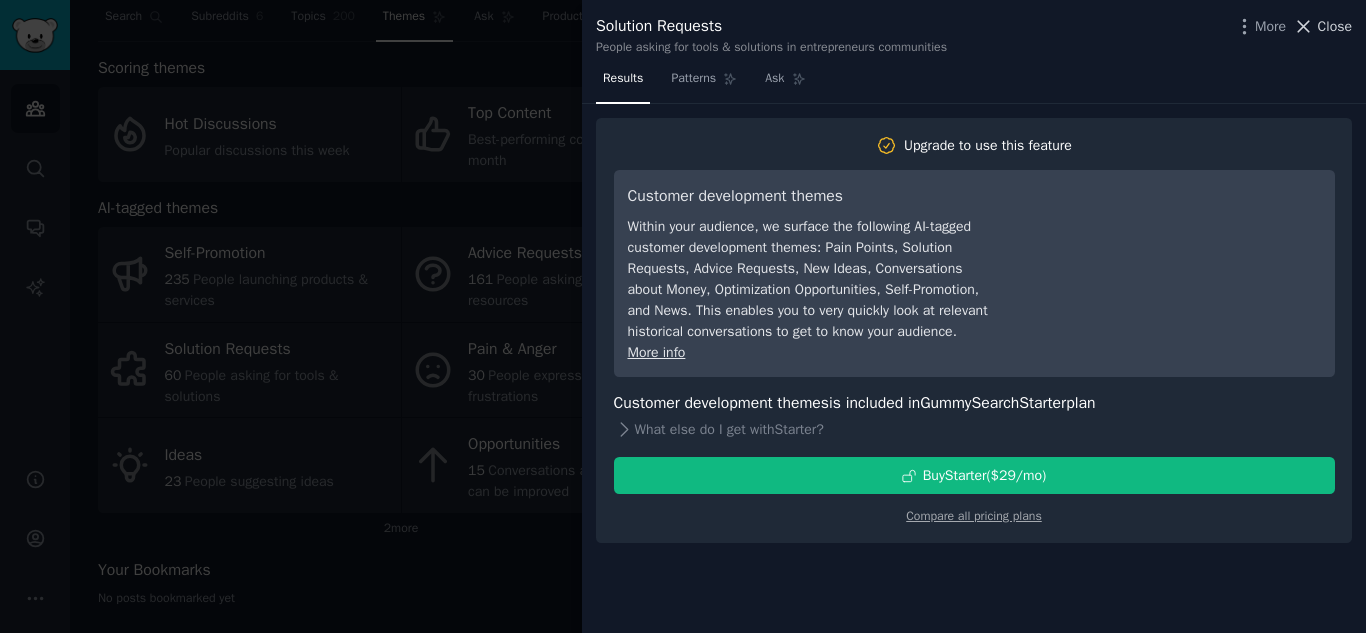 click on "Close" at bounding box center (1335, 26) 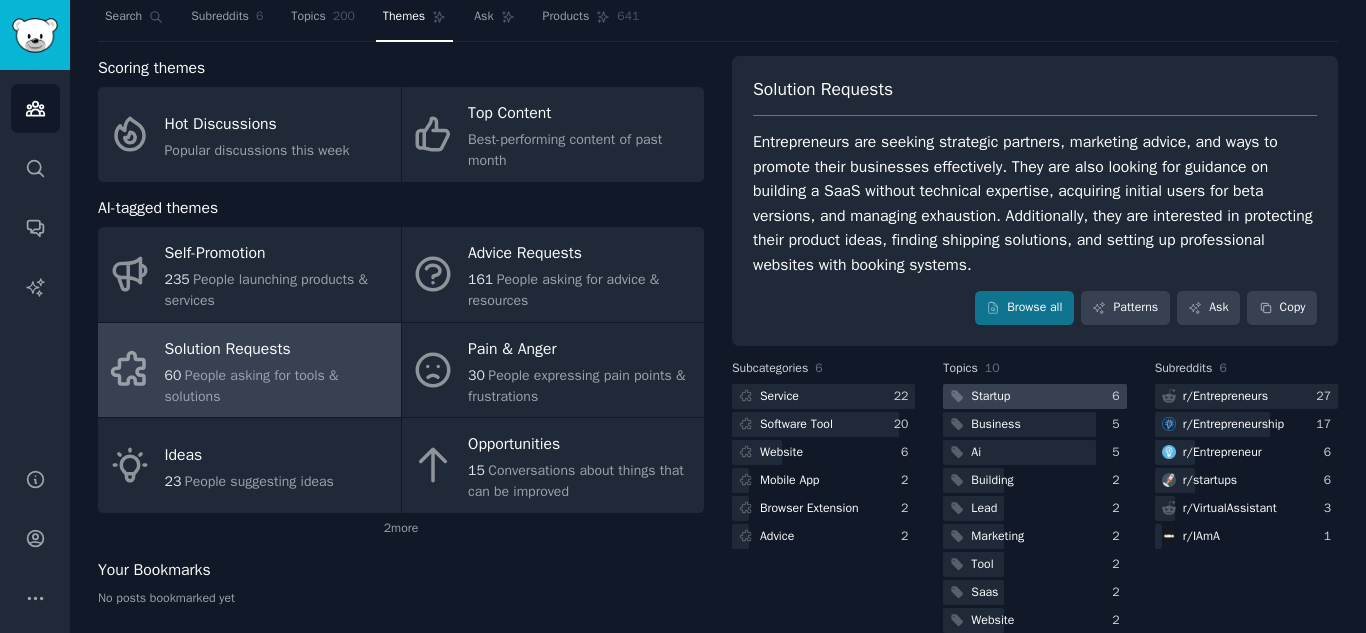 click on "Startup" at bounding box center [990, 397] 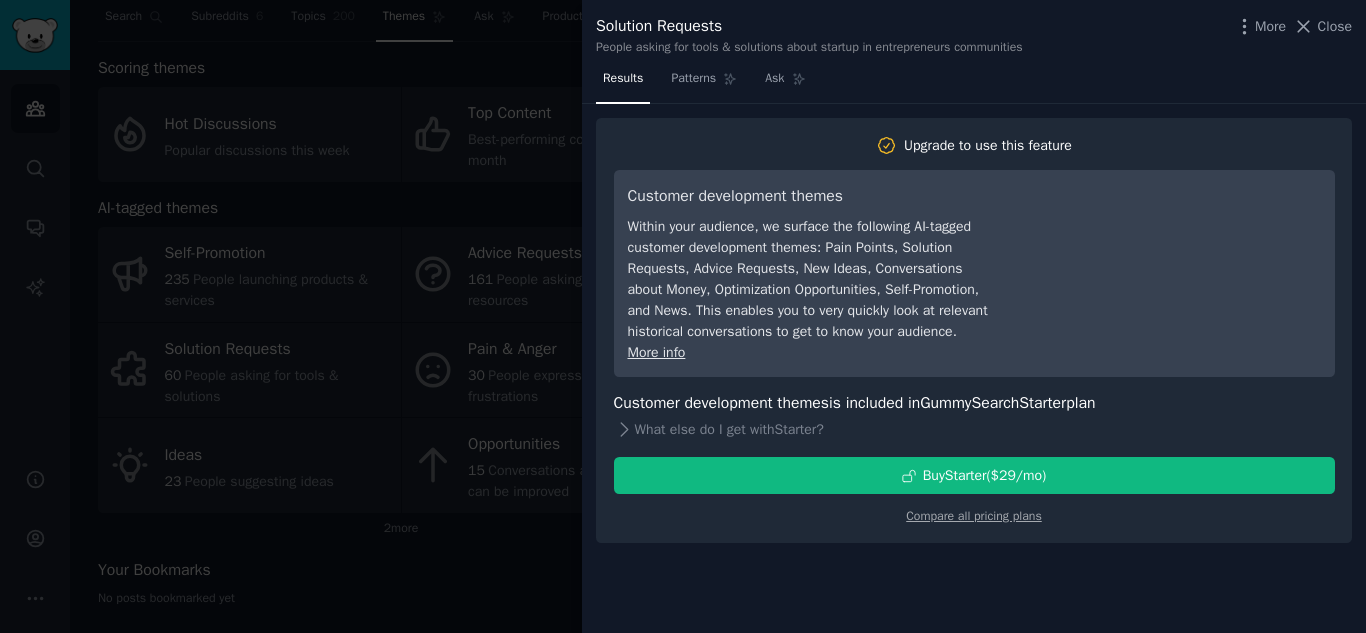 click at bounding box center (683, 316) 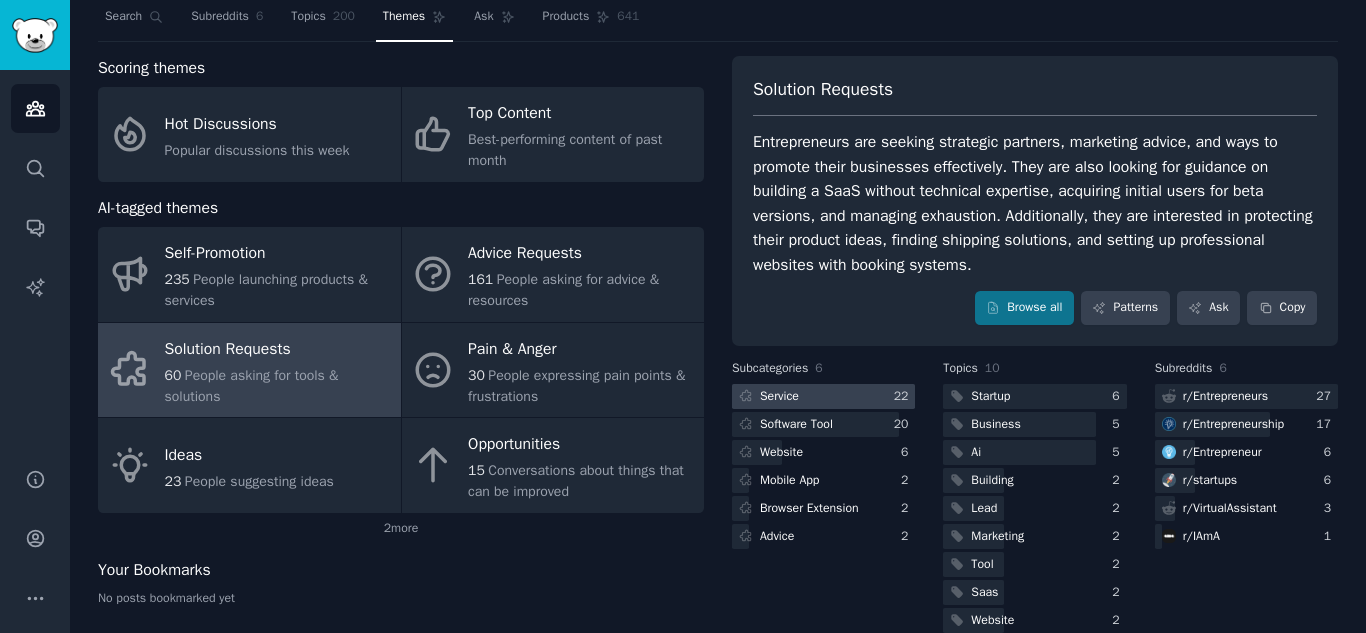 click on "Service" at bounding box center [779, 397] 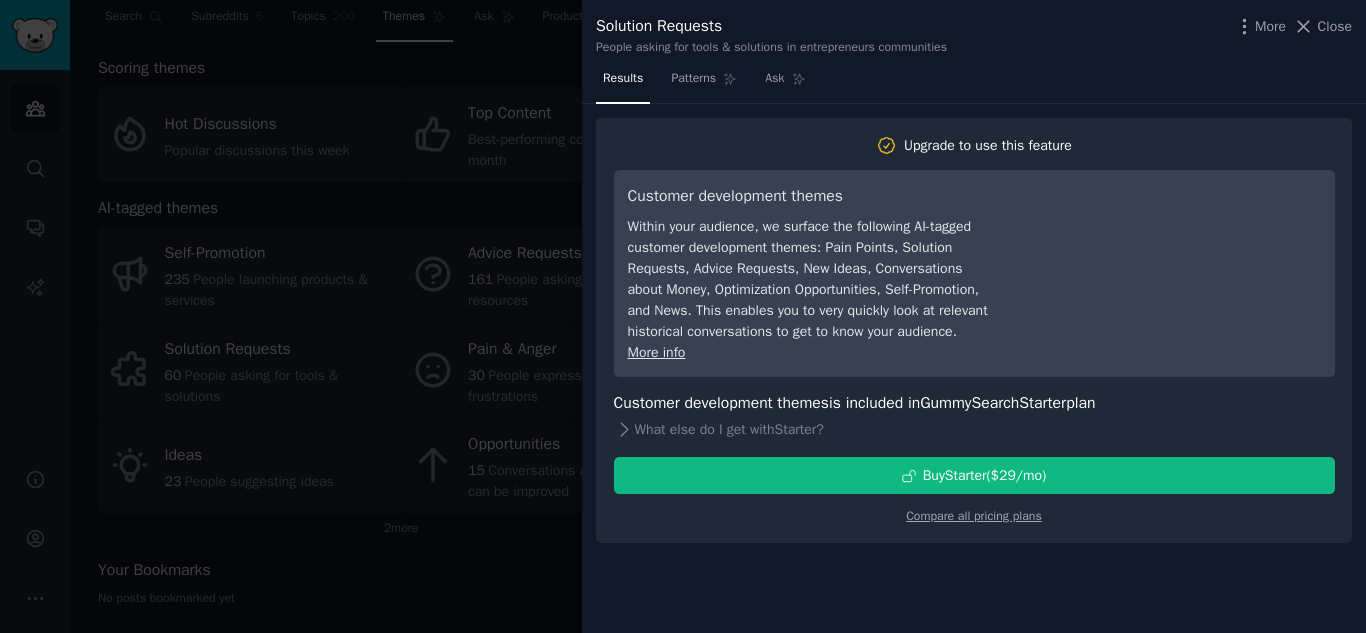 click at bounding box center [683, 316] 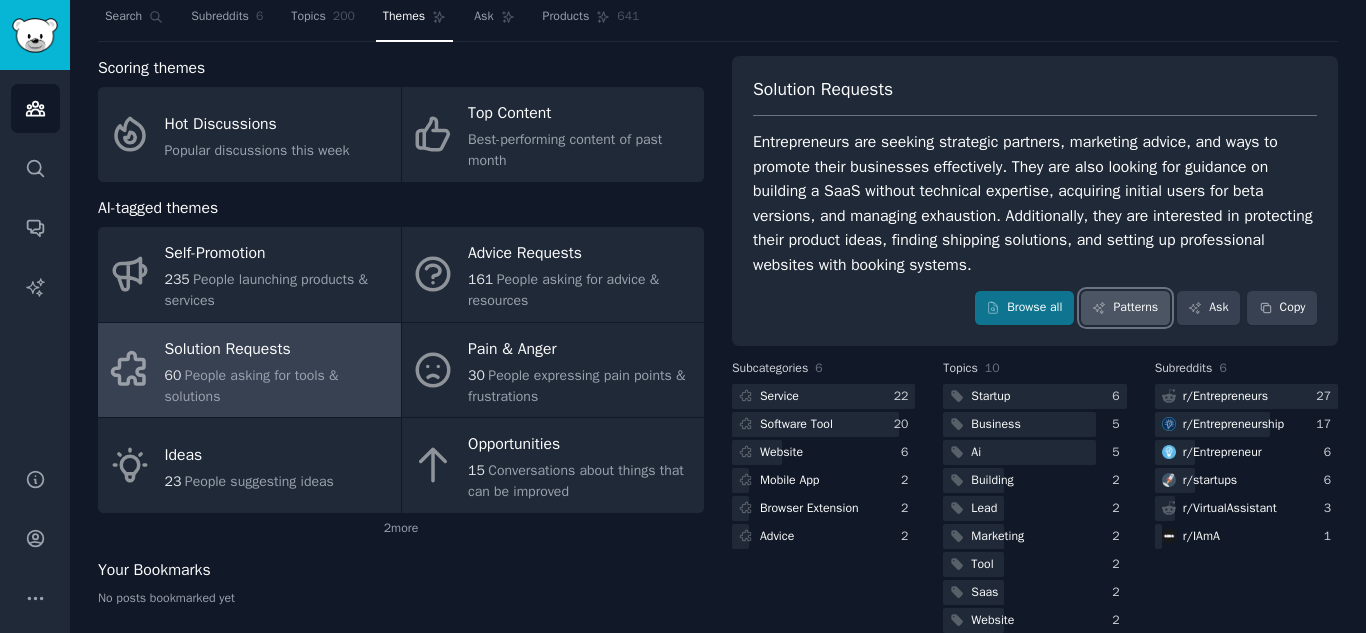 click on "Patterns" at bounding box center [1125, 308] 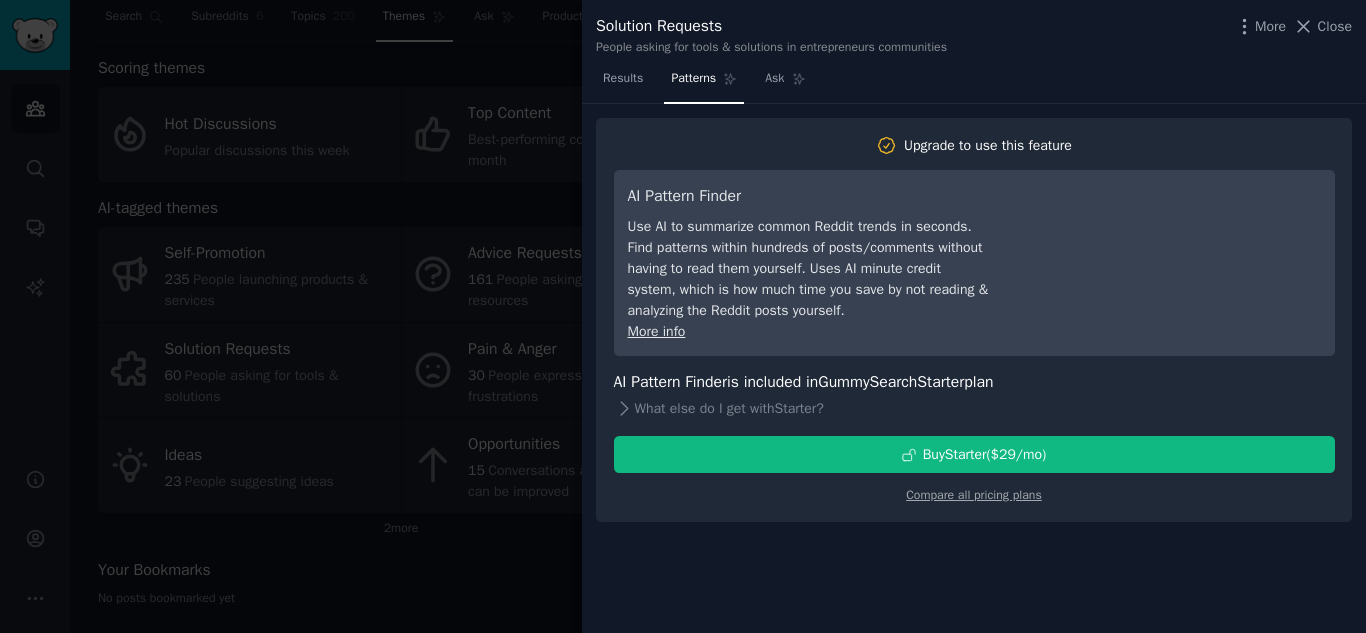 click at bounding box center (683, 316) 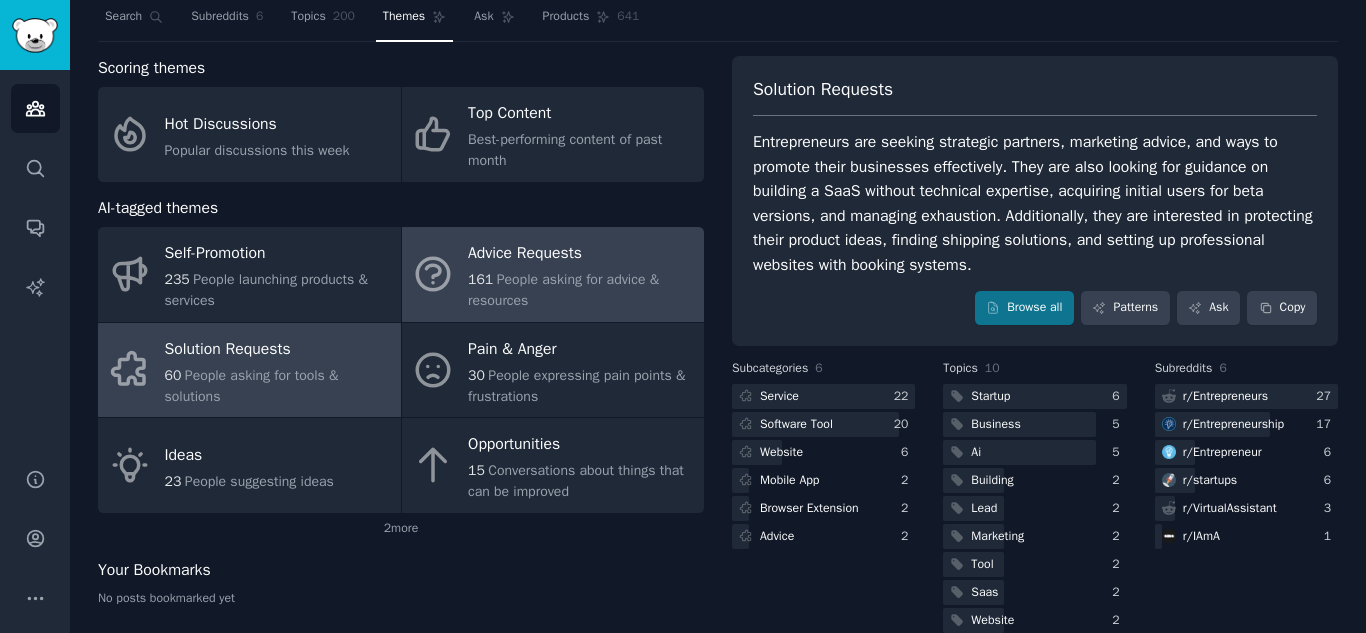 click on "People asking for advice & resources" at bounding box center (563, 290) 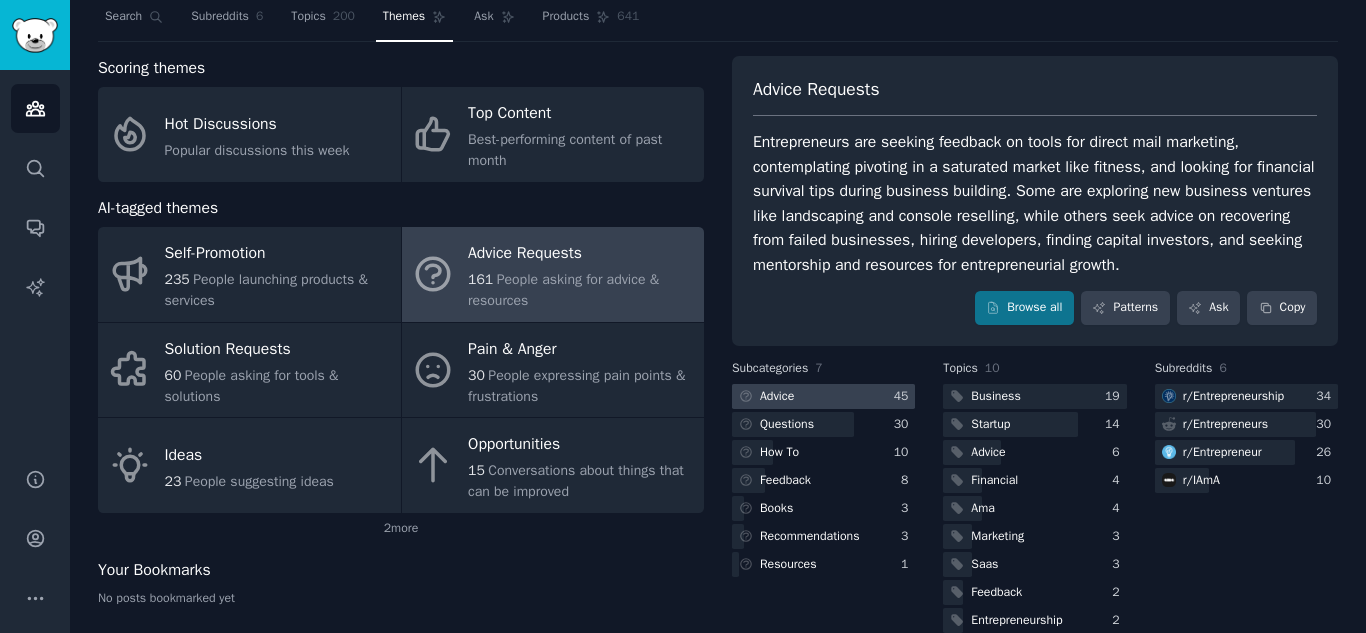 click at bounding box center [823, 396] 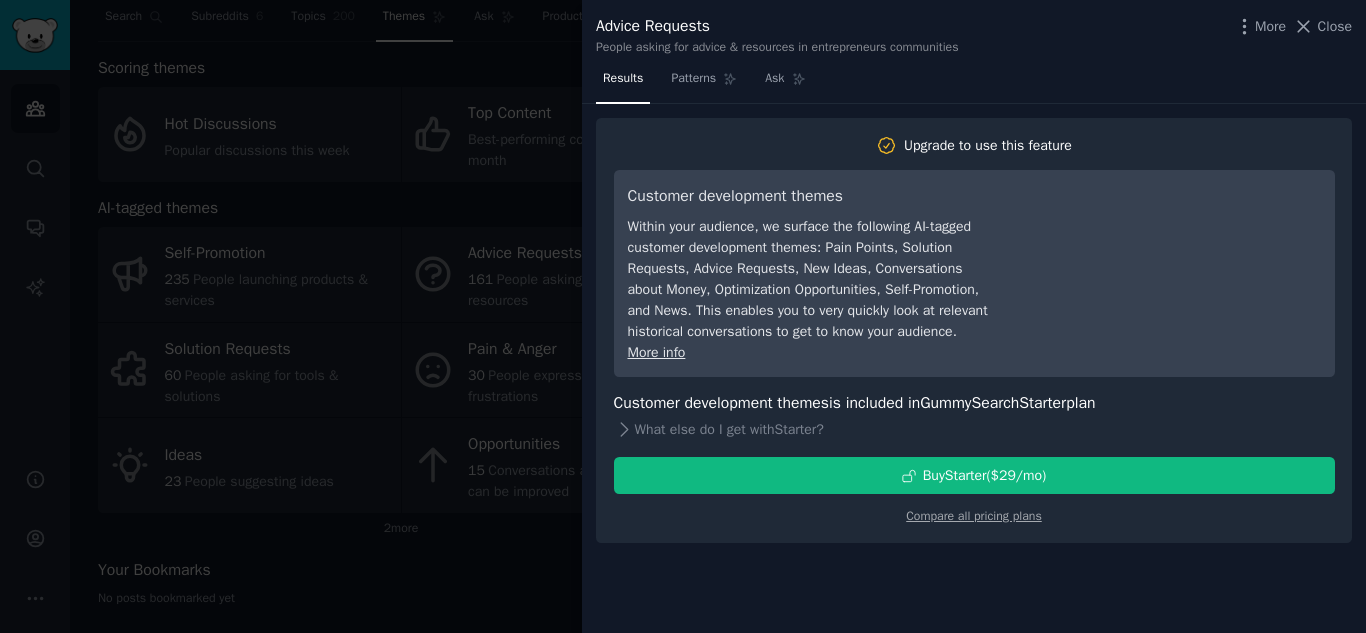 click at bounding box center [683, 316] 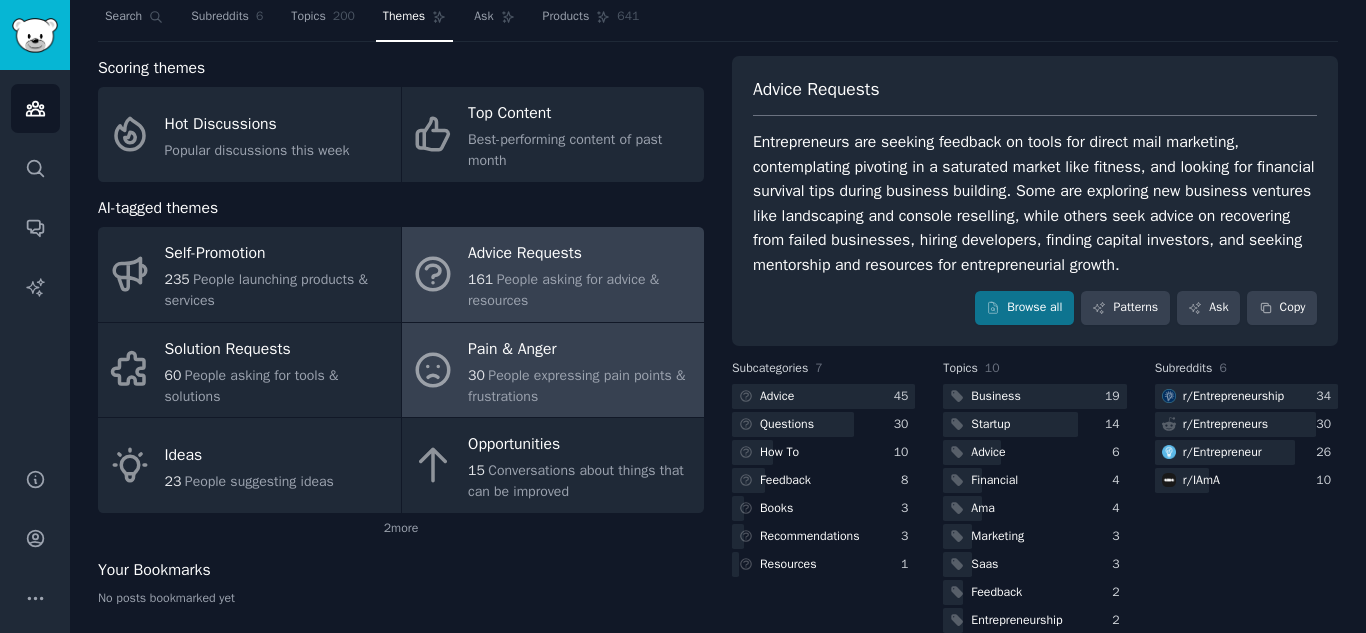 click on "People expressing pain points & frustrations" at bounding box center (576, 386) 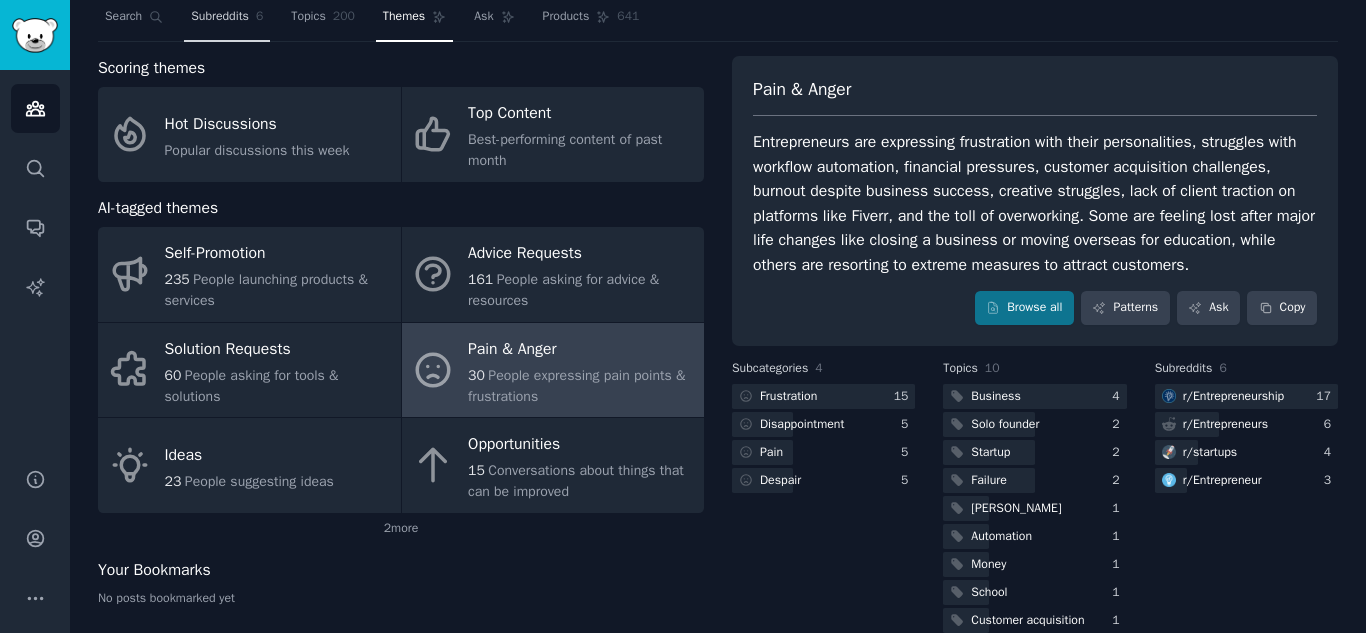 click on "Subreddits" at bounding box center [220, 17] 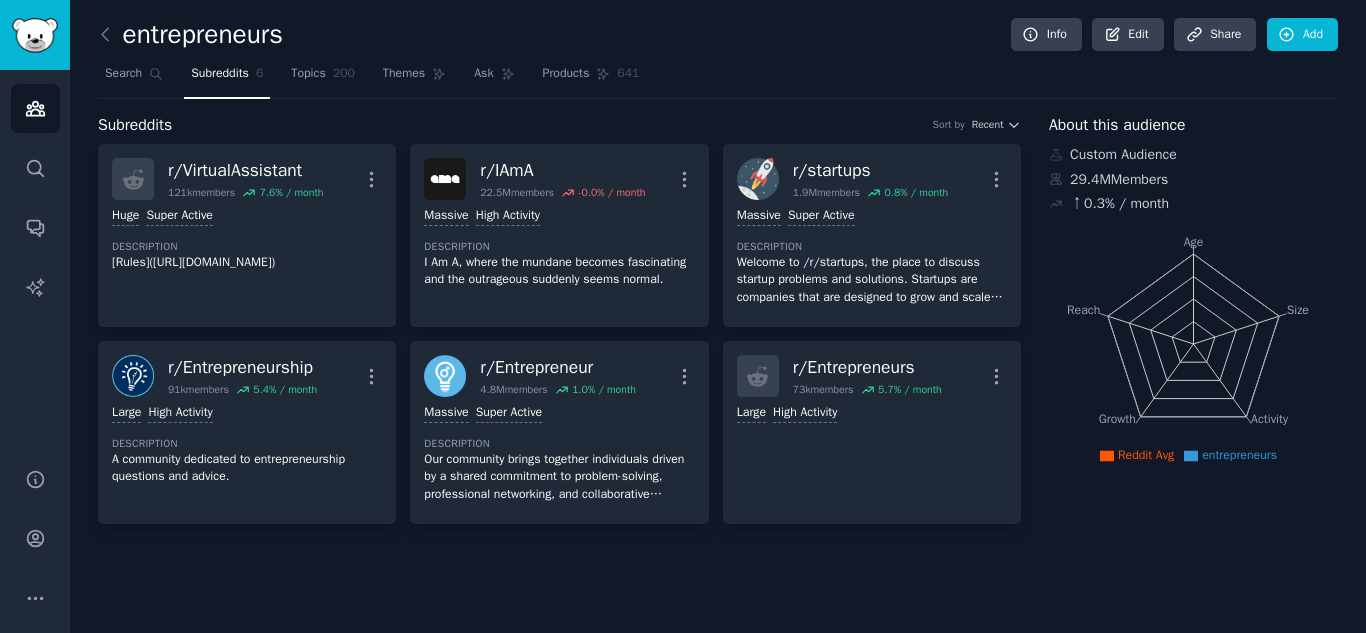 scroll, scrollTop: 0, scrollLeft: 0, axis: both 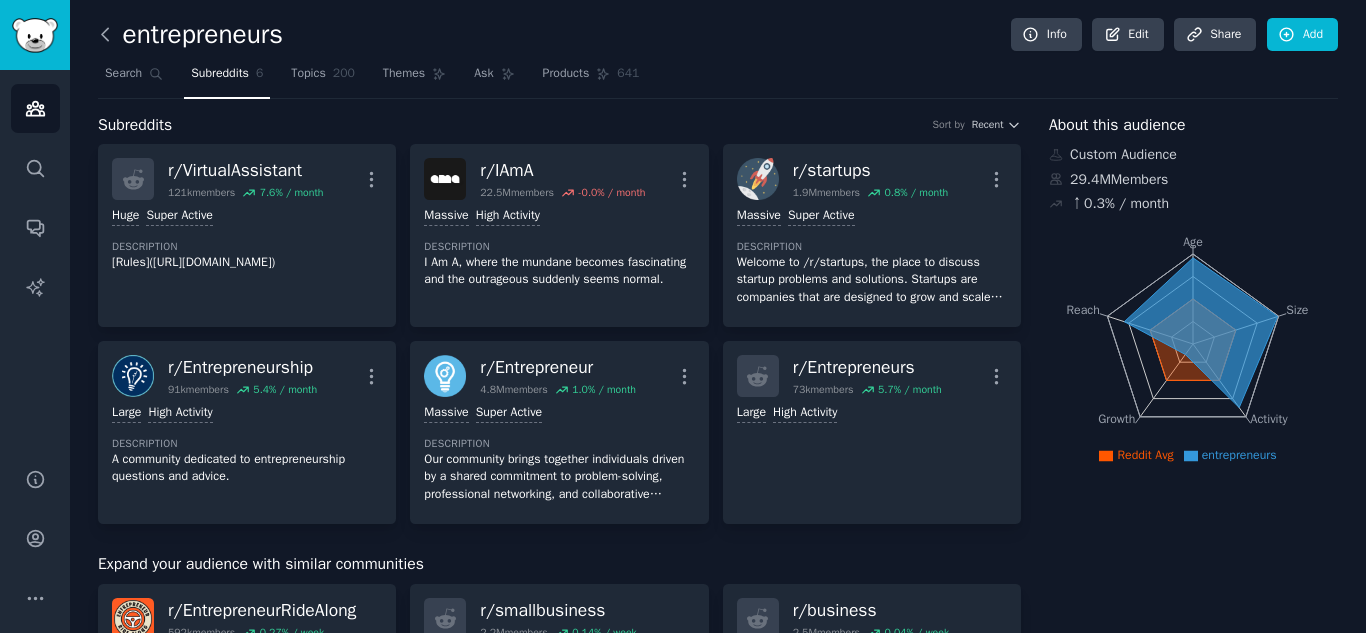click 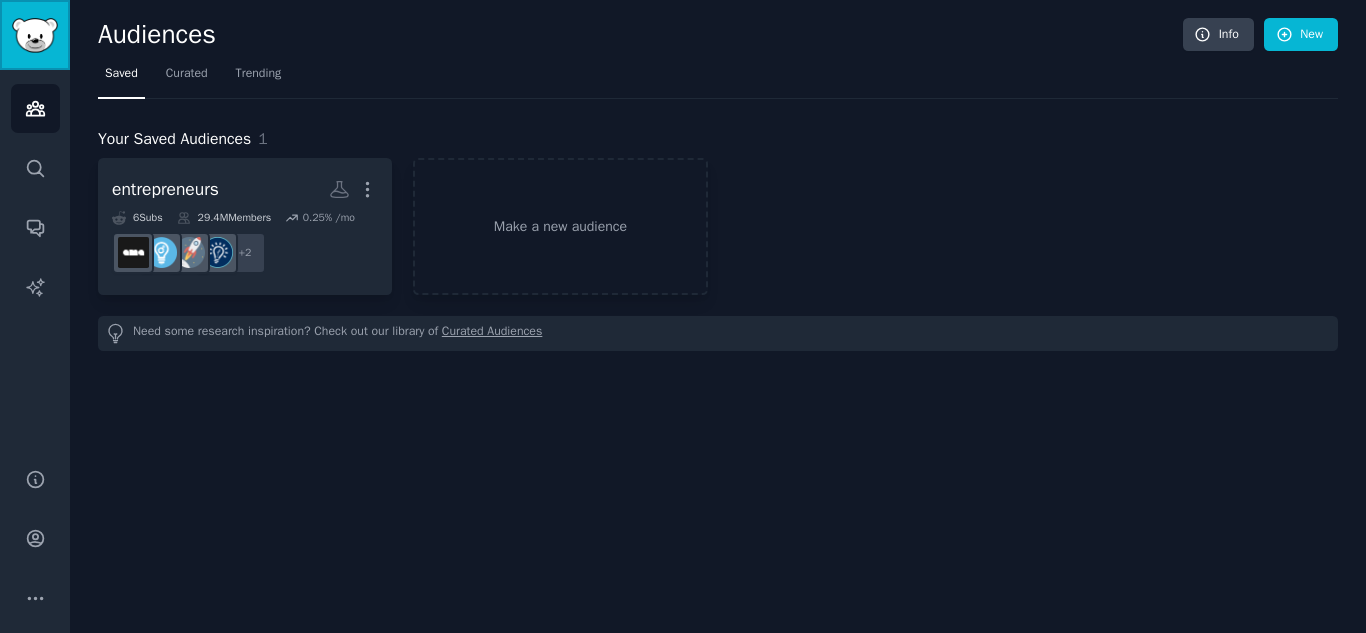 click at bounding box center (35, 35) 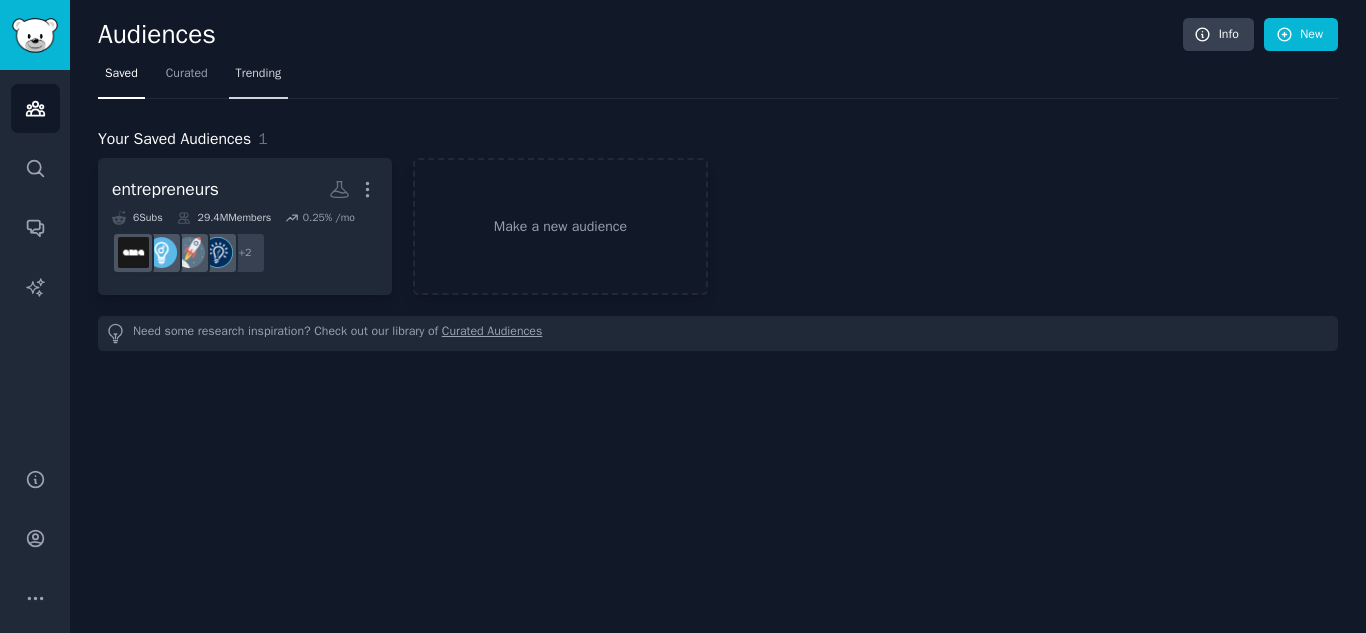 click on "Trending" at bounding box center [259, 74] 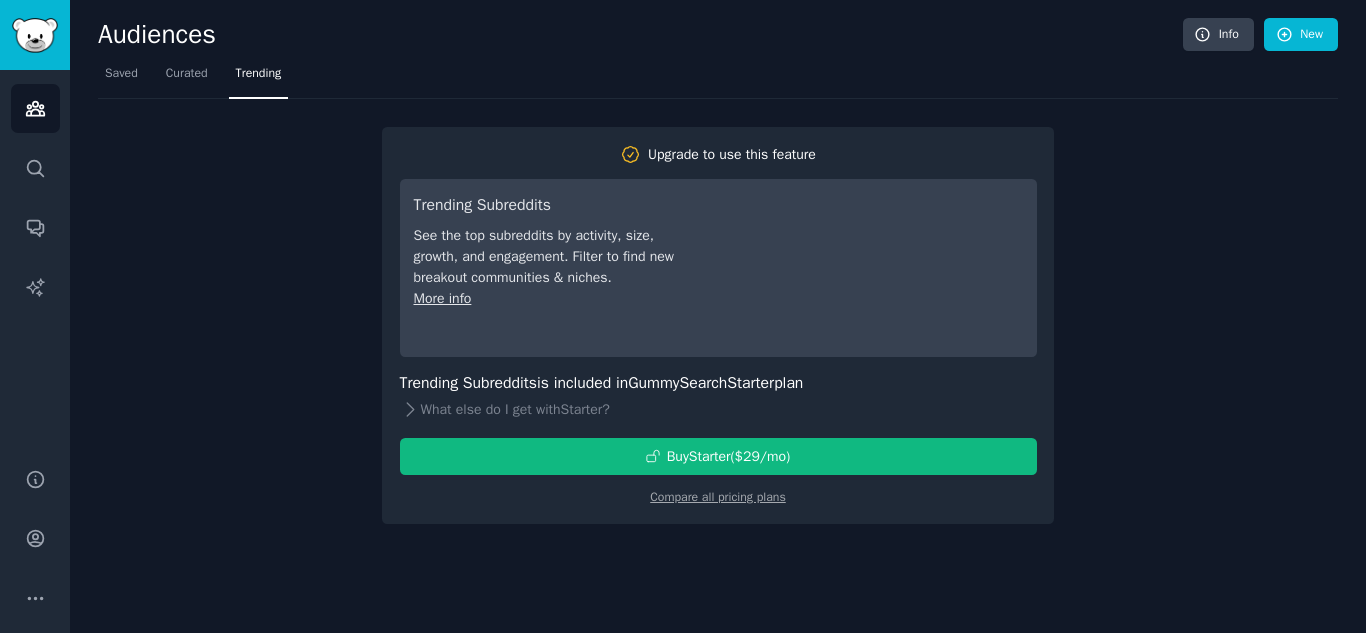 click on "Upgrade to use this feature Trending Subreddits See the top subreddits by activity, size, growth, and engagement. Filter to find new breakout communities & niches. More info Trending Subreddits  is included in  GummySearch  Starter  plan What else do I get with  Starter ? Buy  Starter  ($ 29 /mo ) Compare all pricing plans" at bounding box center [718, 311] 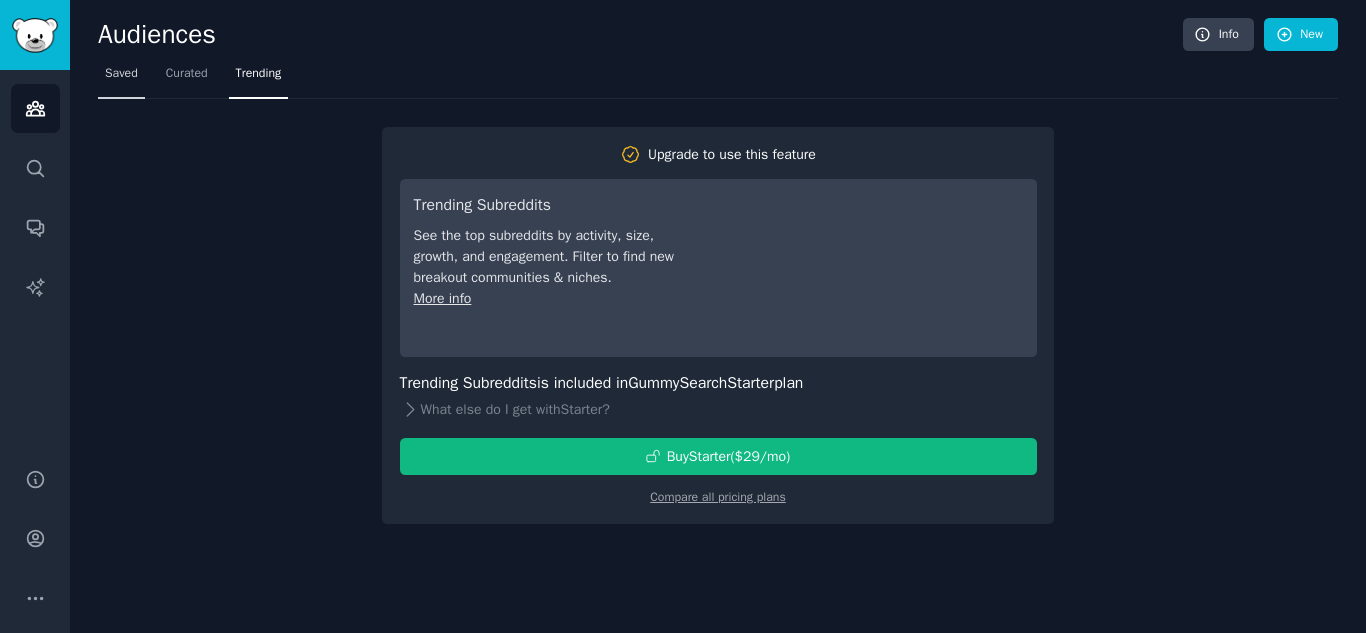 click on "Saved" at bounding box center (121, 74) 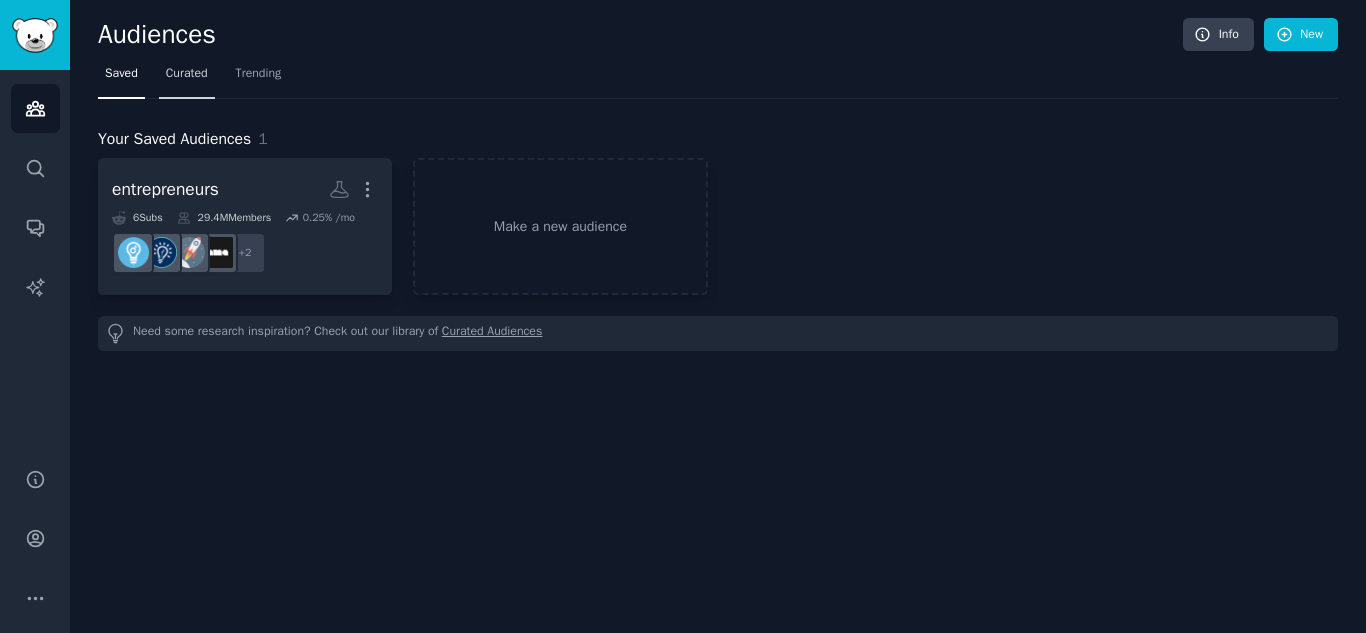 click on "Curated" at bounding box center [187, 74] 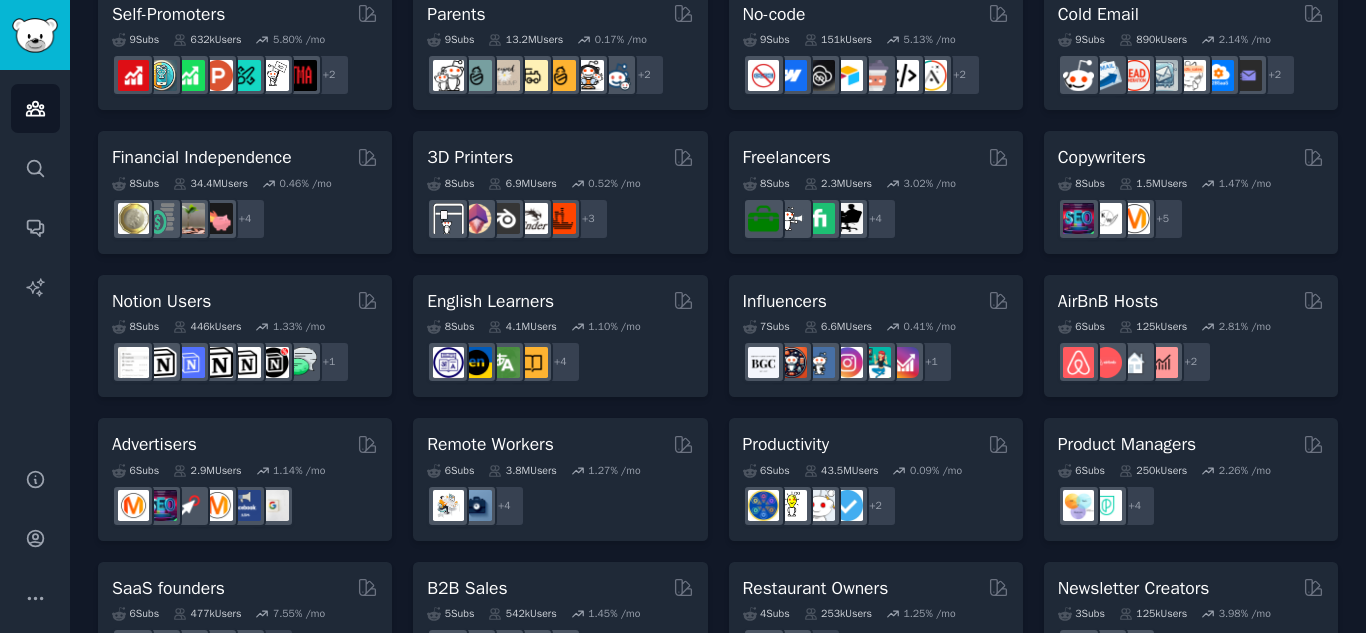 scroll, scrollTop: 967, scrollLeft: 0, axis: vertical 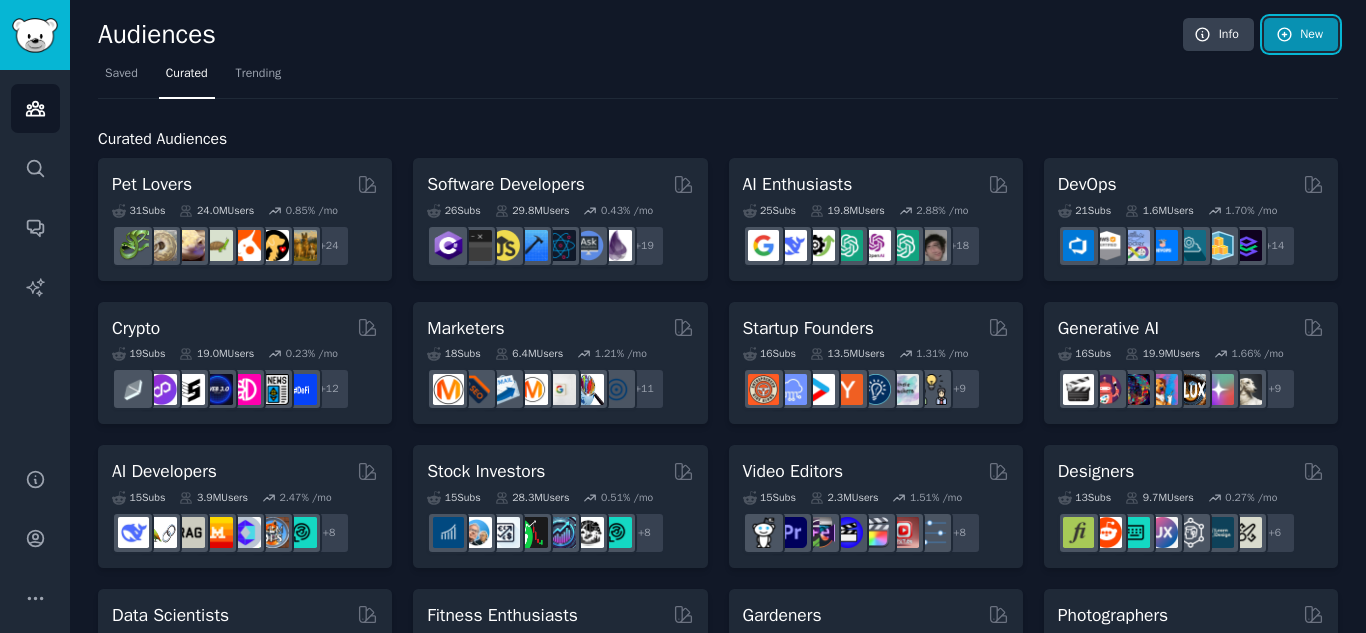 click on "New" at bounding box center [1301, 35] 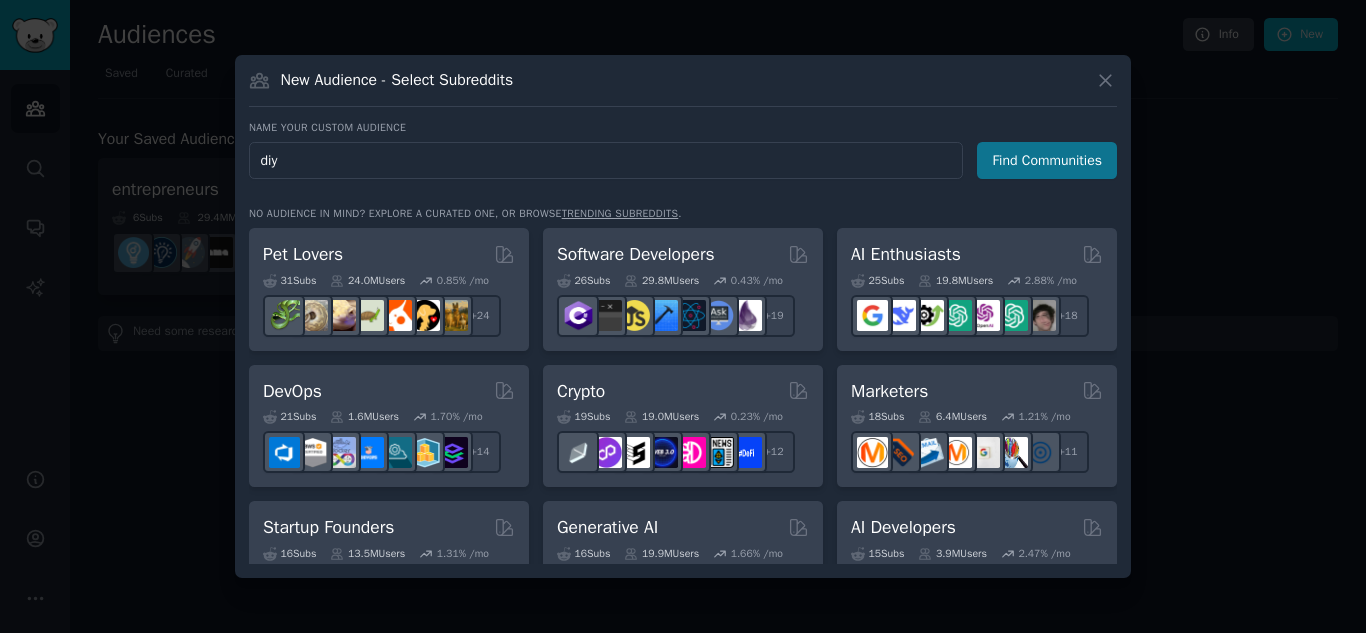 type on "diy" 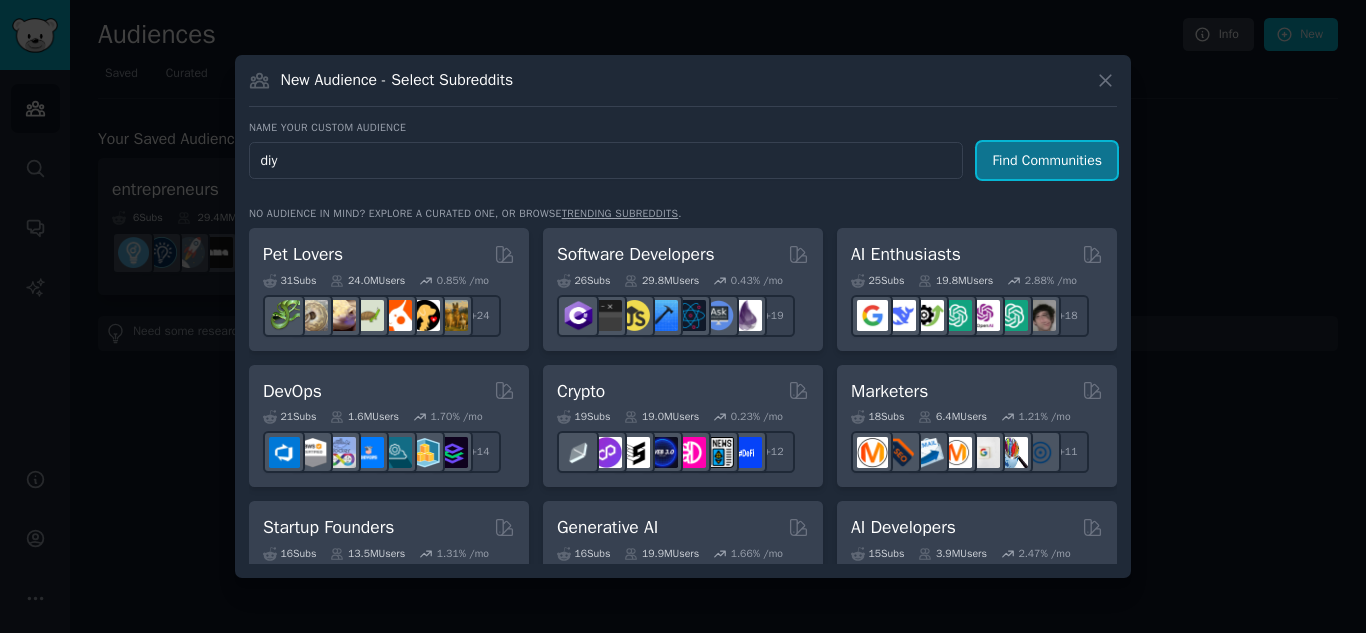 click on "Find Communities" at bounding box center [1047, 160] 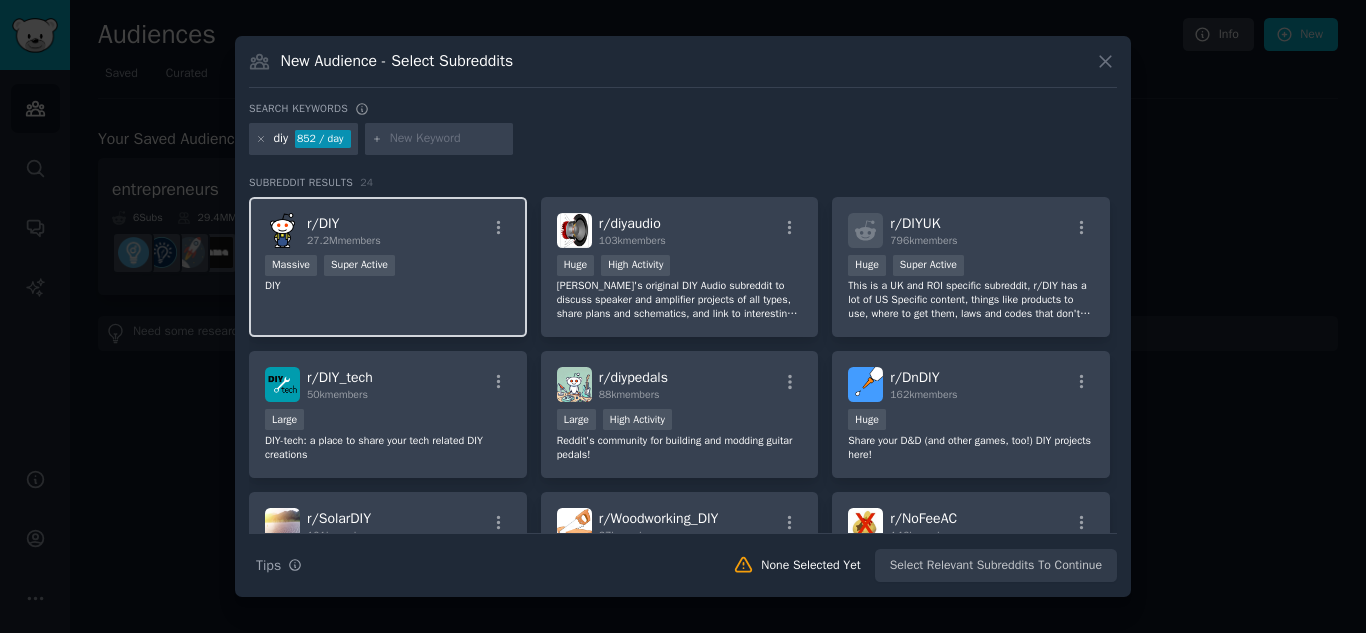 click on "DIY" at bounding box center [388, 286] 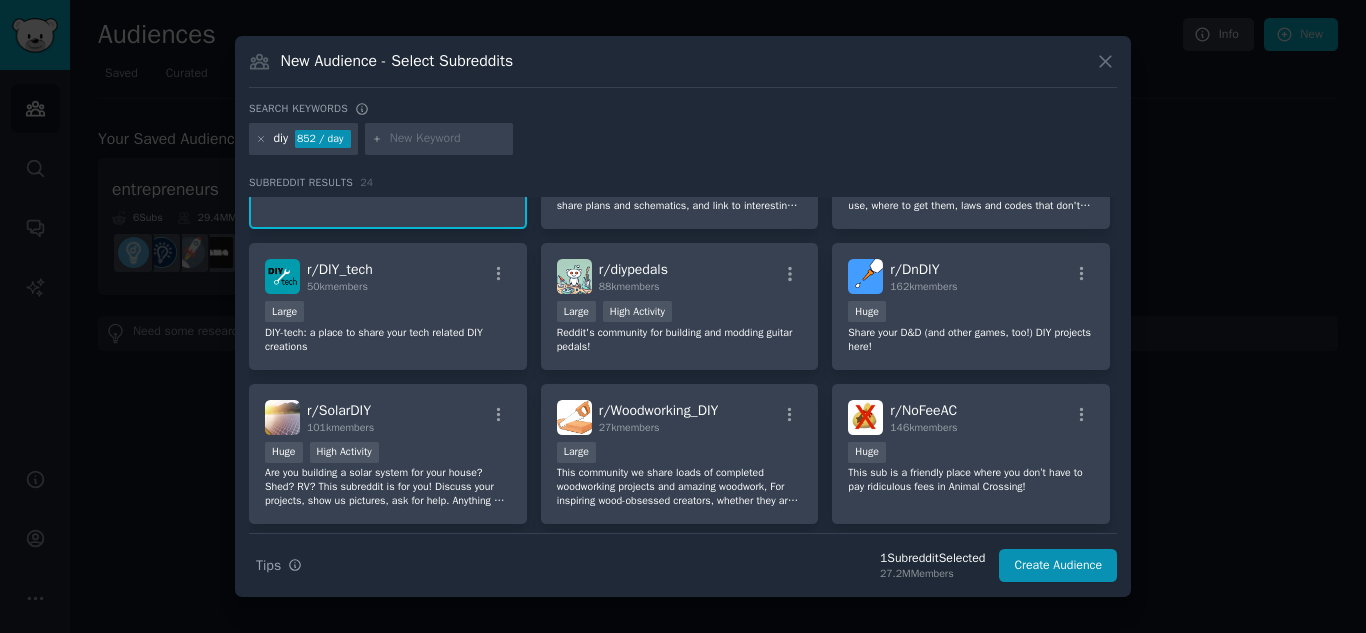 scroll, scrollTop: 125, scrollLeft: 0, axis: vertical 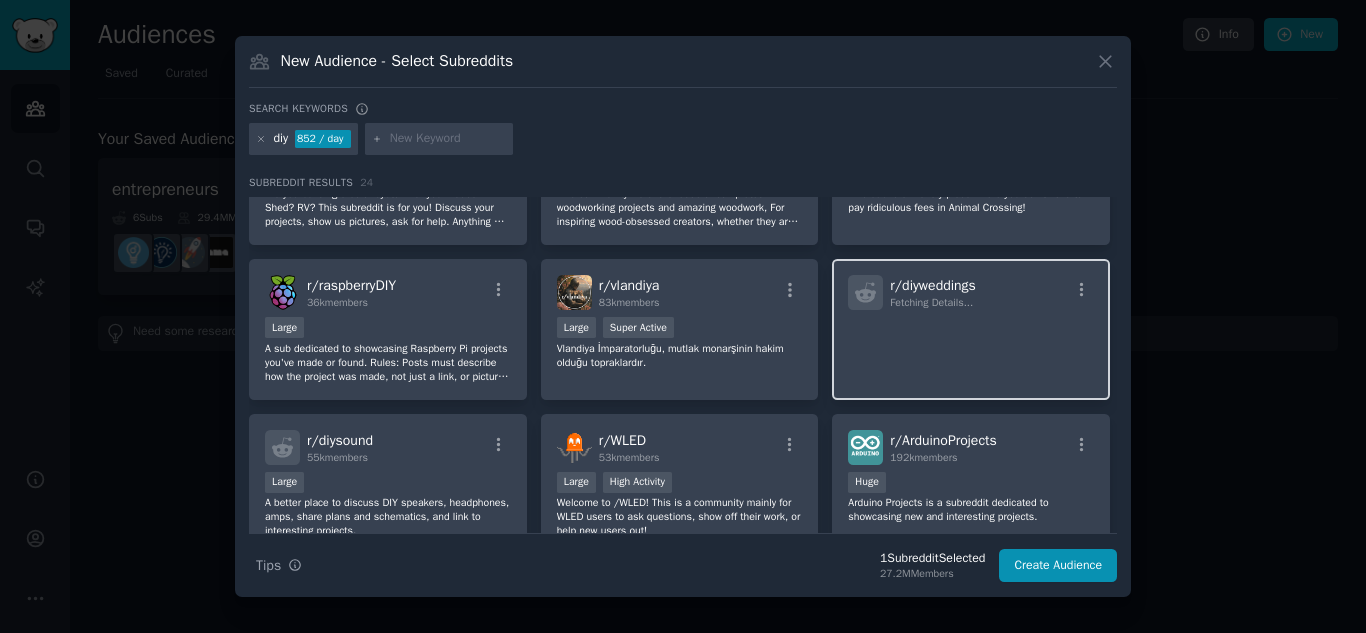 click on "r/ diyweddings Fetching Details..." at bounding box center [971, 329] 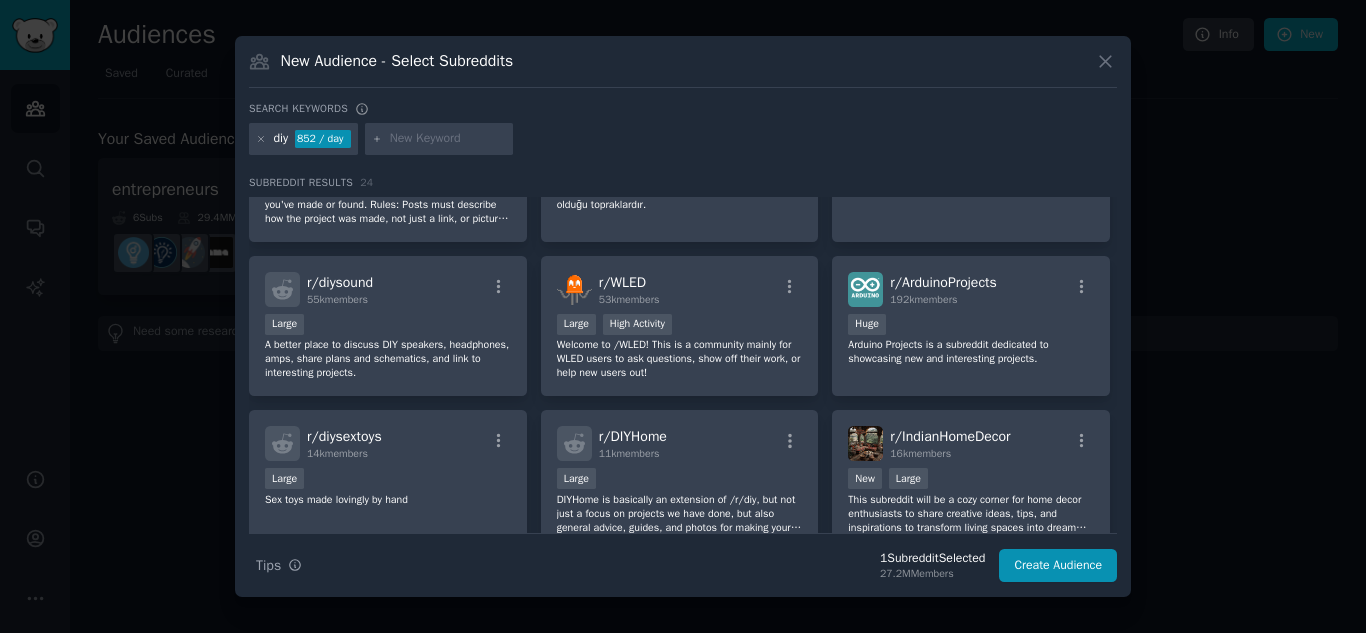 scroll, scrollTop: 553, scrollLeft: 0, axis: vertical 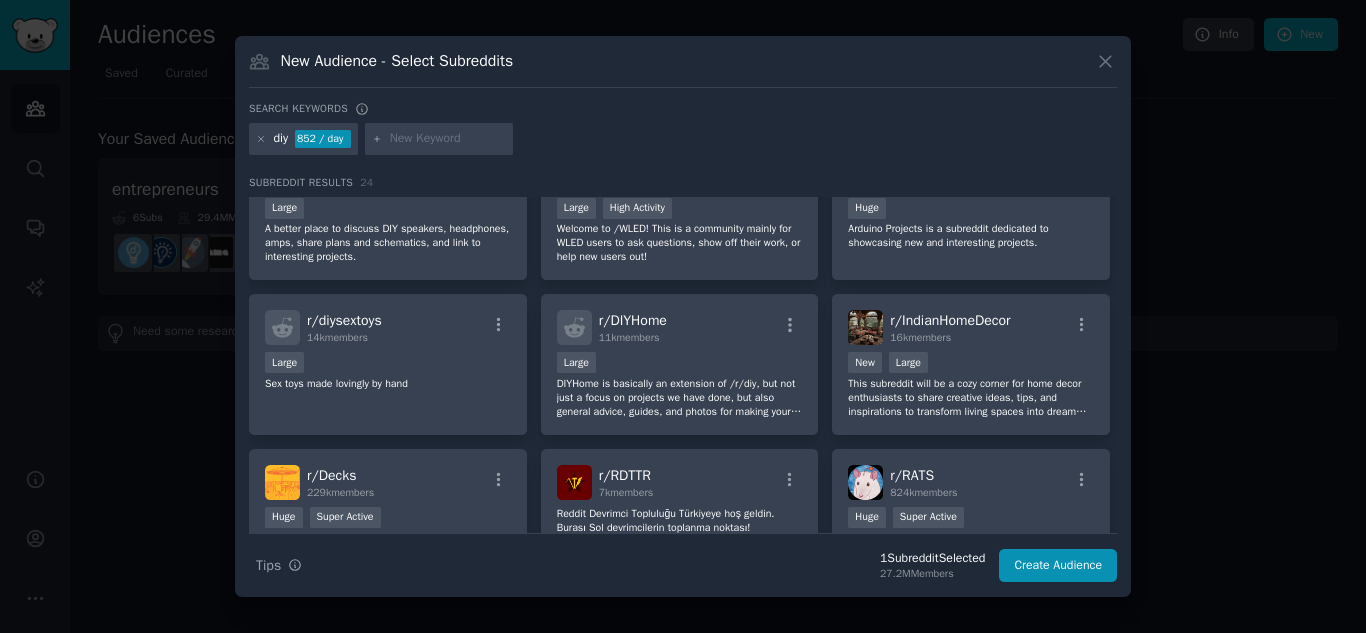 click on "New Audience - Select Subreddits Search keywords diy 852 / day Subreddit Results 24 r/ DIY 27.2M  members Massive Super Active DIY r/ diyaudio 103k  members >= 80th percentile for submissions / day Huge High Activity Reddit's original DIY Audio subreddit to discuss speaker and amplifier projects of all types, share plans and schematics, and link to interesting projects. r/ DIYUK 796k  members 100,000 - 1,000,000 members Huge Super Active This is a UK and ROI specific subreddit, r/DIY has a lot of US Specific content, things like products to use, where to get them, laws and codes that don't apply to the [GEOGRAPHIC_DATA].
r/DIYUK is for UK and ROI specific DIY help, questions and projects. r/ DIY_tech 50k  members Large DIY-tech: a place to share your tech related DIY creations r/ diypedals 88k  members Large High Activity Reddit's community for building and modding guitar pedals! r/ DnDIY 162k  members Huge Share your D&D (and other games, too!) DIY projects here! r/ SolarDIY 101k  members Huge High Activity r/ 27k Large 1" at bounding box center [683, 316] 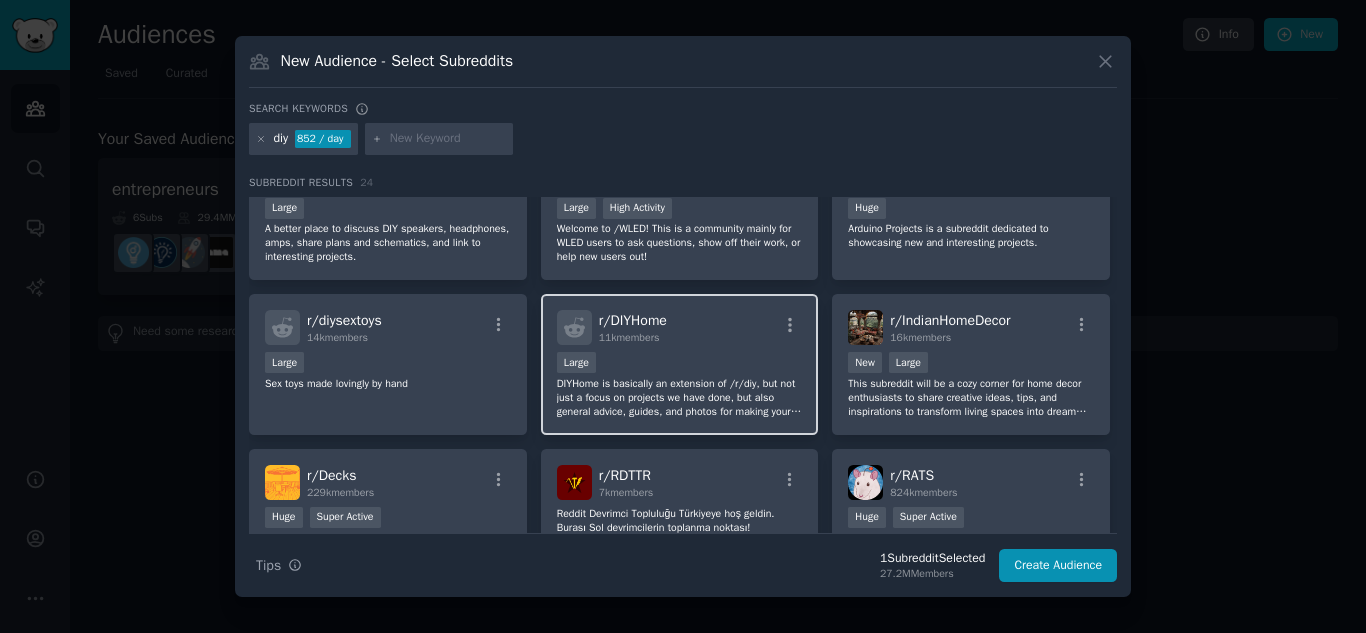 click on "r/ DIYHome 11k  members" at bounding box center [680, 327] 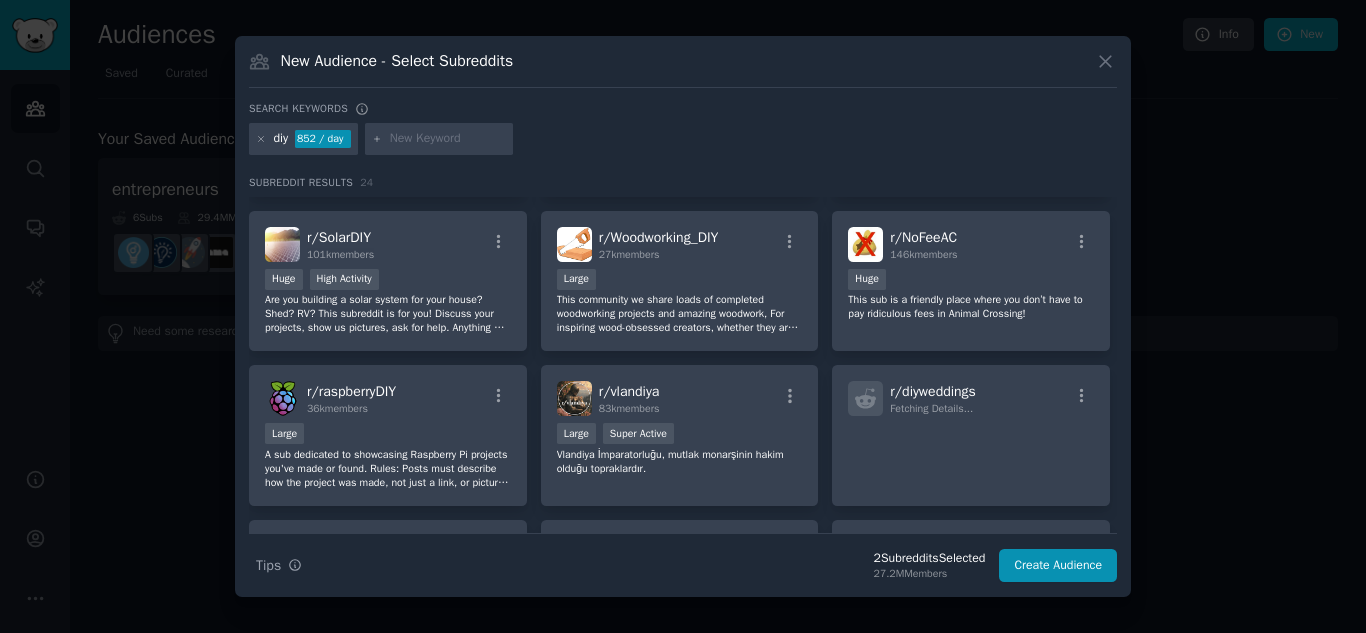 scroll, scrollTop: 326, scrollLeft: 0, axis: vertical 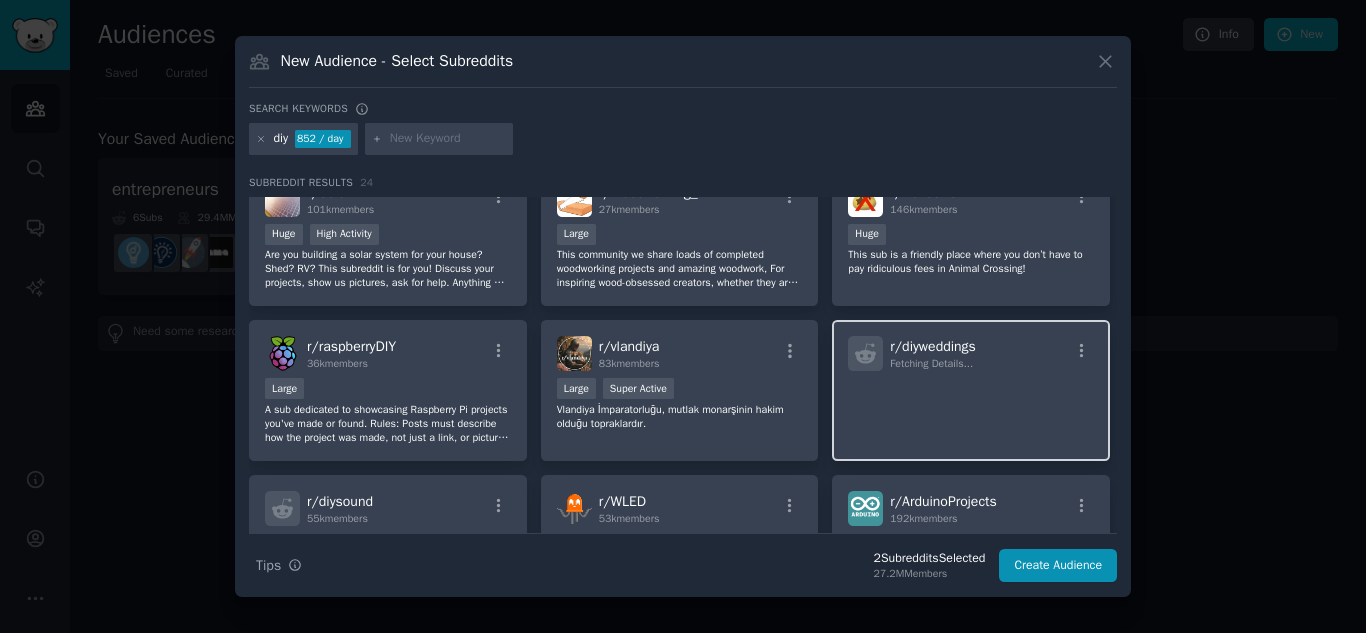 click on "r/ diyweddings Fetching Details..." at bounding box center [971, 353] 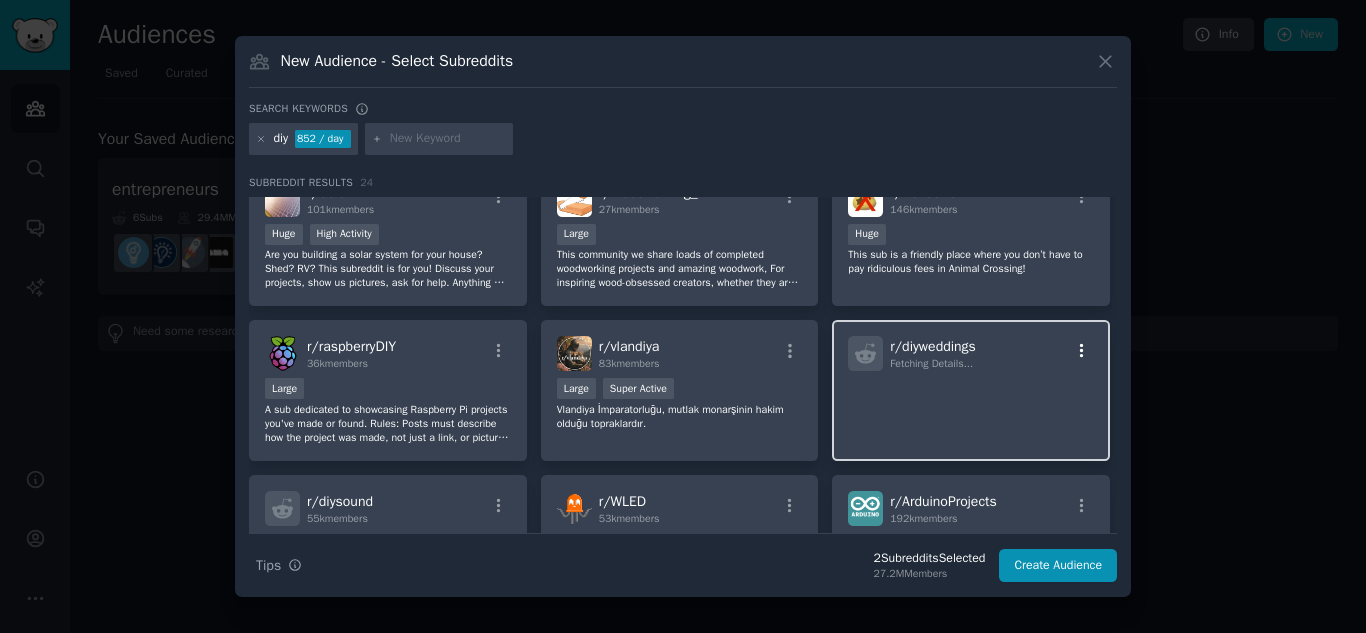 click 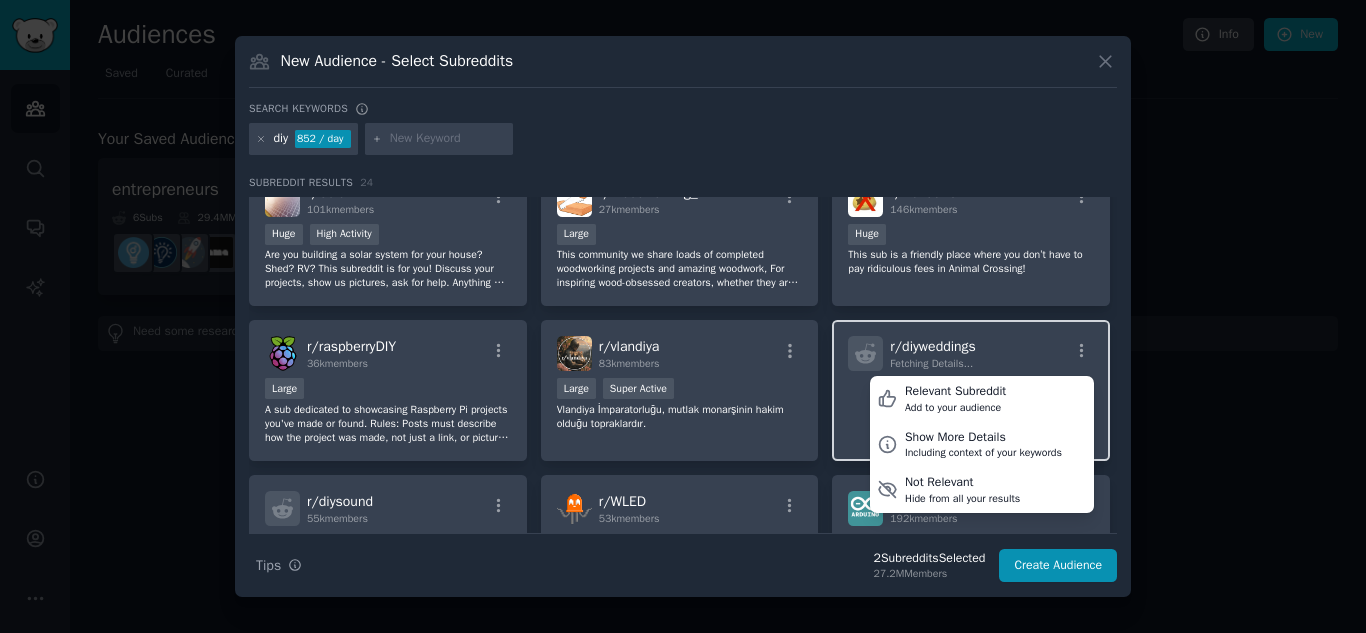 click on "r/ diyweddings Fetching Details... Relevant Subreddit Add to your audience Show More Details Including context of your keywords Not Relevant Hide from all your results" at bounding box center (971, 353) 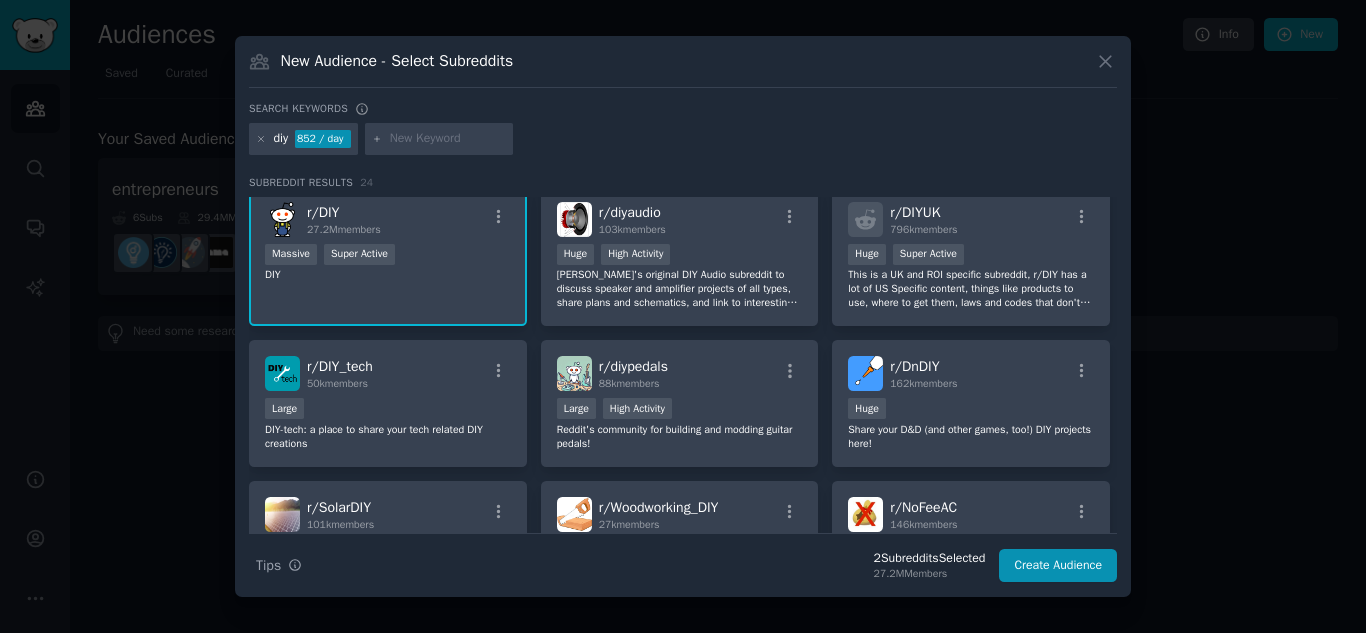 scroll, scrollTop: 0, scrollLeft: 0, axis: both 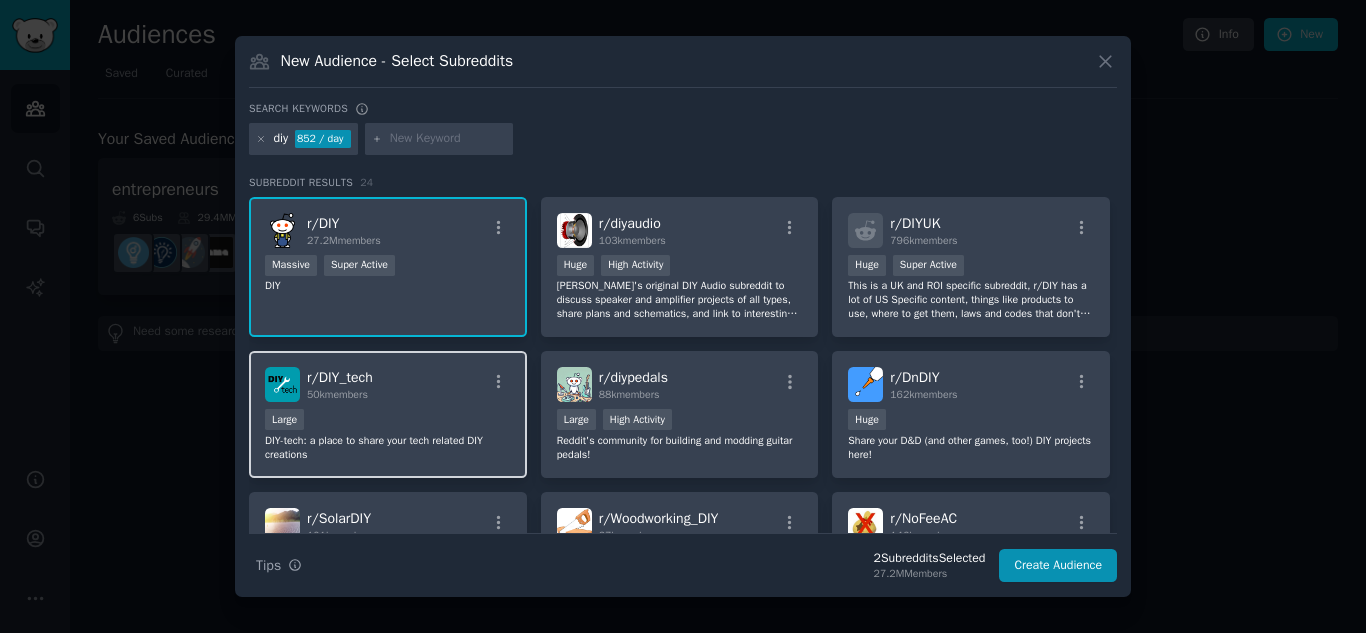 click on "r/ DIY_tech 50k  members" at bounding box center (388, 384) 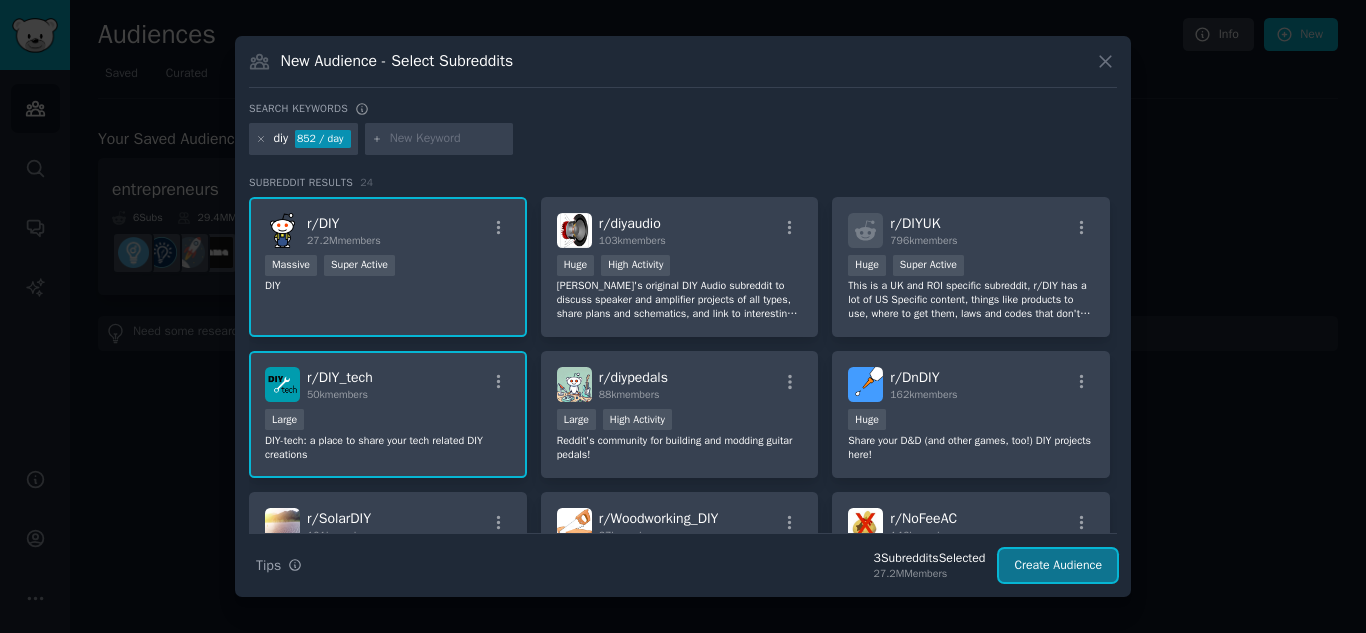 click on "Create Audience" at bounding box center (1058, 566) 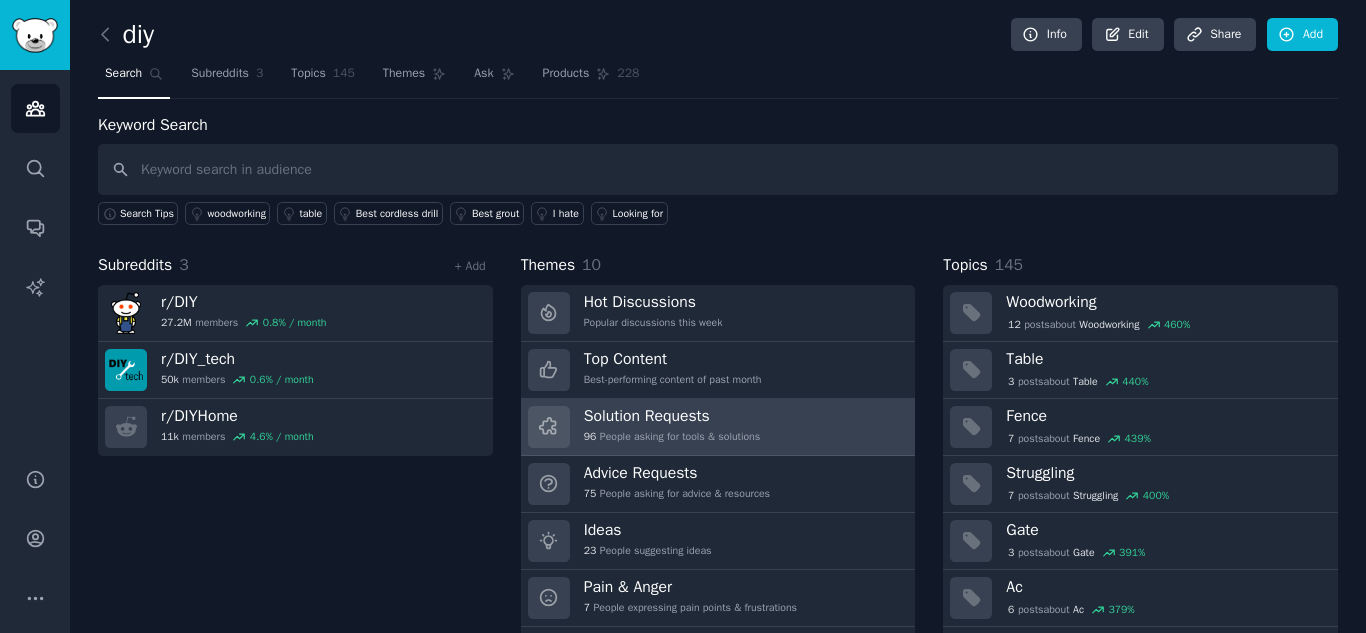 click on "Solution Requests 96 People asking for tools & solutions" at bounding box center (718, 427) 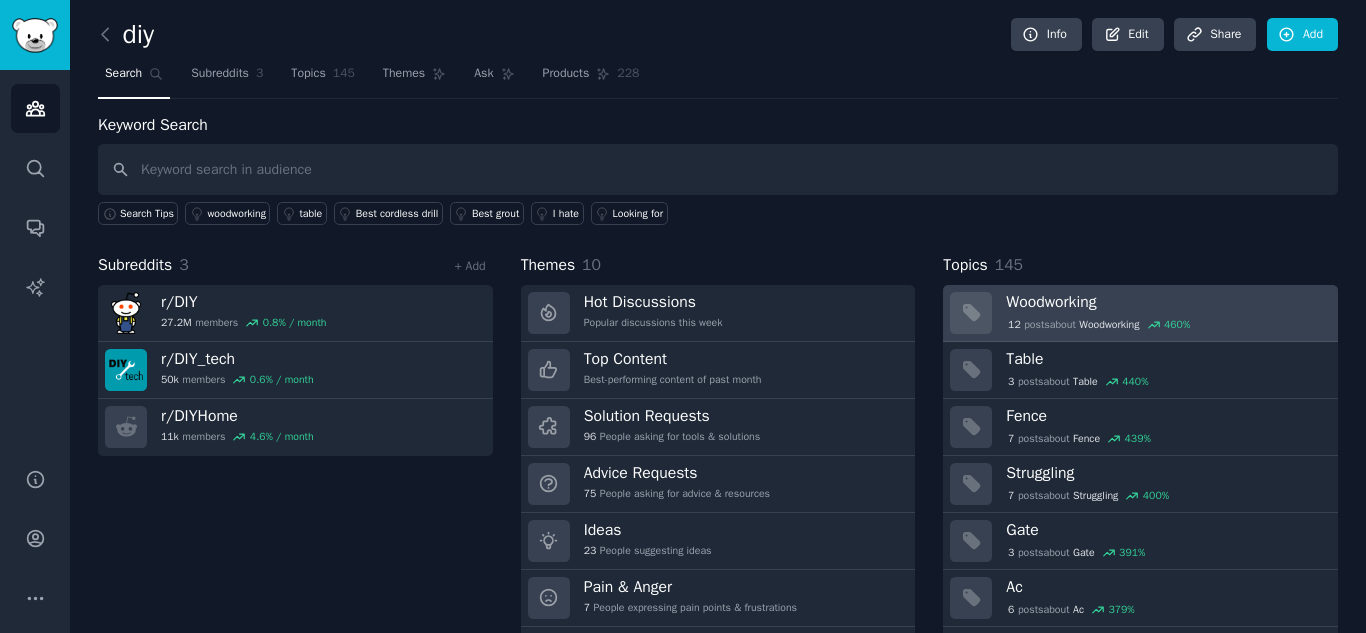click on "12  post s  about  Woodworking 460 %" at bounding box center (1099, 325) 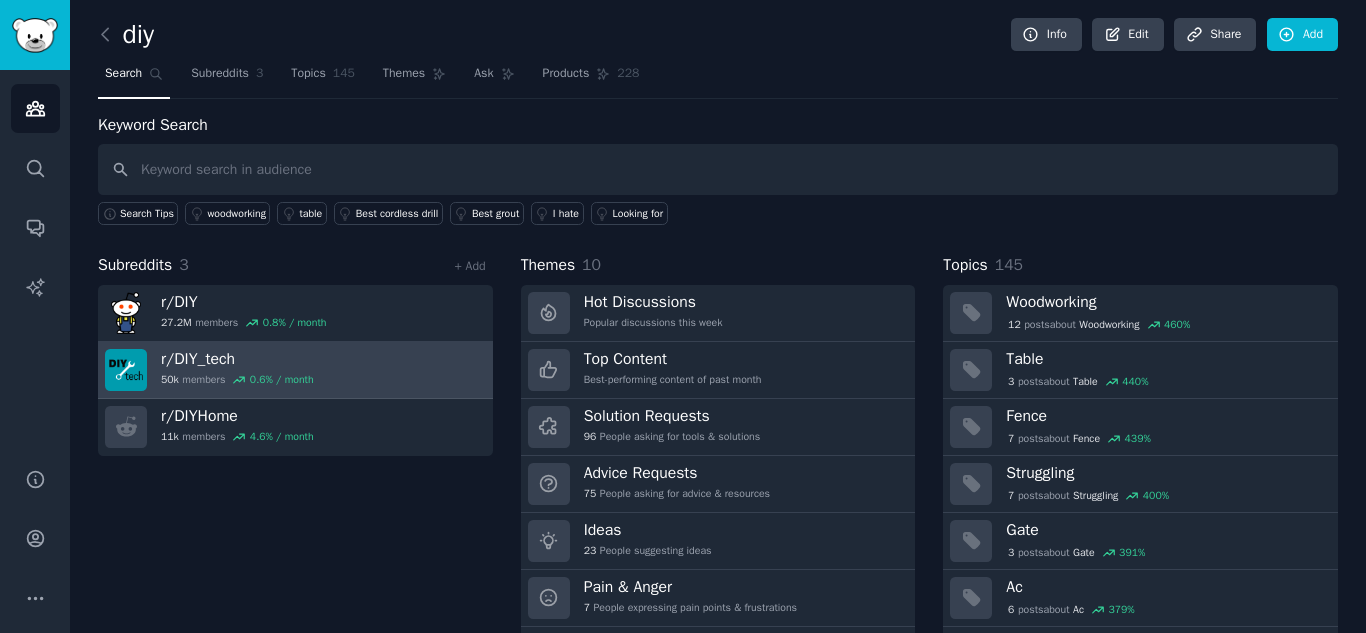 click on "0.6 % / month" at bounding box center [282, 380] 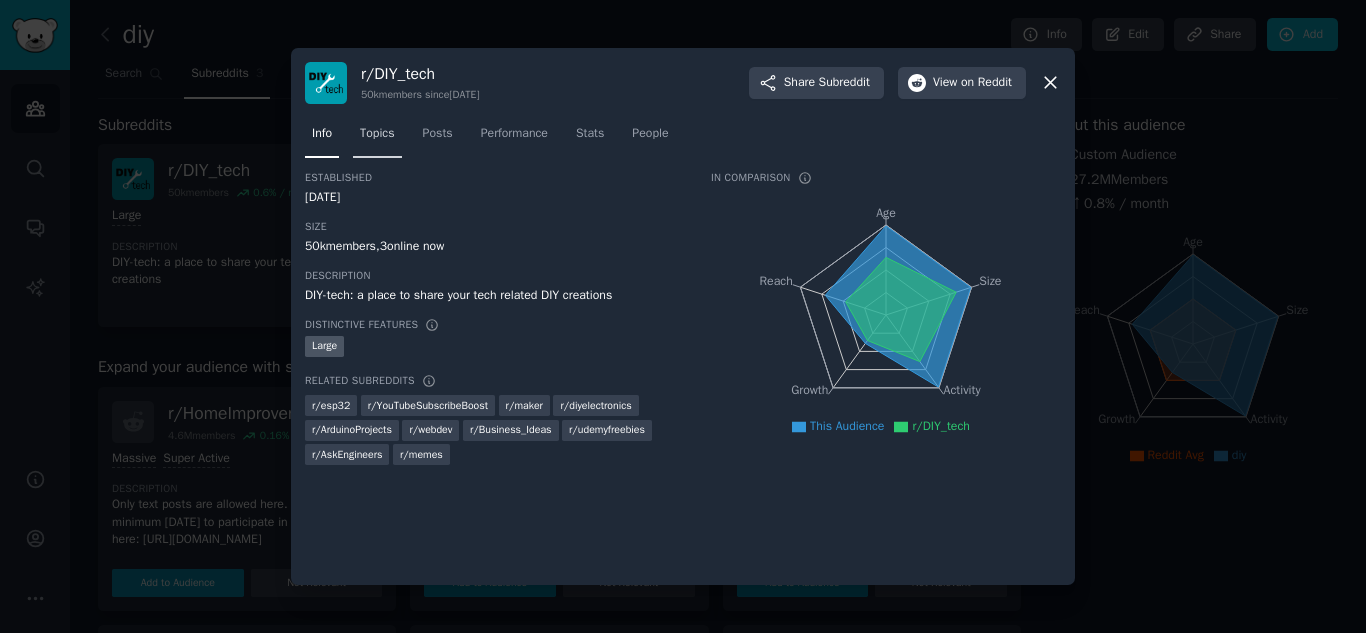 click on "Topics" at bounding box center (377, 134) 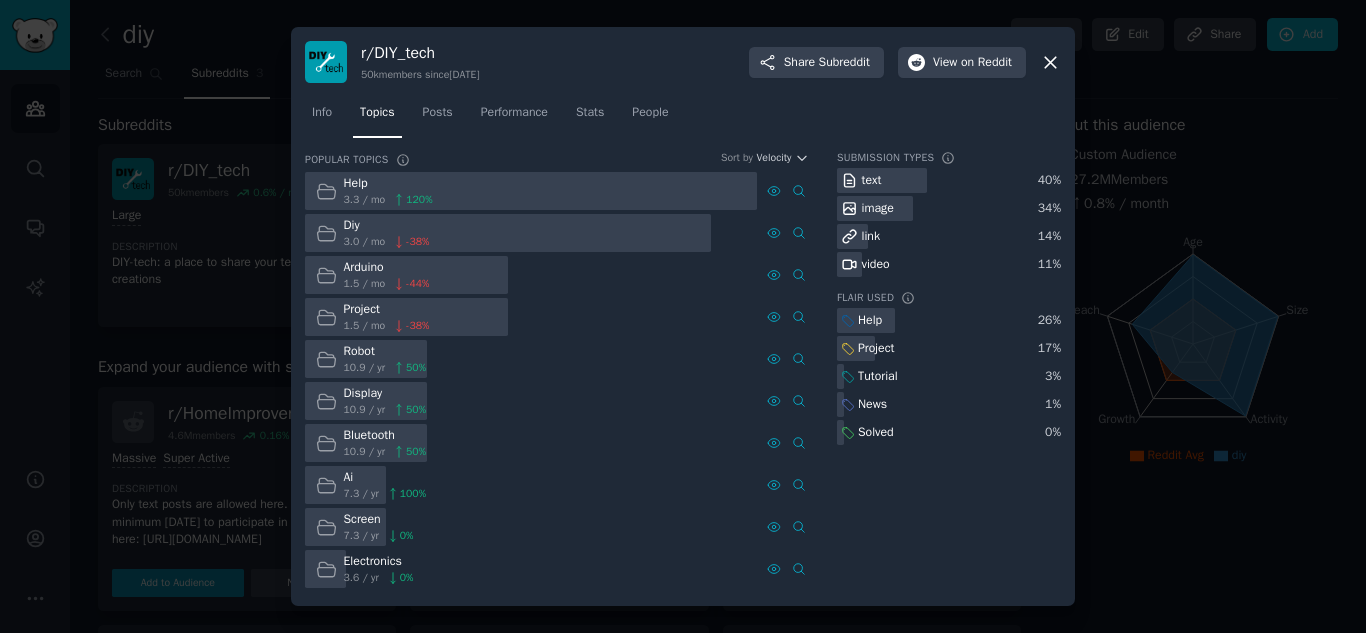 click at bounding box center (531, 191) 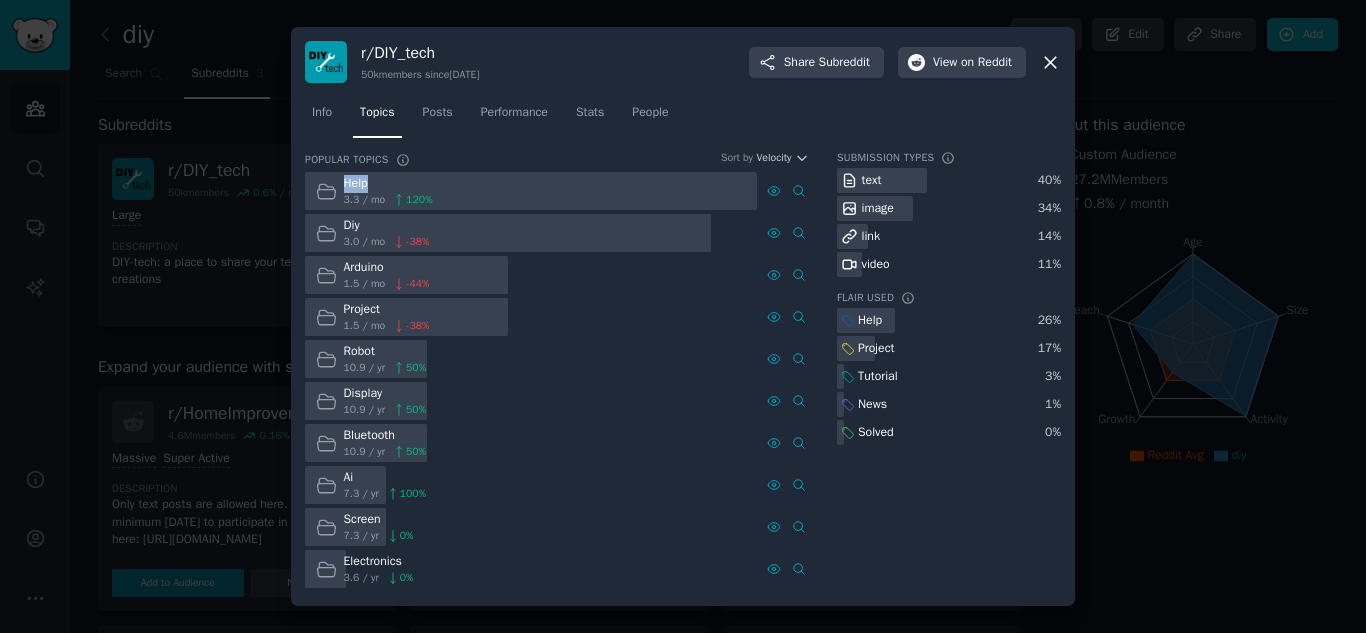 click on "Audiences Search Conversations AI Reports Help Account More diy Info Edit Share Add Search Subreddits 3 Topics 145 Themes Ask Products 228 Subreddits Sort by Recent r/ DIY_tech 50k  members 0.6 % / month More Large Description DIY-tech: a place to share your tech related DIY creations r/ DIYHome 11k  members 4.6 % / month More Large Description DIYHome is basically an extension of /r/diy, but not just a focus on projects we have done, but also general advice, guides, and photos for making your home a better looking and more functional place. r/ DIY 27.2M  members 0.8 % / month More Massive Super Active Description DIY Expand your audience with similar communities r/ HomeImprovement 4.6M  members 0.16 % / week Massive Super Active Description Only text posts are allowed here. YOU MUST have minimum [DATE] to participate in the sub.
Submit here: [URL][DOMAIN_NAME] Add to Audience Not Relevant r/ HomeDecorating 1.2M  members 0.18 % / week Massive Super Active Add to Audience Not Relevant r/ Renovations" at bounding box center (683, 316) 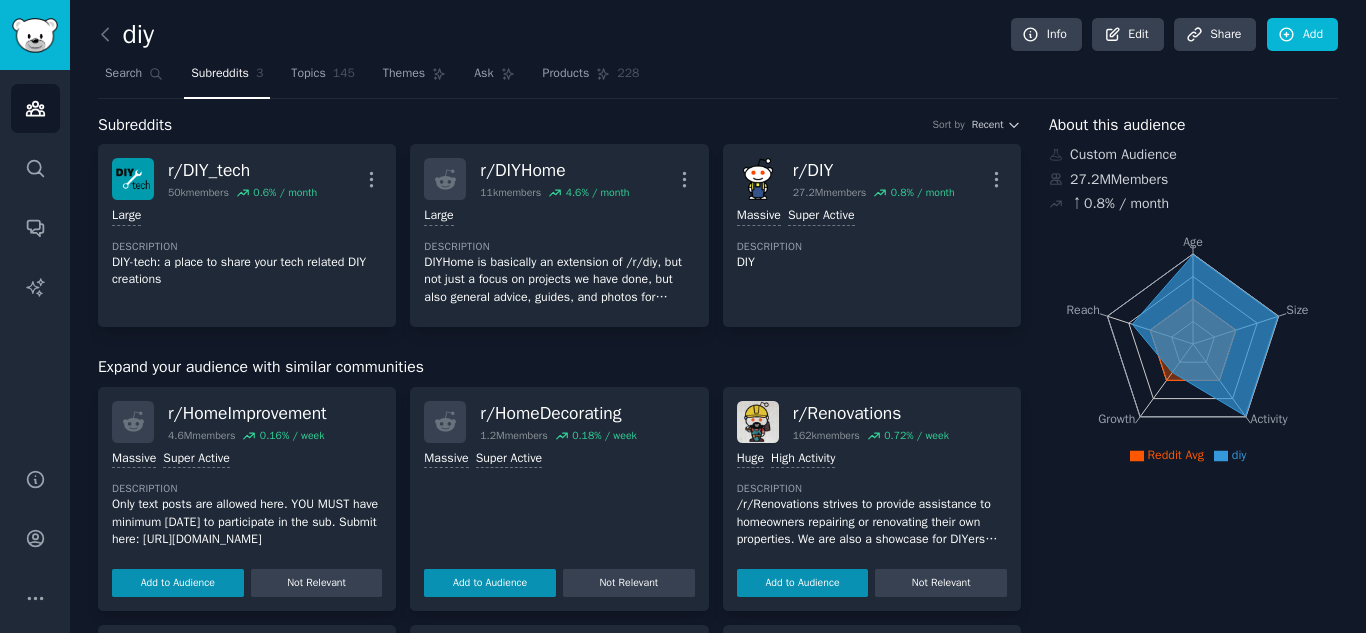 click at bounding box center (324, 192) 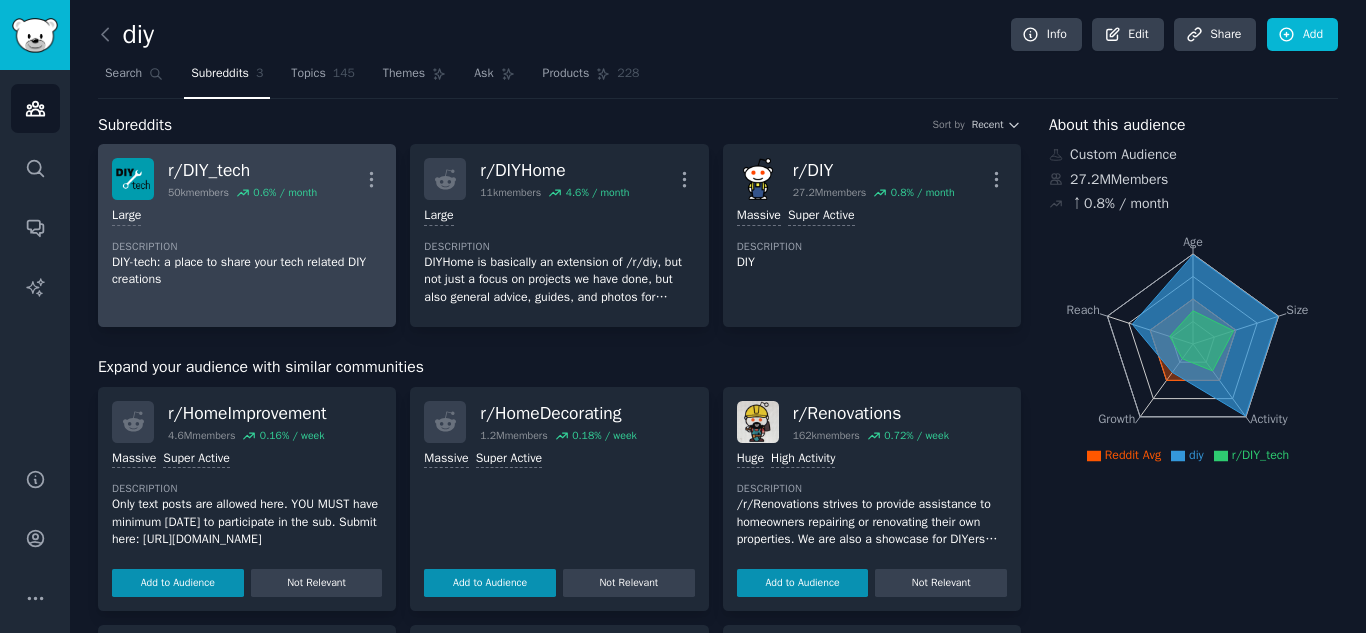 click on "Large" at bounding box center [247, 216] 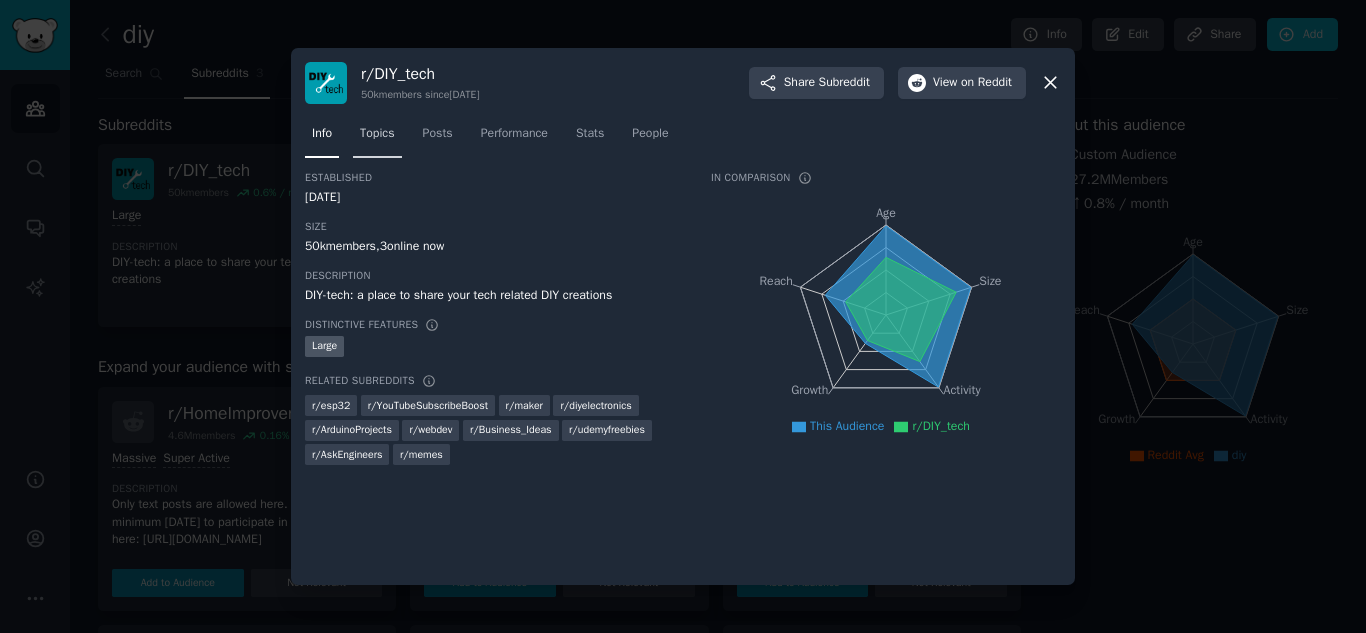 click on "Topics" at bounding box center (377, 134) 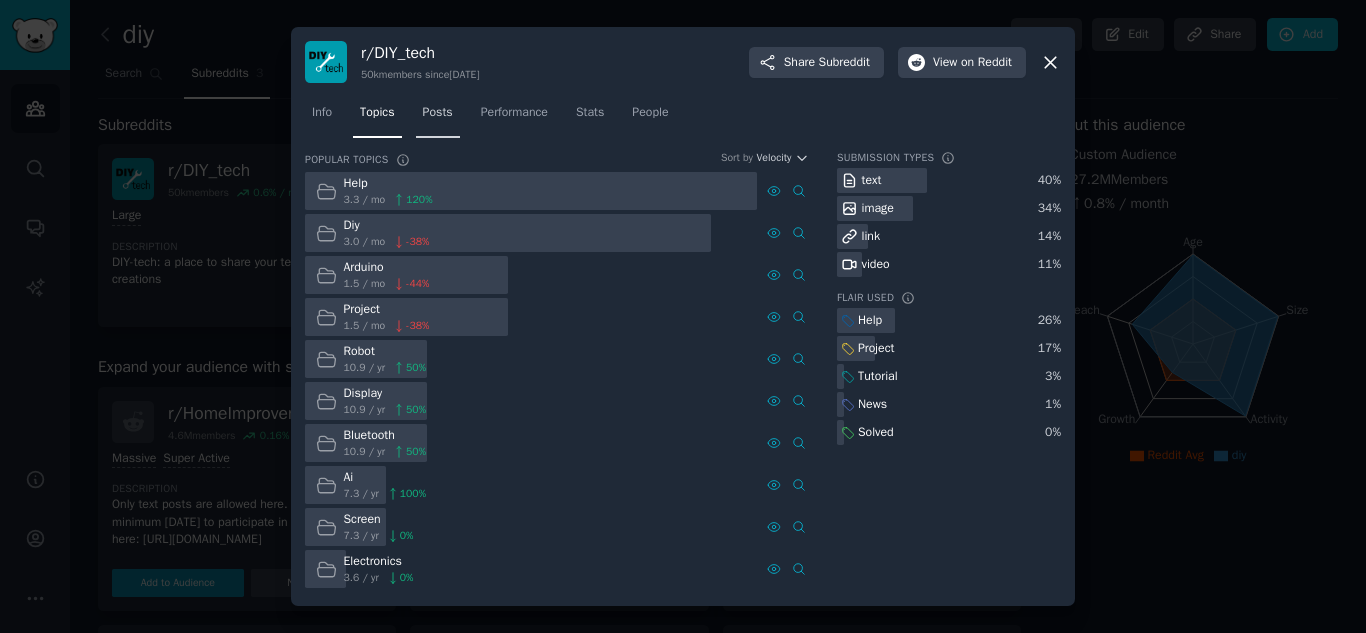 click on "Posts" at bounding box center (438, 113) 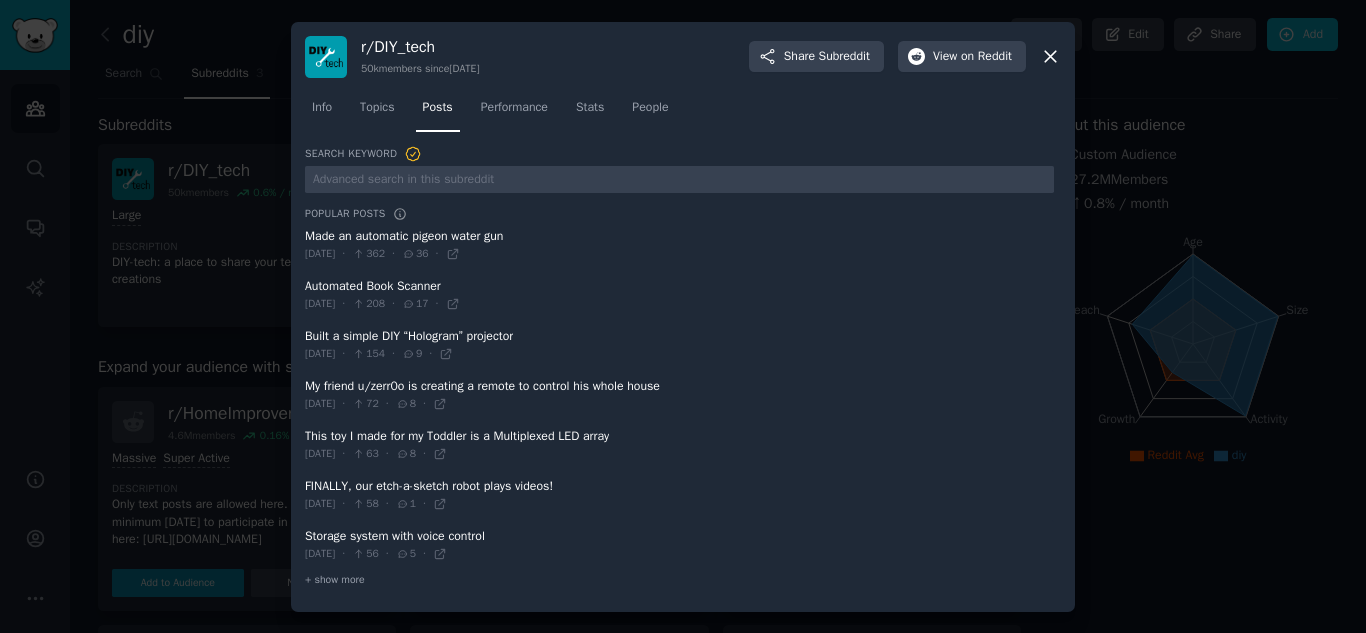 click 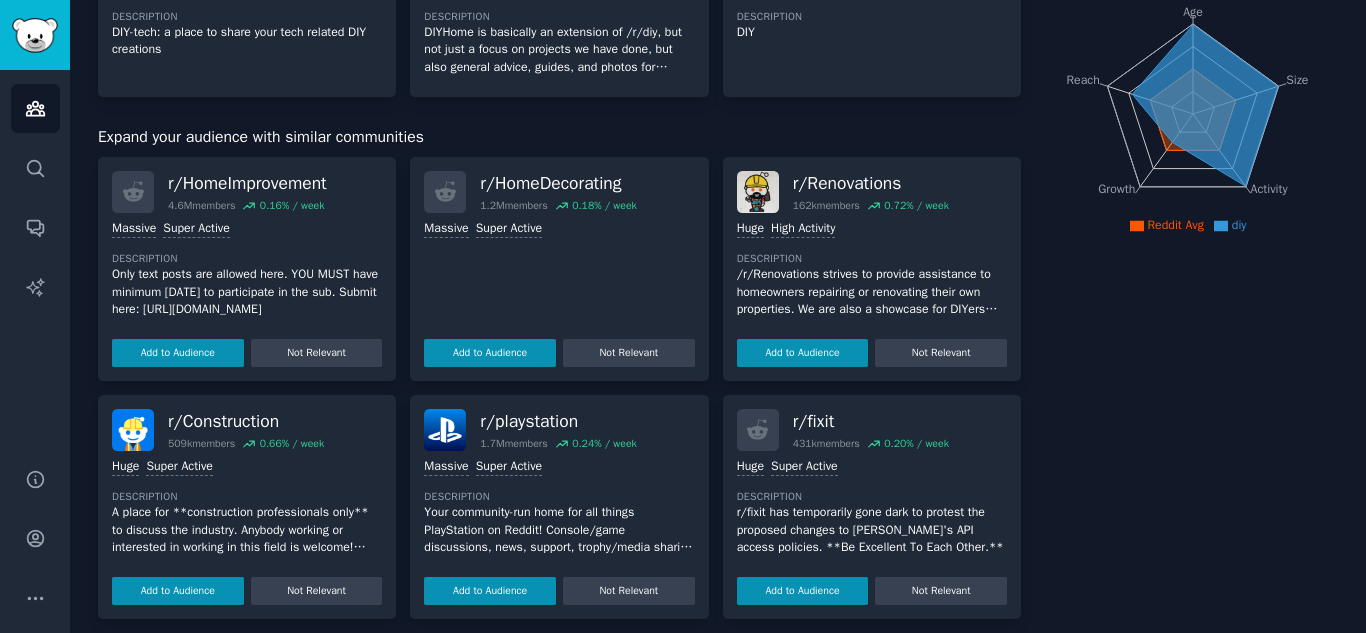 scroll, scrollTop: 233, scrollLeft: 0, axis: vertical 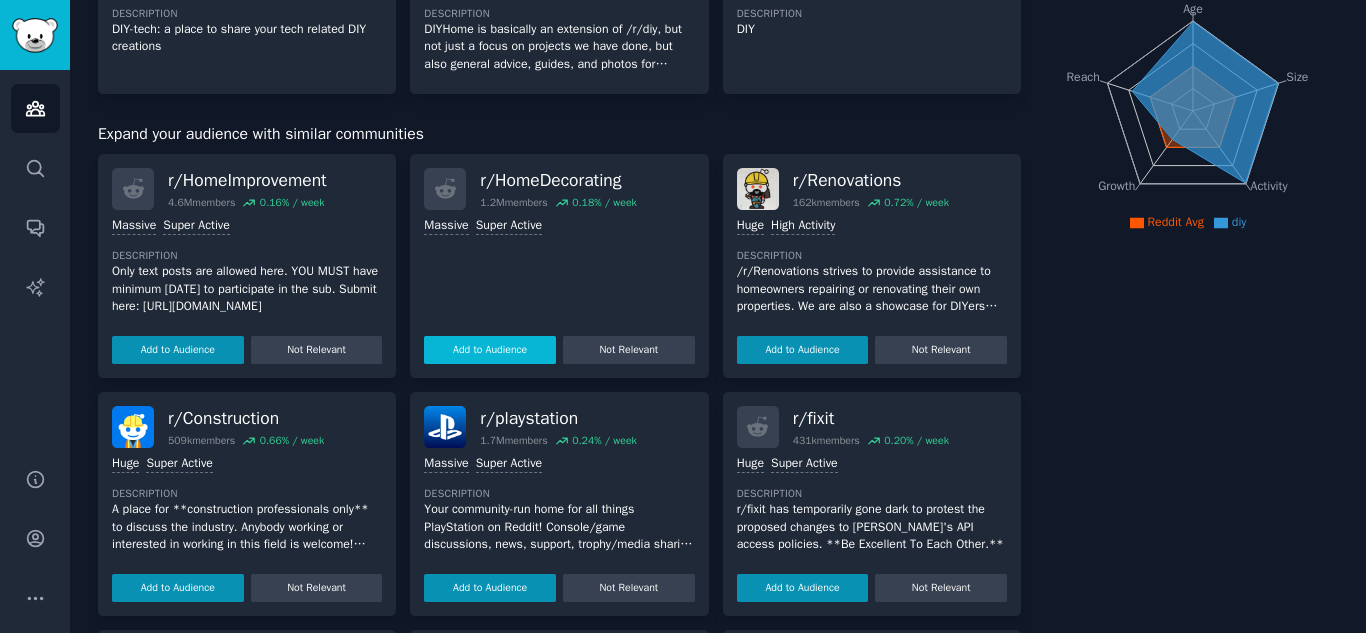 click on "Add to Audience" at bounding box center (490, 350) 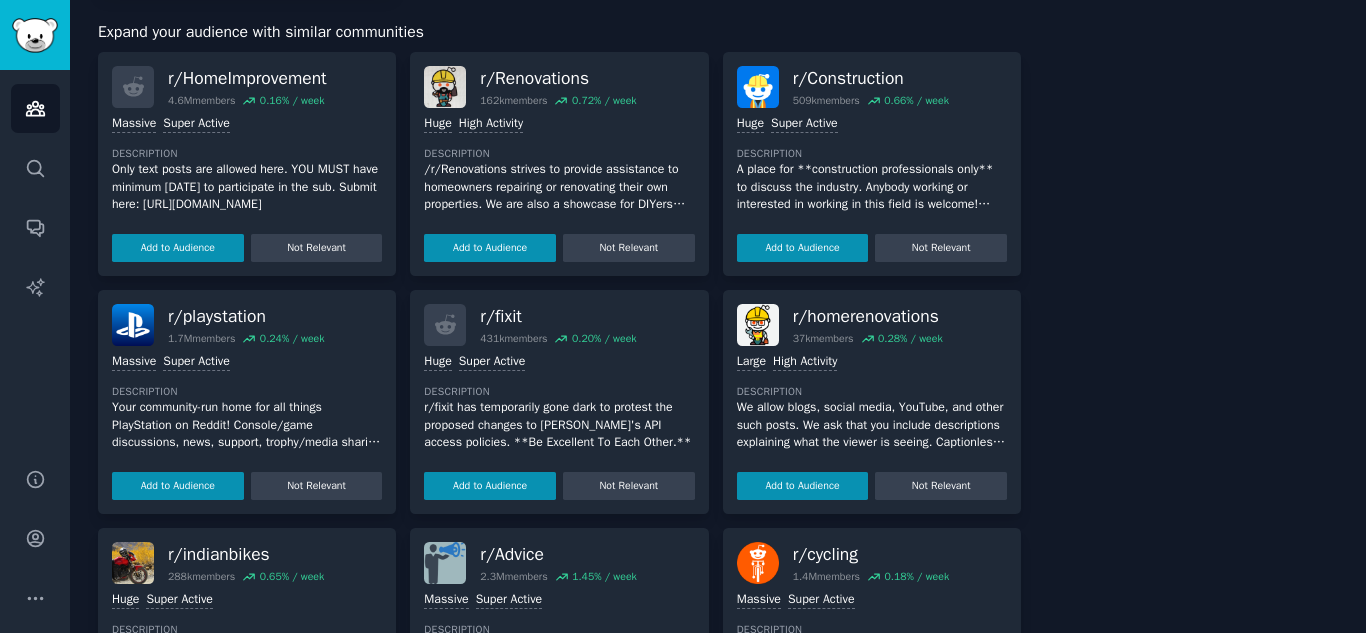 scroll, scrollTop: 514, scrollLeft: 0, axis: vertical 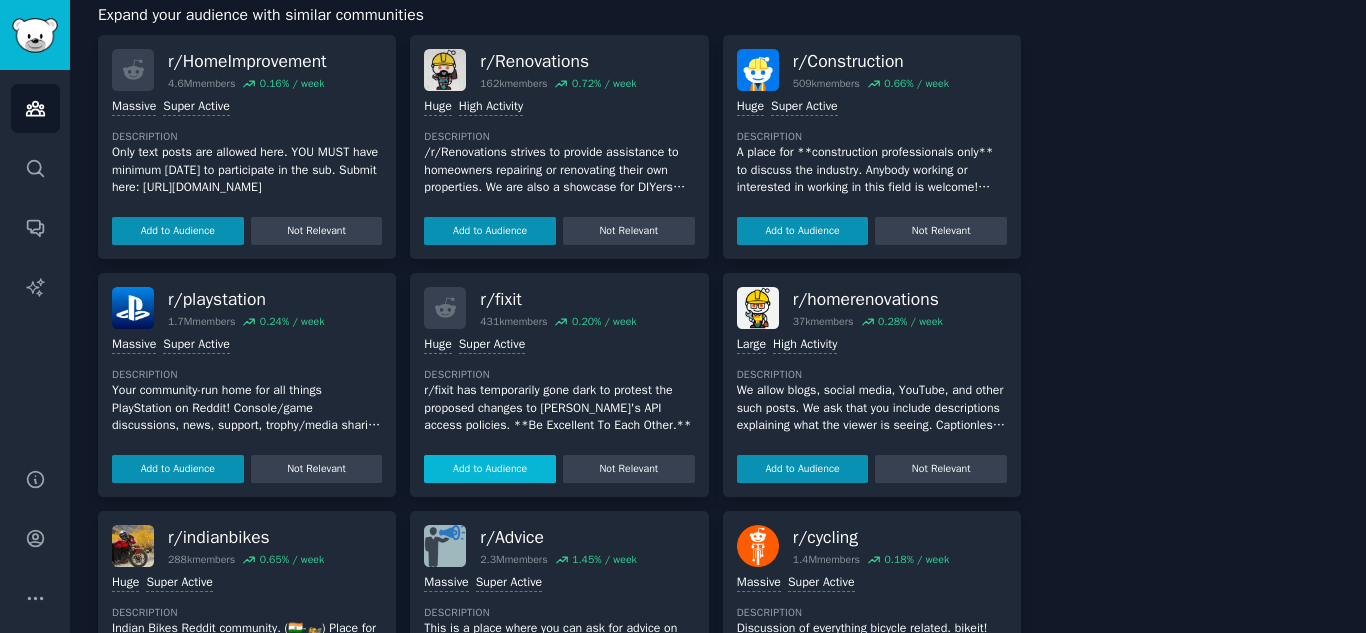 click on "Add to Audience" at bounding box center (490, 469) 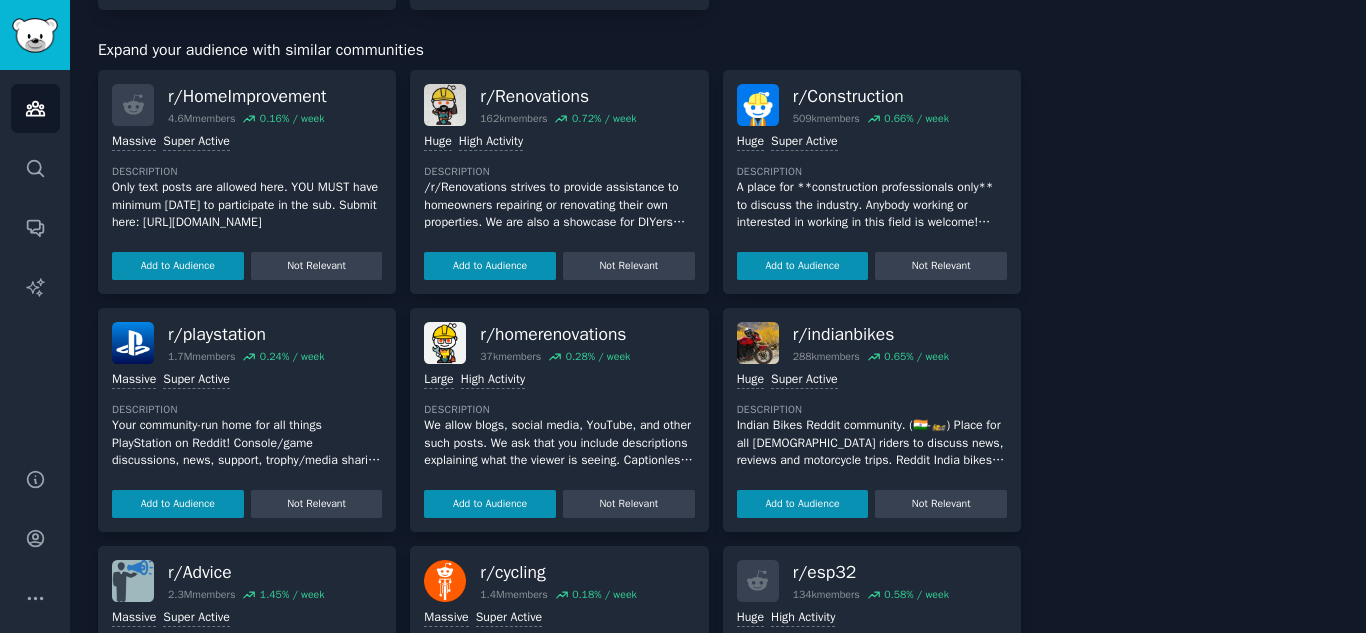 scroll, scrollTop: 549, scrollLeft: 0, axis: vertical 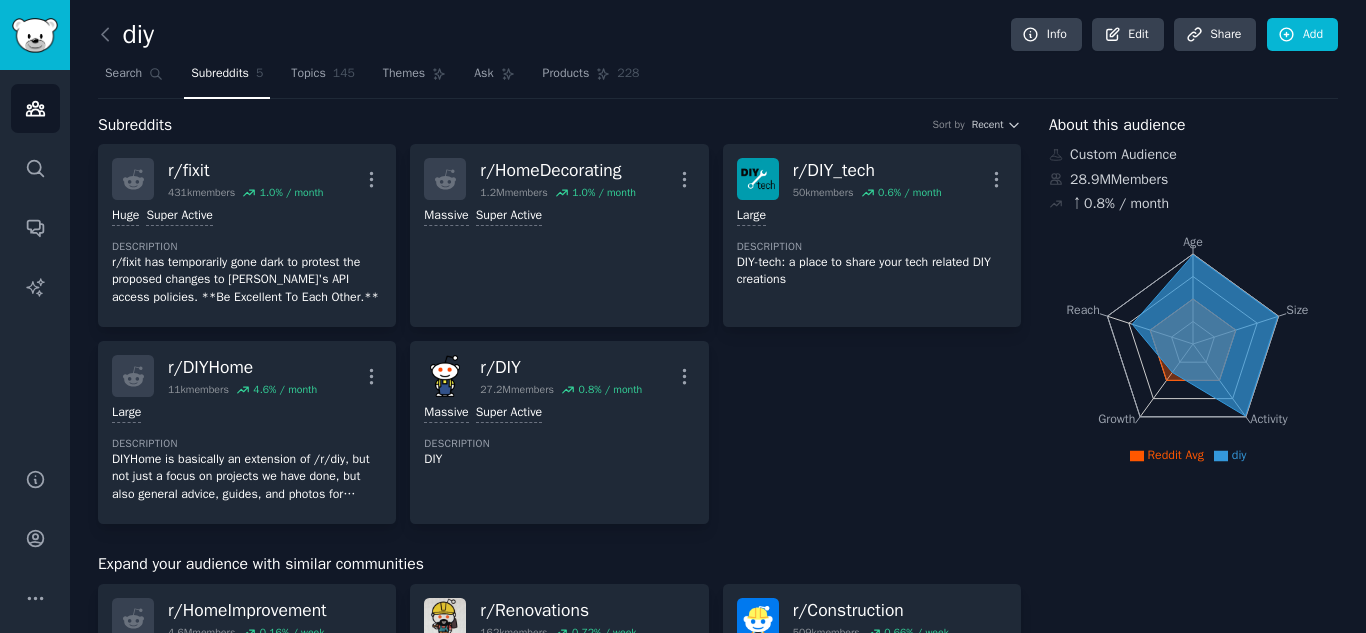 click on "Subreddits Sort by Recent r/ fixit 431k  members 1.0 % / month More Huge Super Active Description r/fixit has temporarily gone dark to protest the proposed changes to Reddit's API access policies.
**Be Excellent To Each Other.** r/ HomeDecorating 1.2M  members 1.0 % / month More Massive Super Active r/ DIY_tech 50k  members 0.6 % / month More Large Description DIY-tech: a place to share your tech related DIY creations r/ DIYHome 11k  members 4.6 % / month More Large Description DIYHome is basically an extension of /r/diy, but not just a focus on projects we have done, but also general advice, guides, and photos for making your home a better looking and more functional place. r/ DIY 27.2M  members 0.8 % / month More Massive Super Active Description DIY Expand your audience with similar communities r/ HomeImprovement 4.6M  members 0.16 % / week Massive Super Active Description Only text posts are allowed here. YOU MUST have minimum [DATE] to participate in the sub.
Submit here: [URL][DOMAIN_NAME] r/" at bounding box center [718, 817] 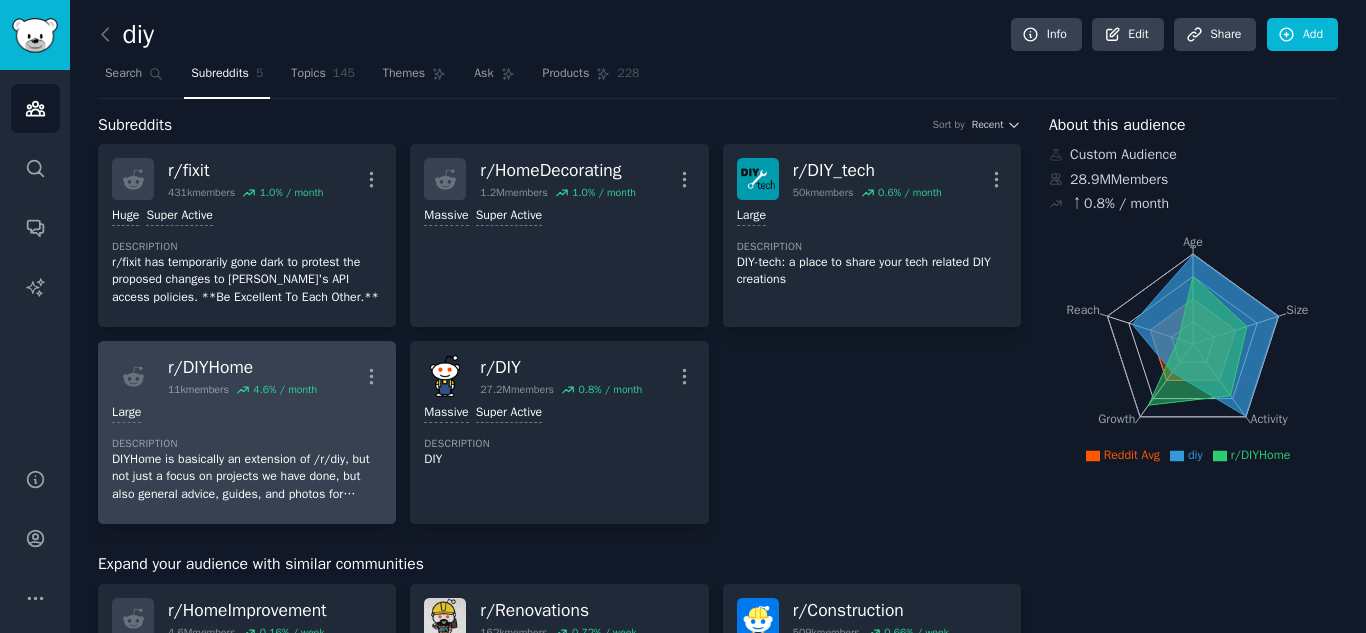 click on "Large" at bounding box center [247, 413] 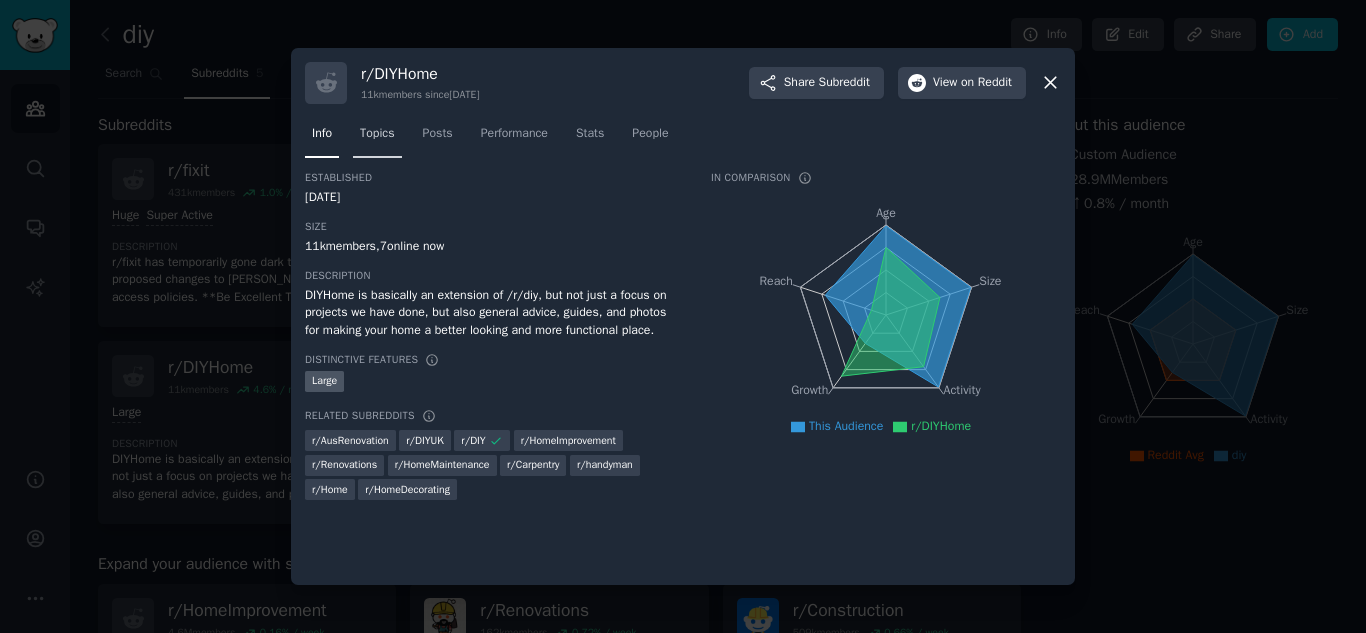 click on "Topics" at bounding box center [377, 134] 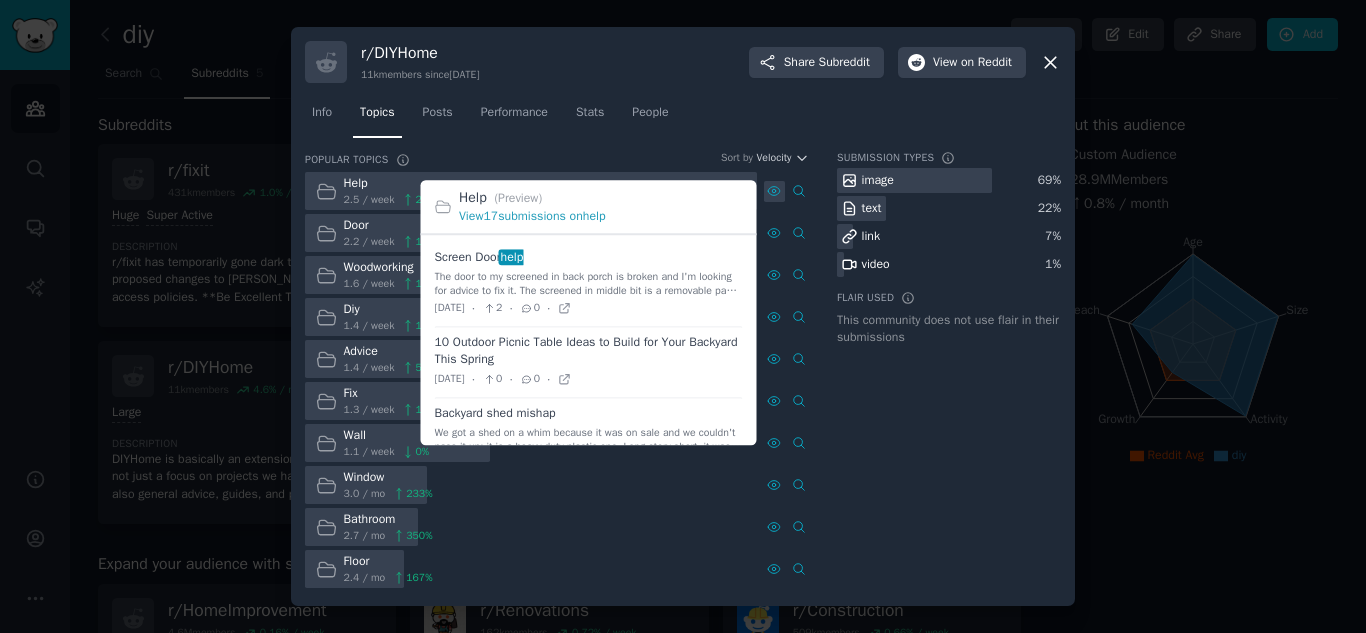 click 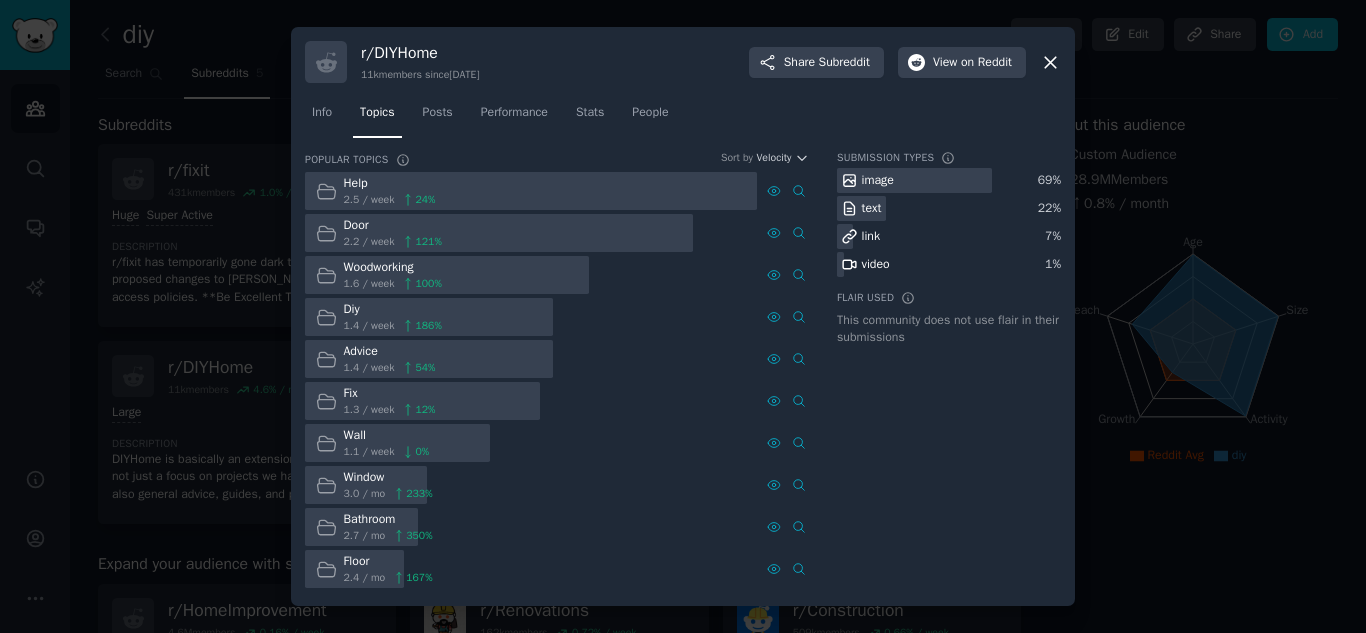 click 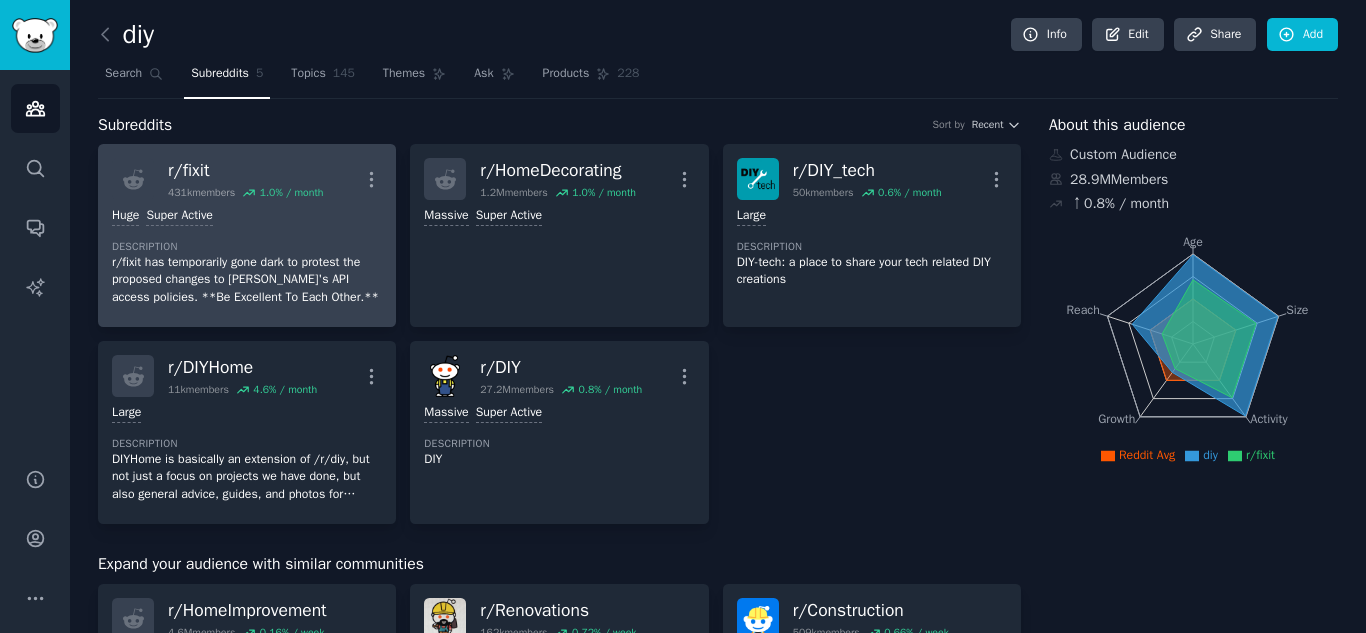 click on "r/fixit has temporarily gone dark to protest the proposed changes to [PERSON_NAME]'s API access policies.
**Be Excellent To Each Other.**" at bounding box center [247, 280] 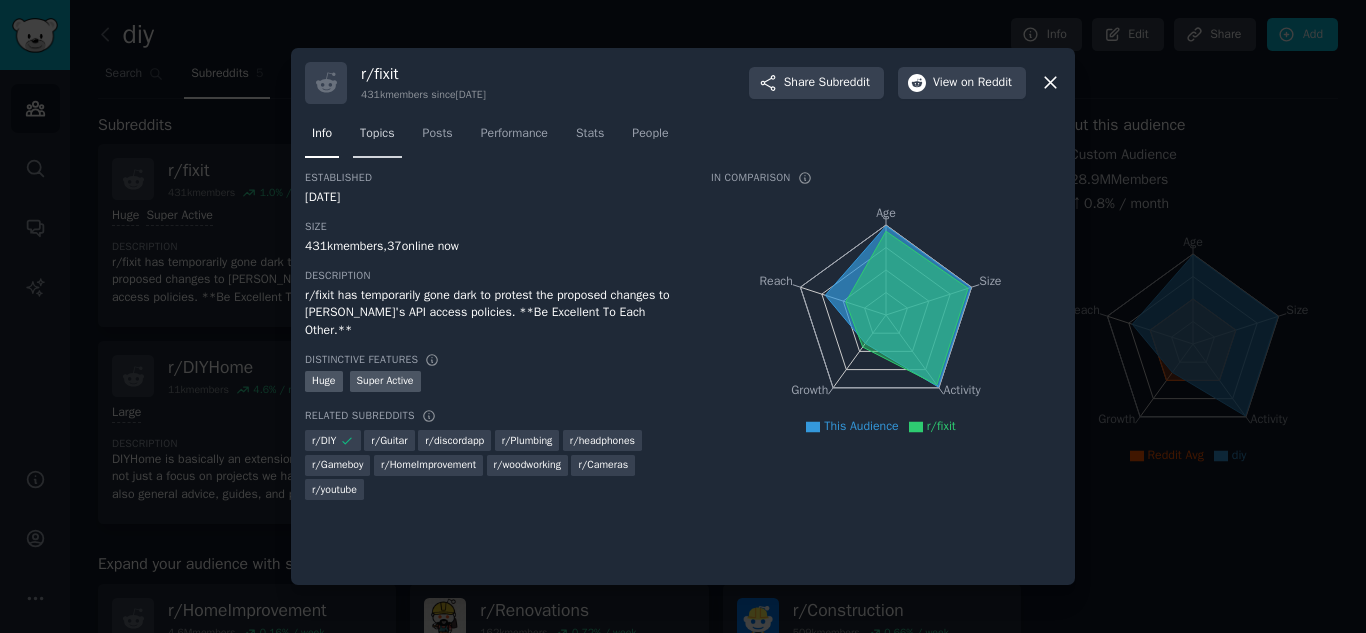 click on "Topics" at bounding box center [377, 138] 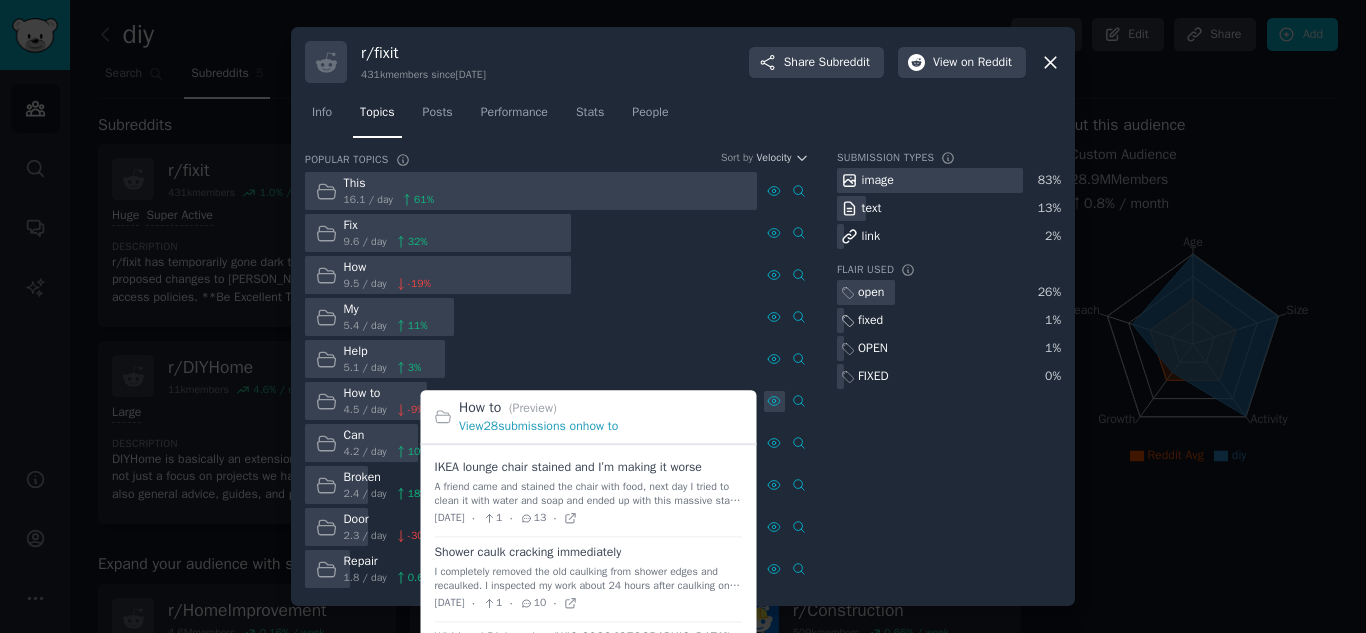 click 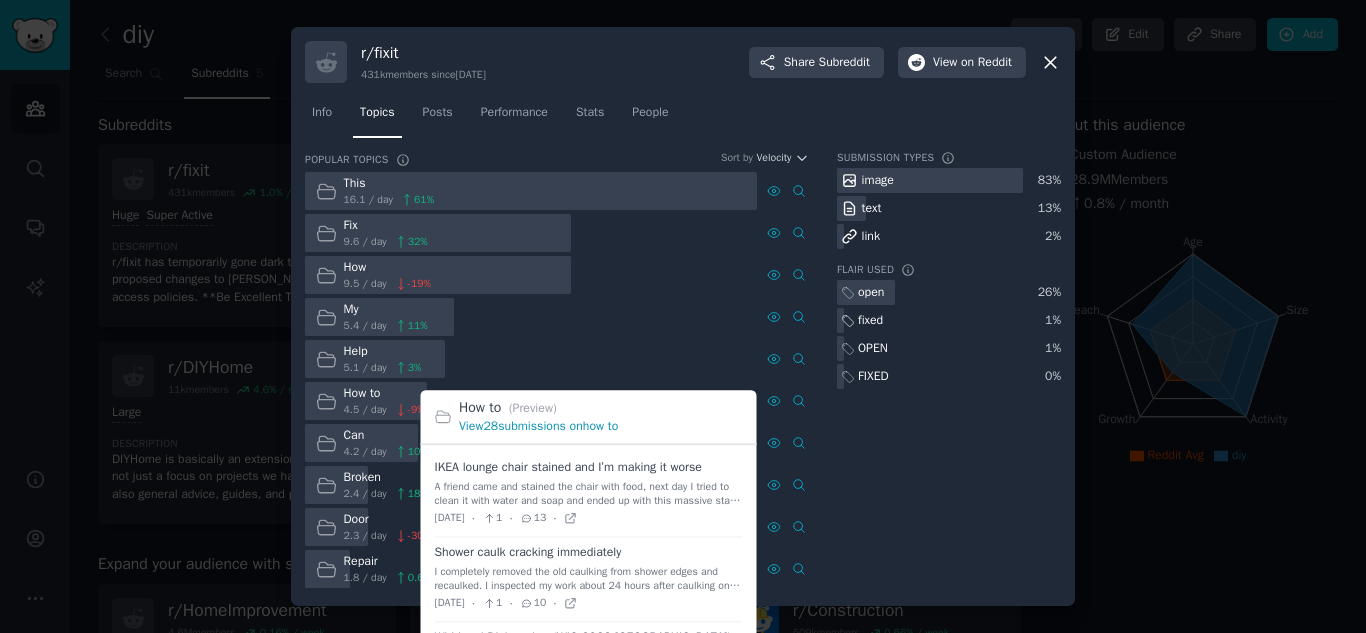 click on "View  28  submissions on  how to" at bounding box center [538, 427] 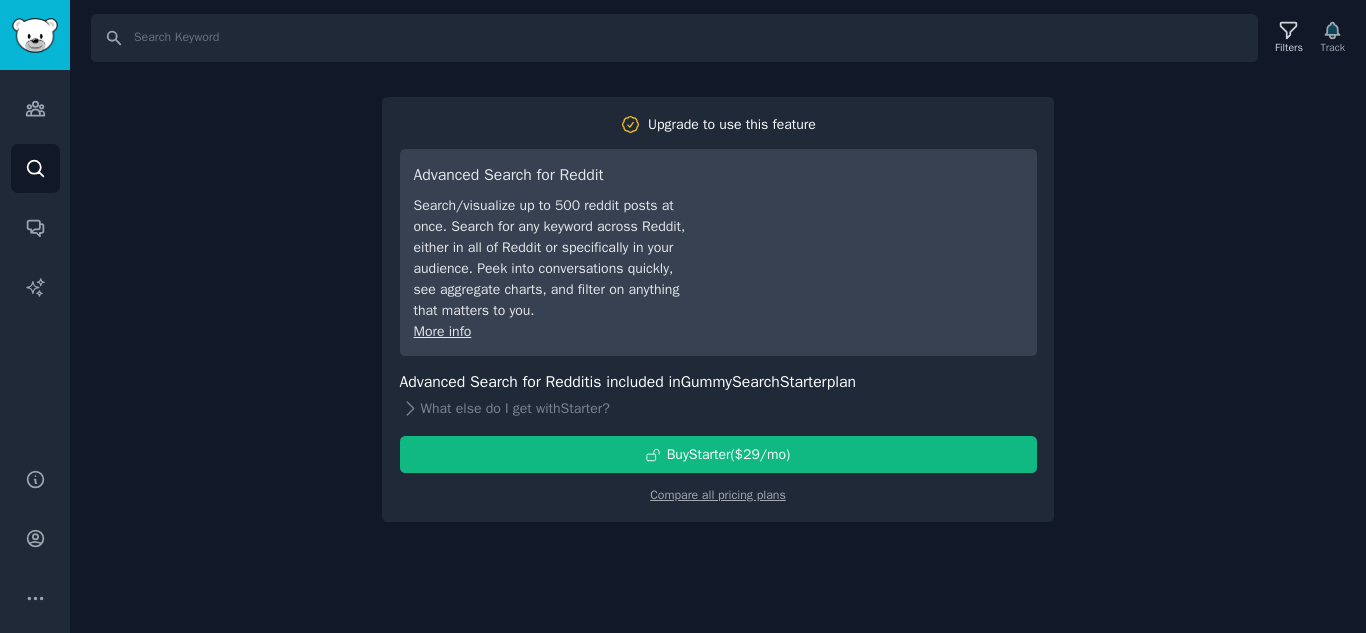 click on "Search Filters Track Upgrade to use this feature Advanced Search for Reddit Search/visualize up to 500 reddit posts at once. Search for any keyword across Reddit, either in all of Reddit or specifically in your audience. Peek into conversations quickly, see aggregate charts, and filter on anything that matters to you. More info Advanced Search for Reddit  is included in  GummySearch  Starter  plan What else do I get with  Starter ? Buy  Starter  ($ 29 /mo ) Compare all pricing plans" at bounding box center (718, 316) 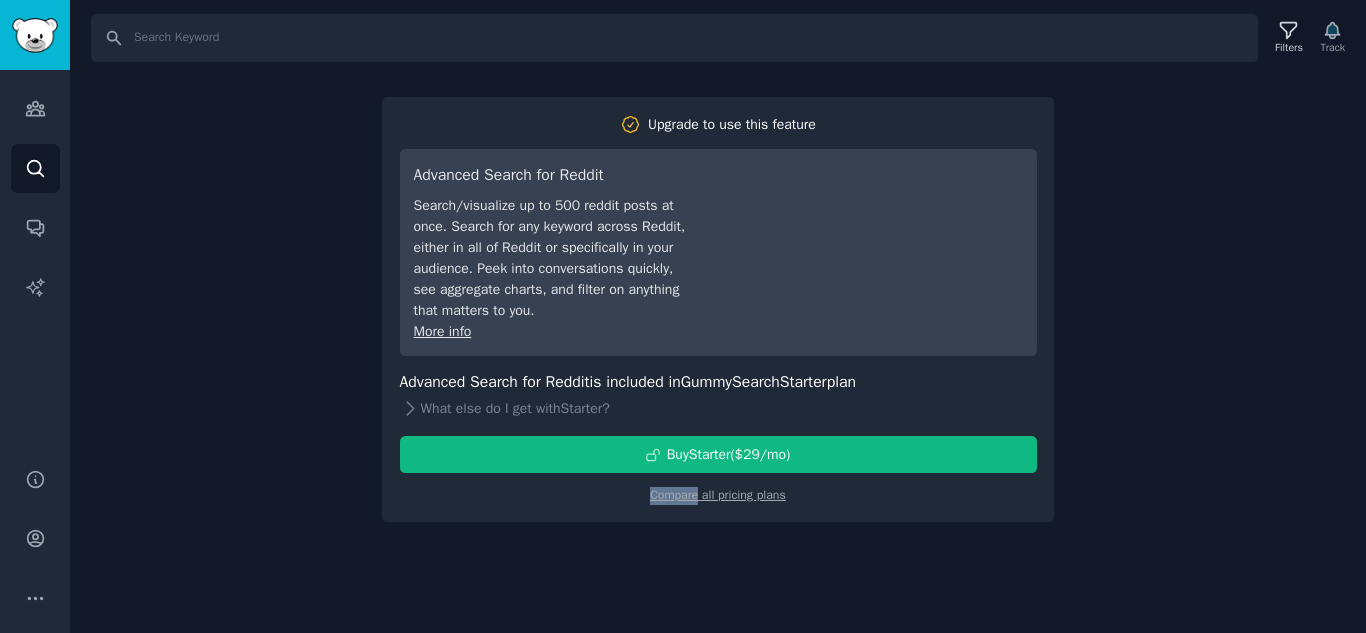 click on "Search Filters Track Upgrade to use this feature Advanced Search for Reddit Search/visualize up to 500 reddit posts at once. Search for any keyword across Reddit, either in all of Reddit or specifically in your audience. Peek into conversations quickly, see aggregate charts, and filter on anything that matters to you. More info Advanced Search for Reddit  is included in  GummySearch  Starter  plan What else do I get with  Starter ? Buy  Starter  ($ 29 /mo ) Compare all pricing plans" at bounding box center (718, 316) 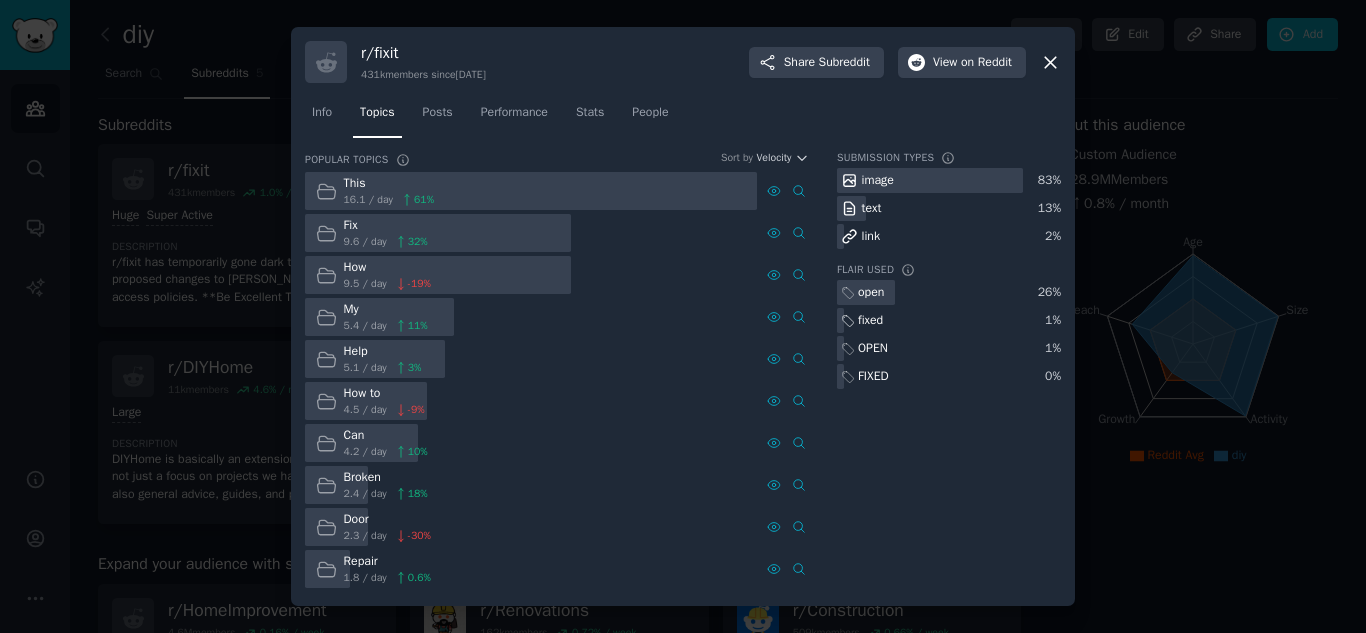 click 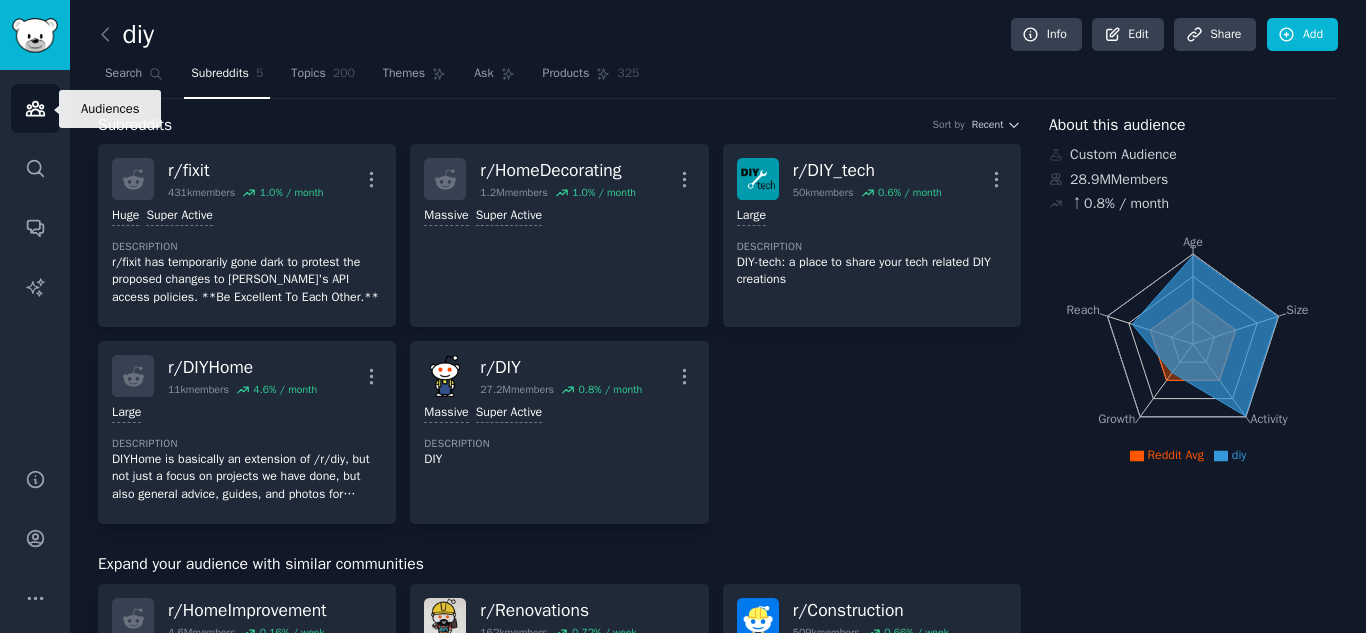 click 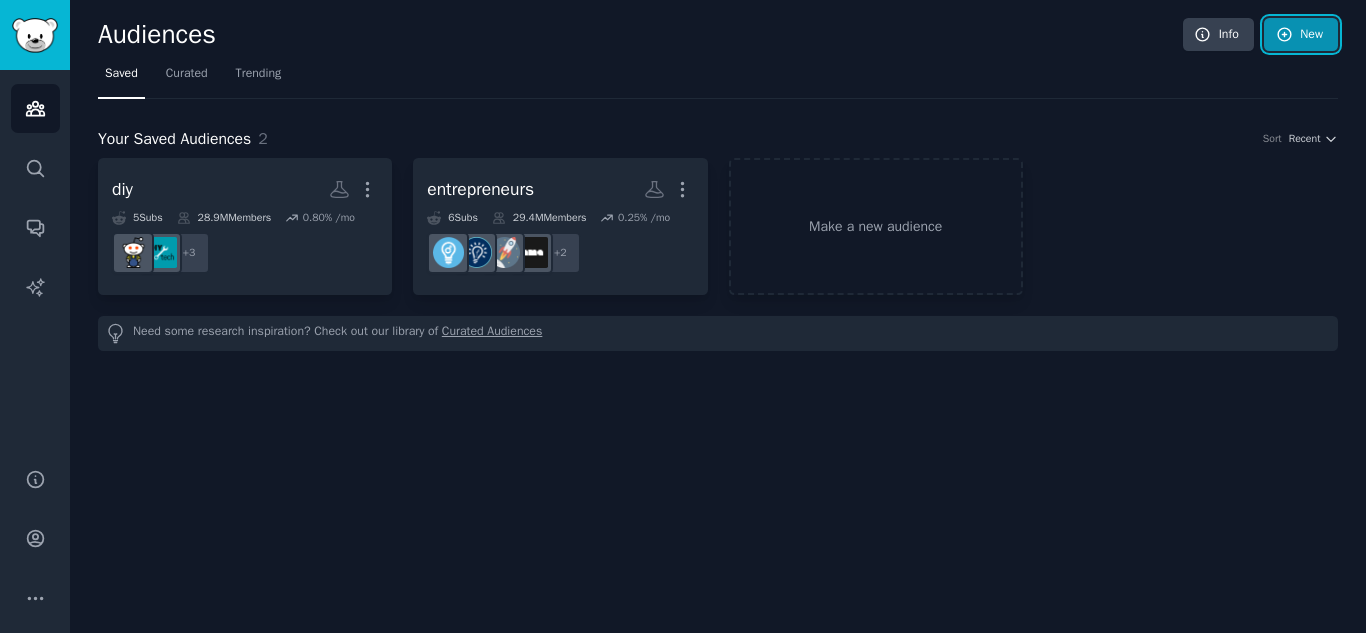 click on "New" at bounding box center (1301, 35) 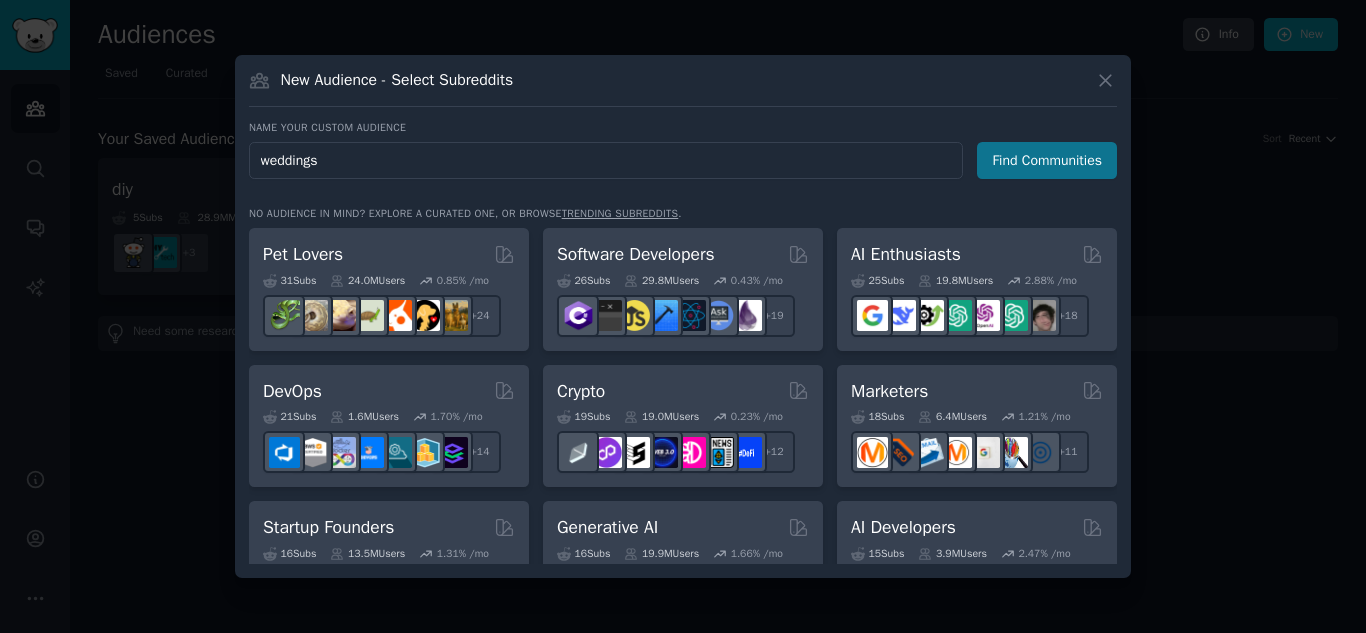 type on "weddings" 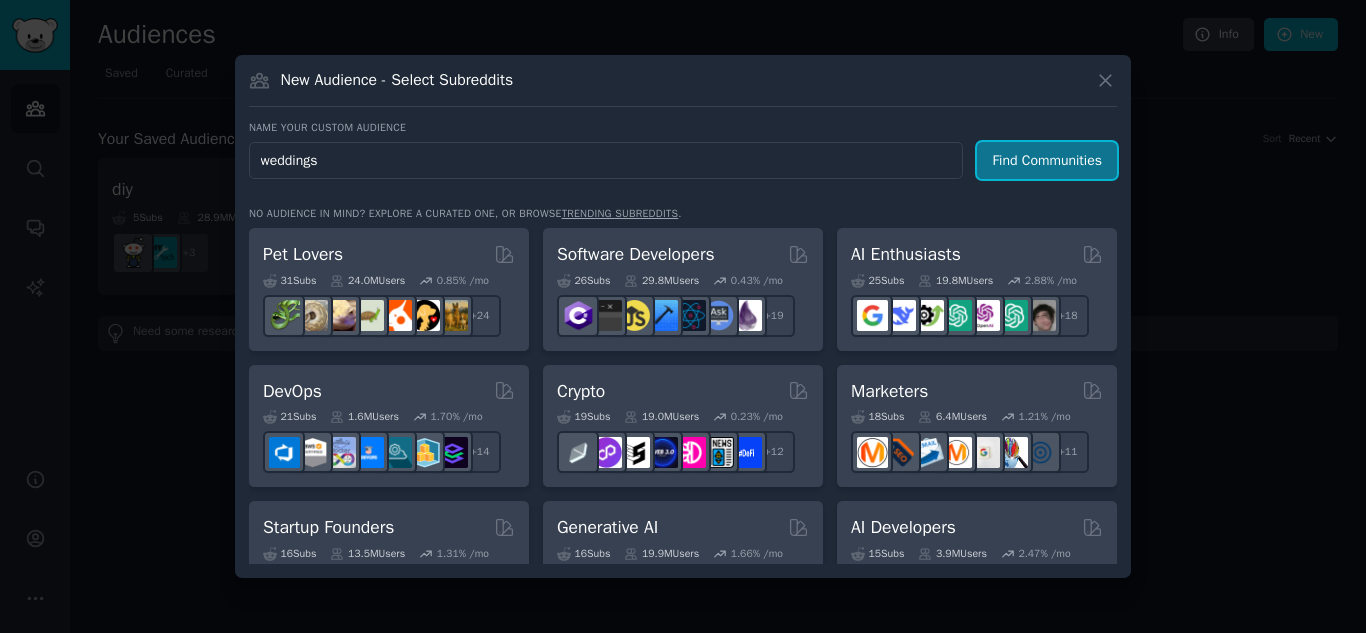 click on "Find Communities" at bounding box center [1047, 160] 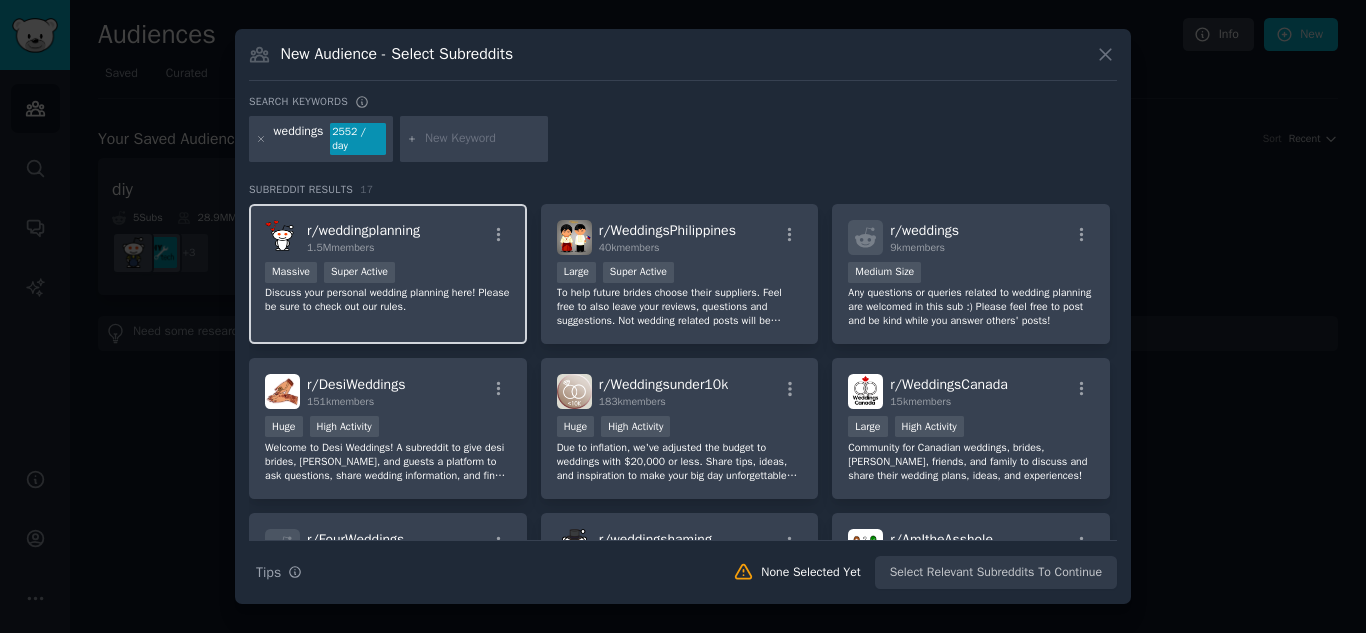 click on "r/ weddingplanning 1.5M  members Massive Super Active Discuss your personal wedding planning here! Please be sure to check out our rules." at bounding box center (388, 274) 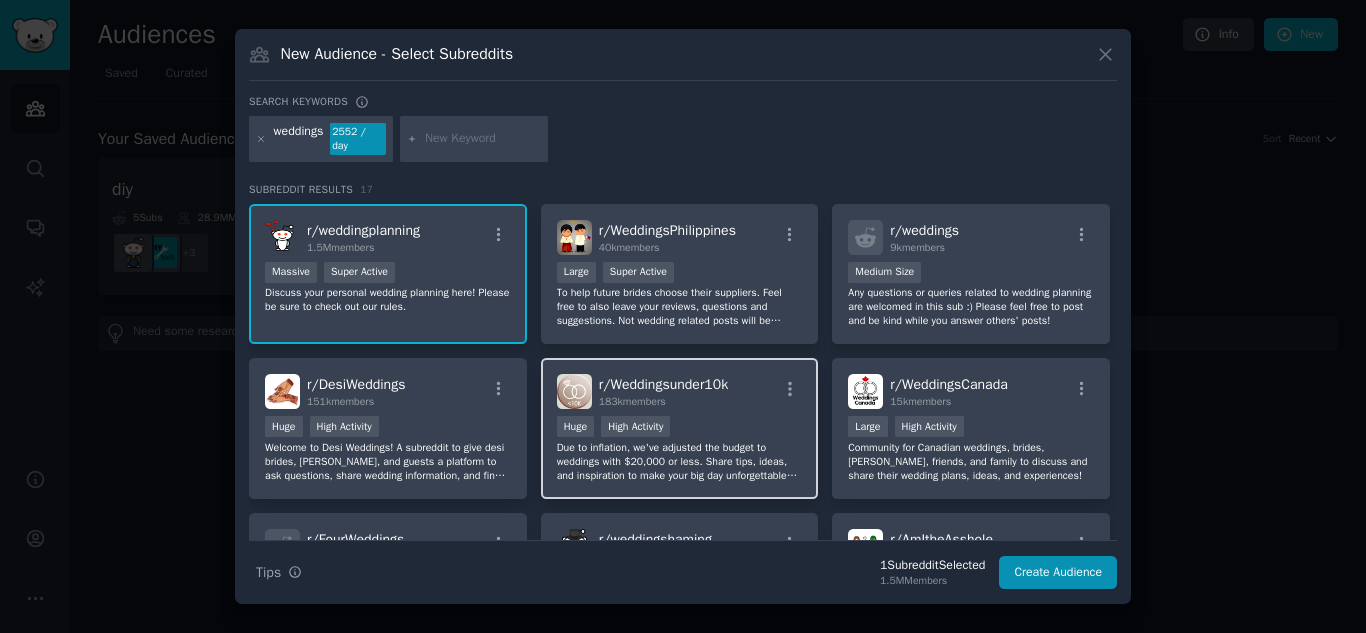 click on "Due to inflation, we've adjusted the budget to weddings with $20,000 or less. Share tips, ideas, and inspiration to make your big day unforgettable without breaking the bank! 💍" at bounding box center (680, 462) 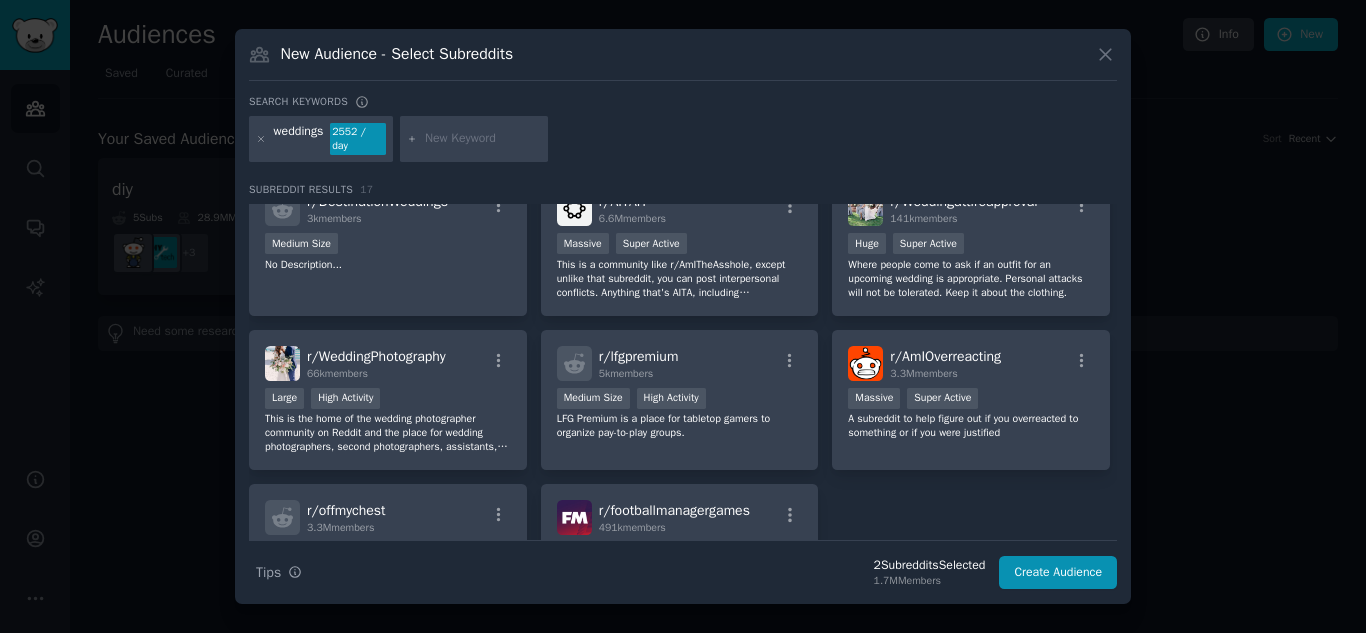 scroll, scrollTop: 434, scrollLeft: 0, axis: vertical 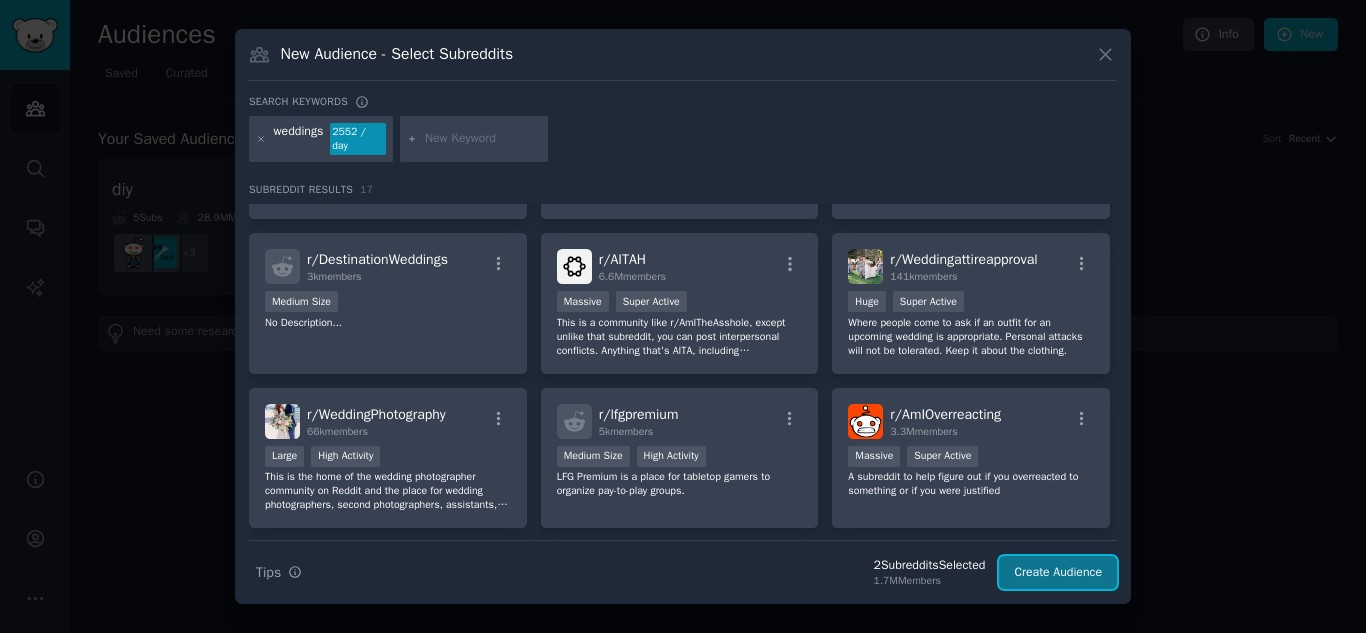 click on "Create Audience" at bounding box center [1058, 573] 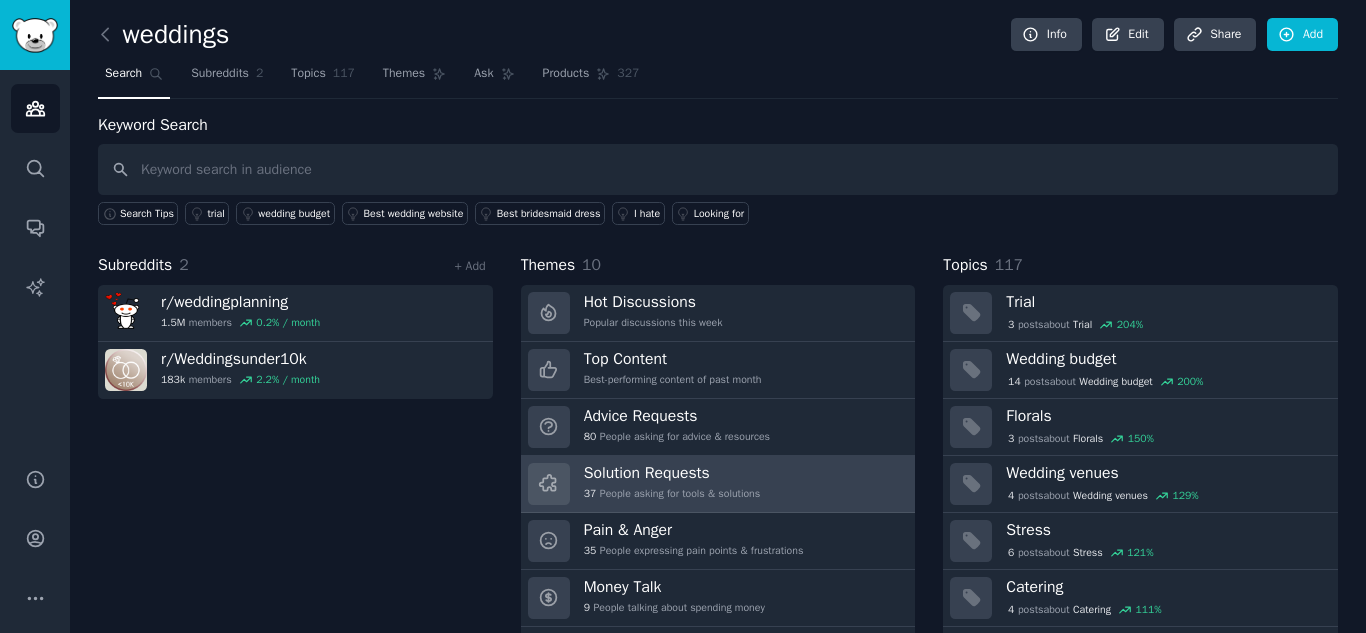 click on "37 People asking for tools & solutions" at bounding box center (672, 494) 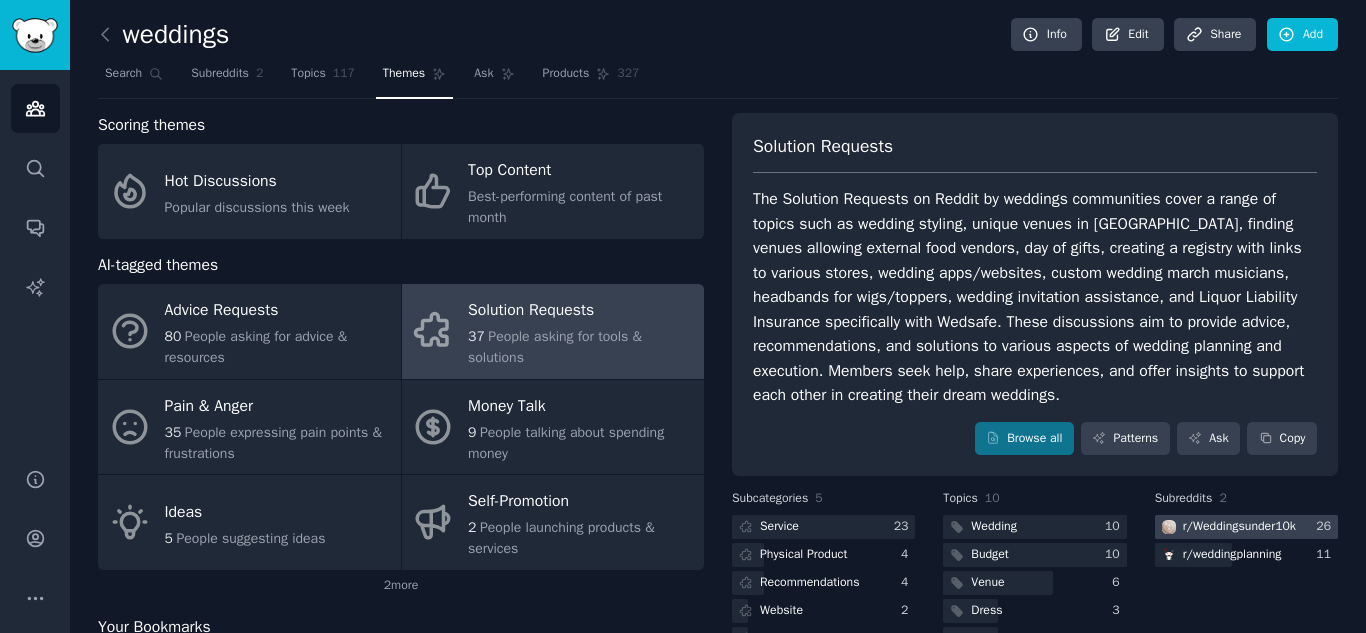 click on "r/ Weddingsunder10k" at bounding box center (1239, 527) 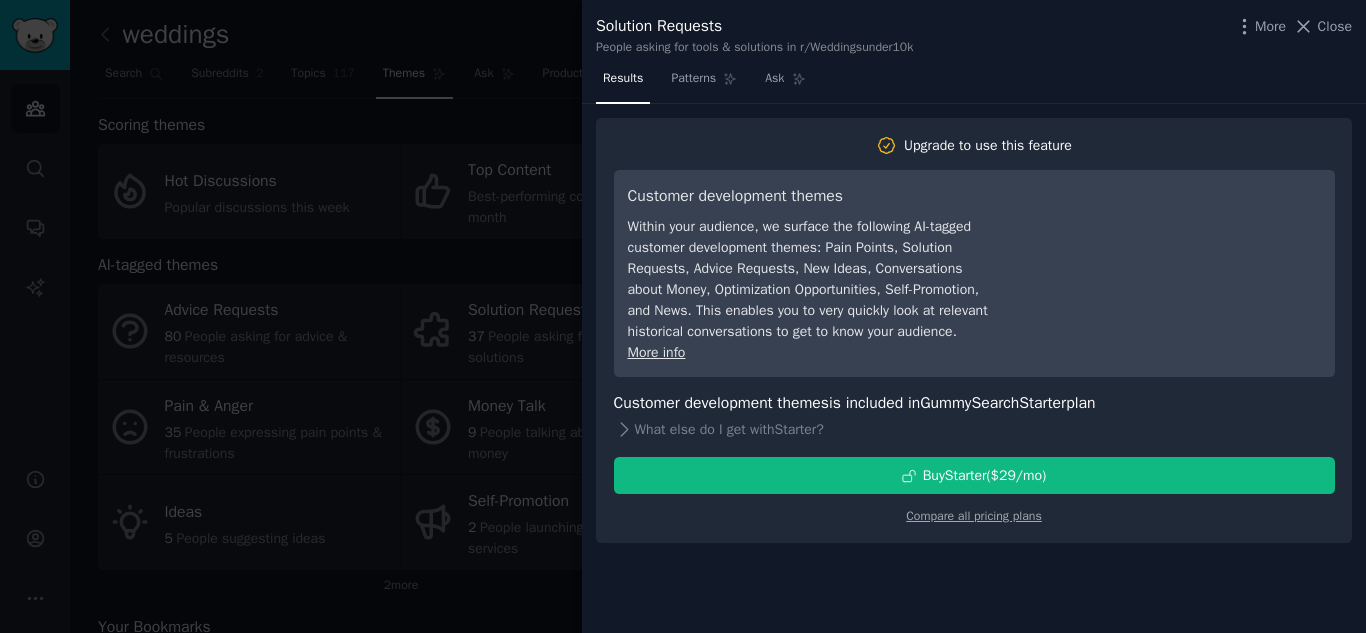 click at bounding box center (683, 316) 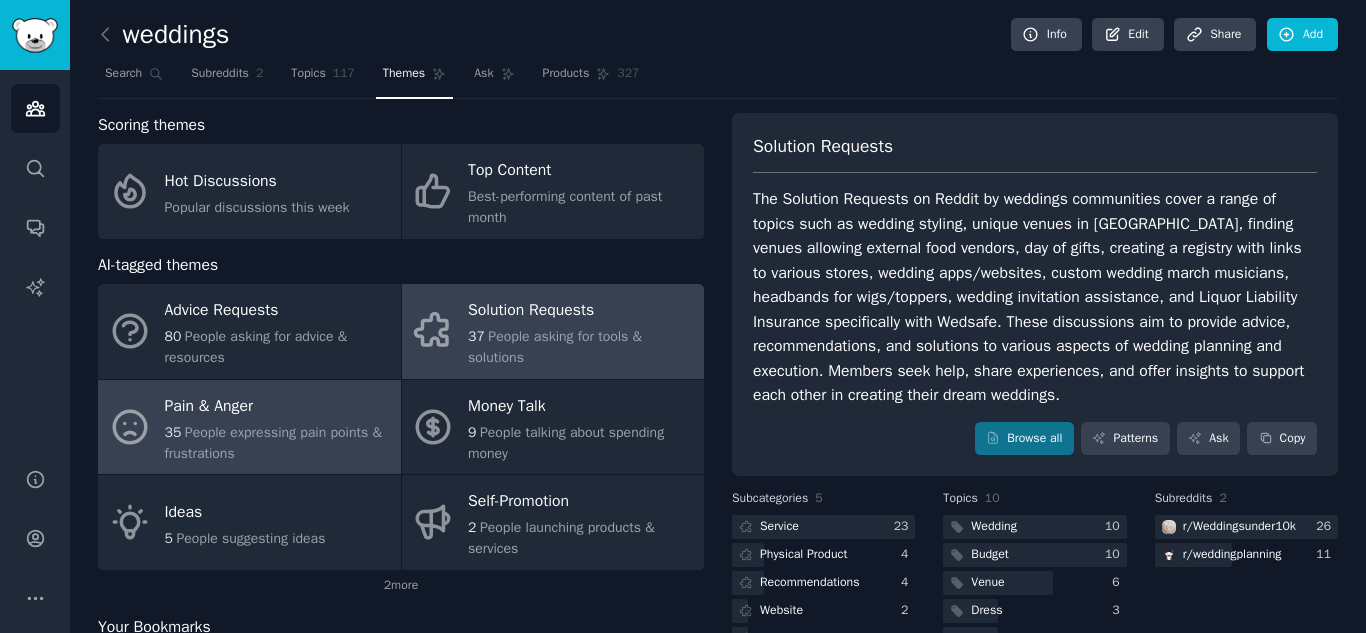 click on "Pain & Anger" at bounding box center (278, 406) 